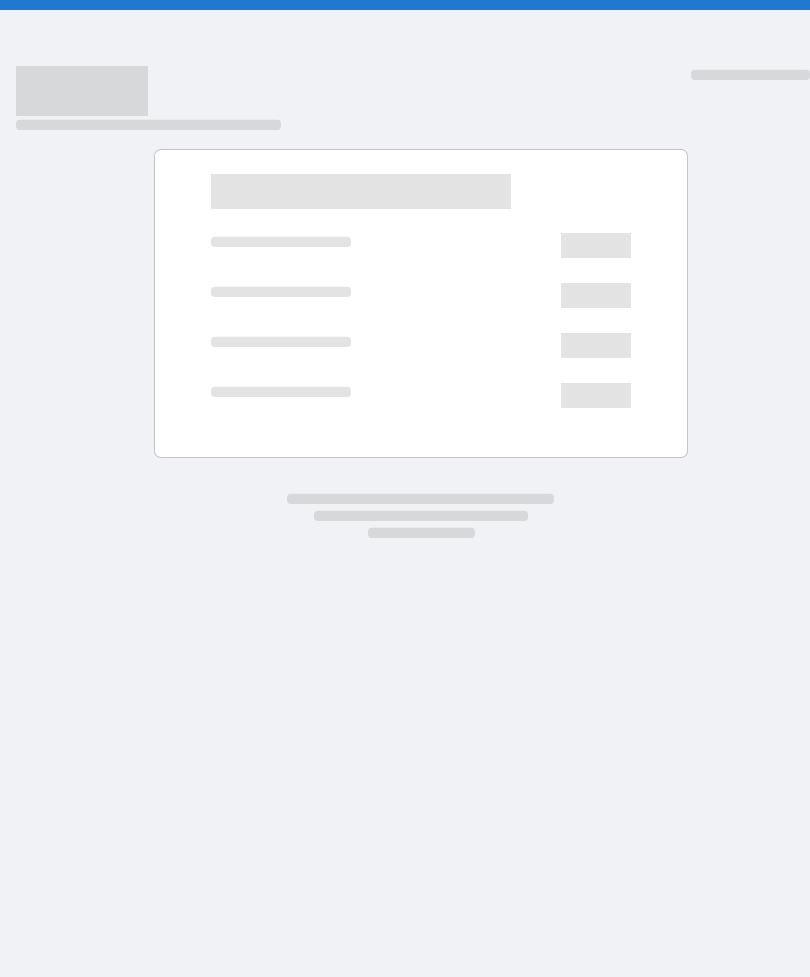 scroll, scrollTop: 0, scrollLeft: 0, axis: both 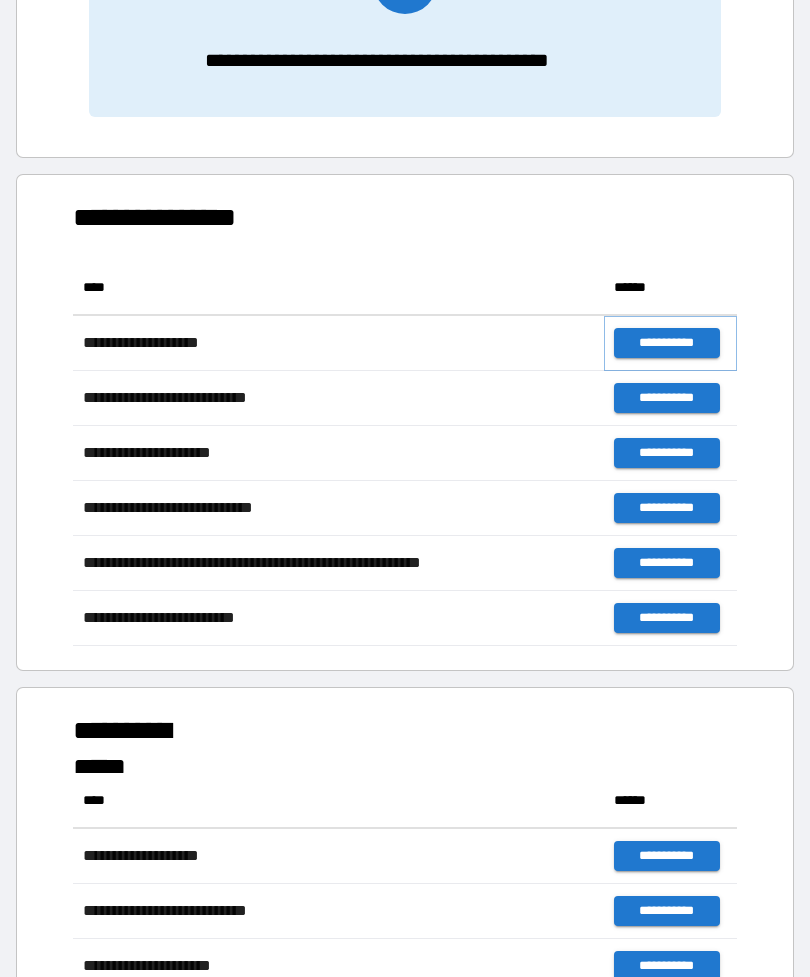 click on "**********" at bounding box center (666, 343) 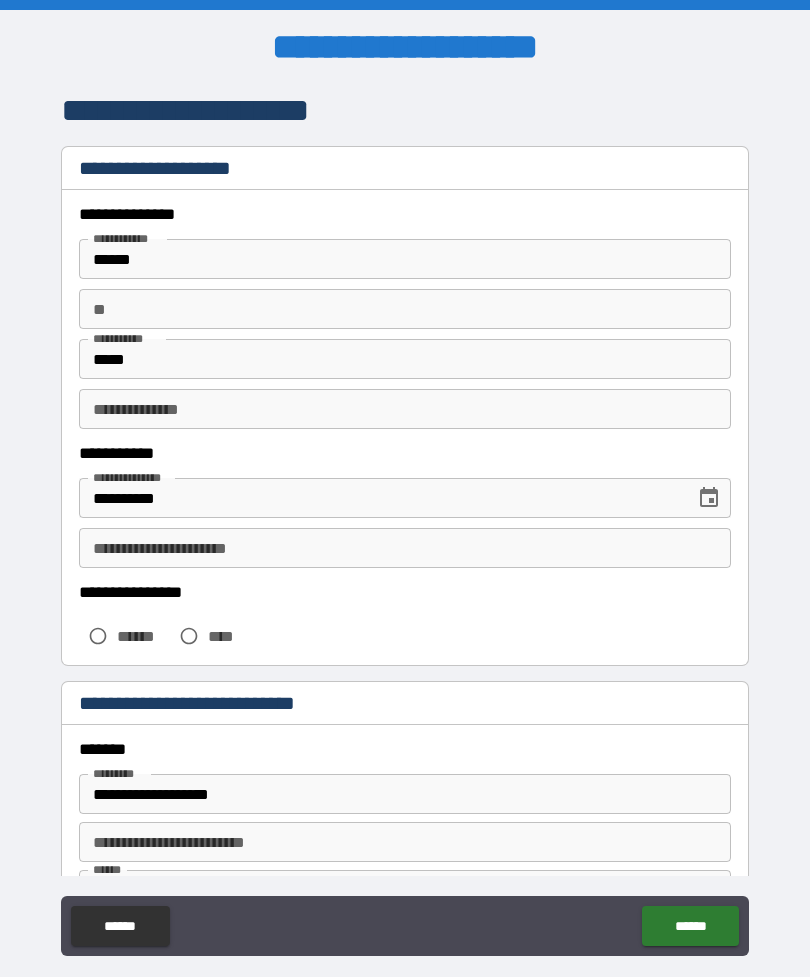click on "**" at bounding box center [405, 309] 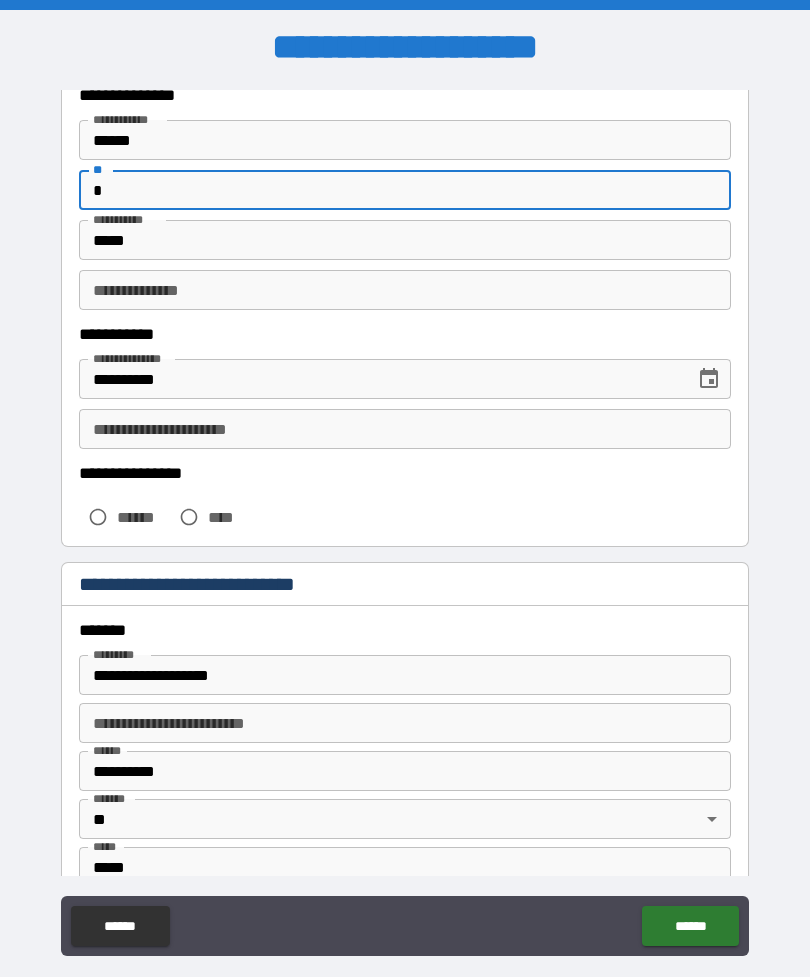 scroll, scrollTop: 162, scrollLeft: 0, axis: vertical 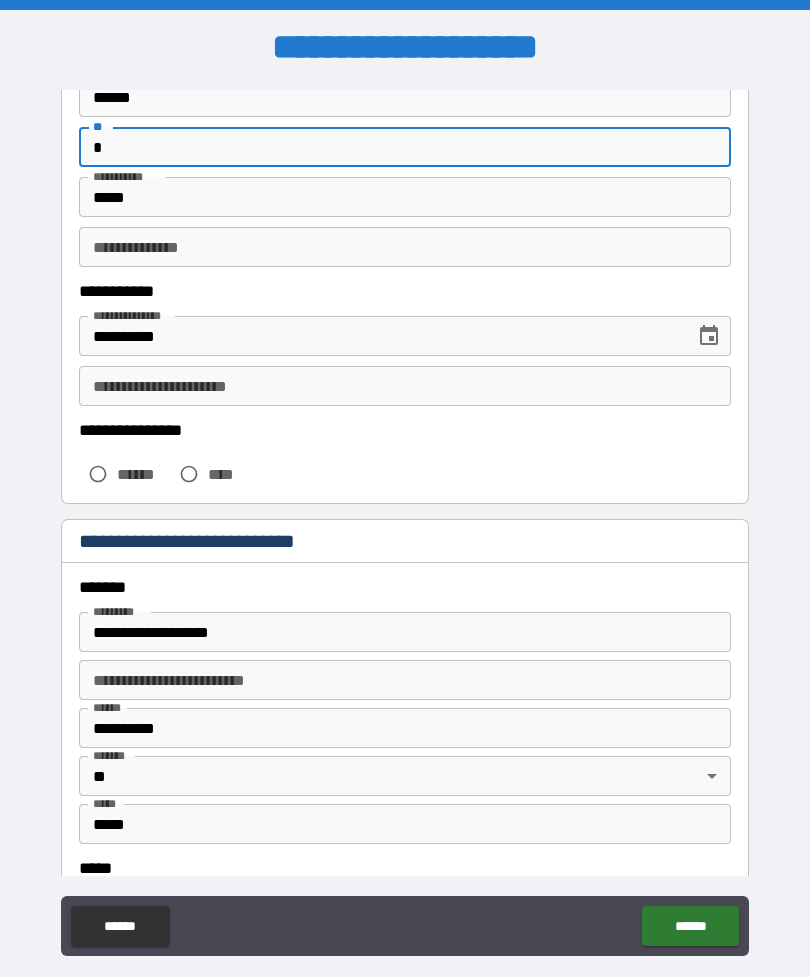 type on "*" 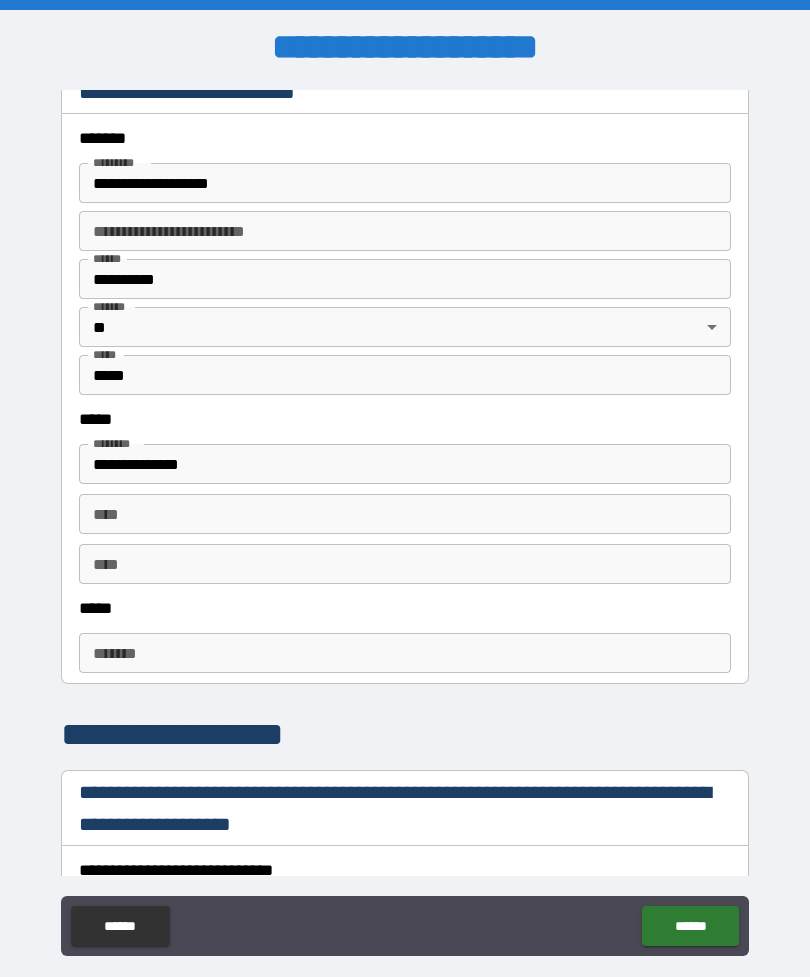scroll, scrollTop: 615, scrollLeft: 0, axis: vertical 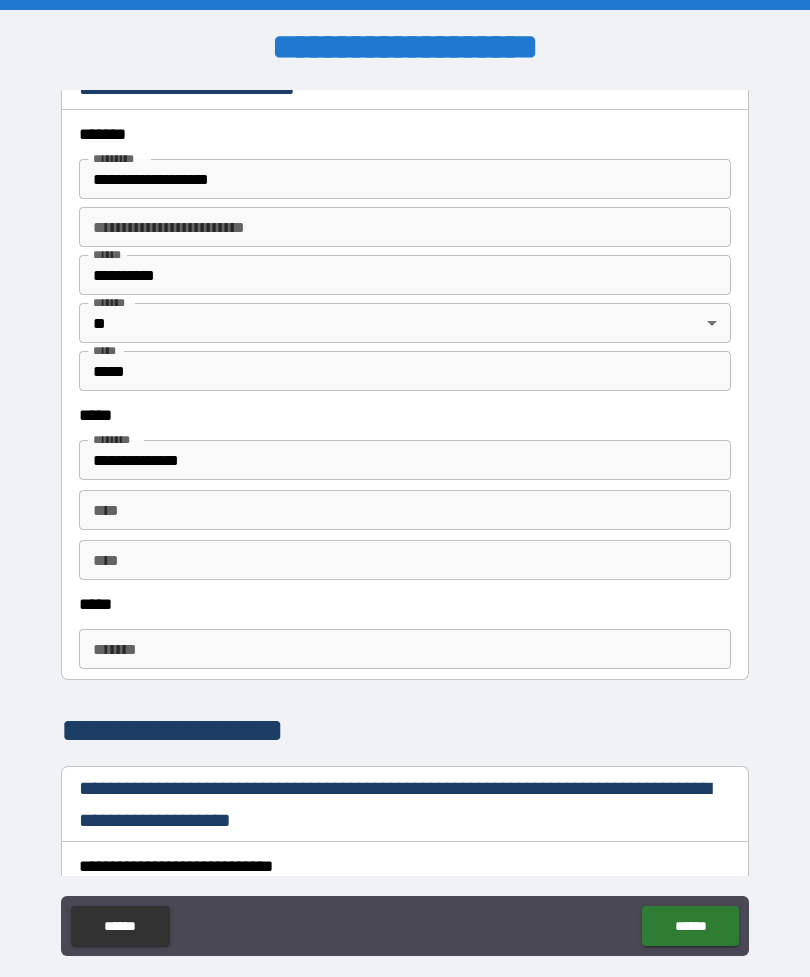 click on "*****   *" at bounding box center (405, 649) 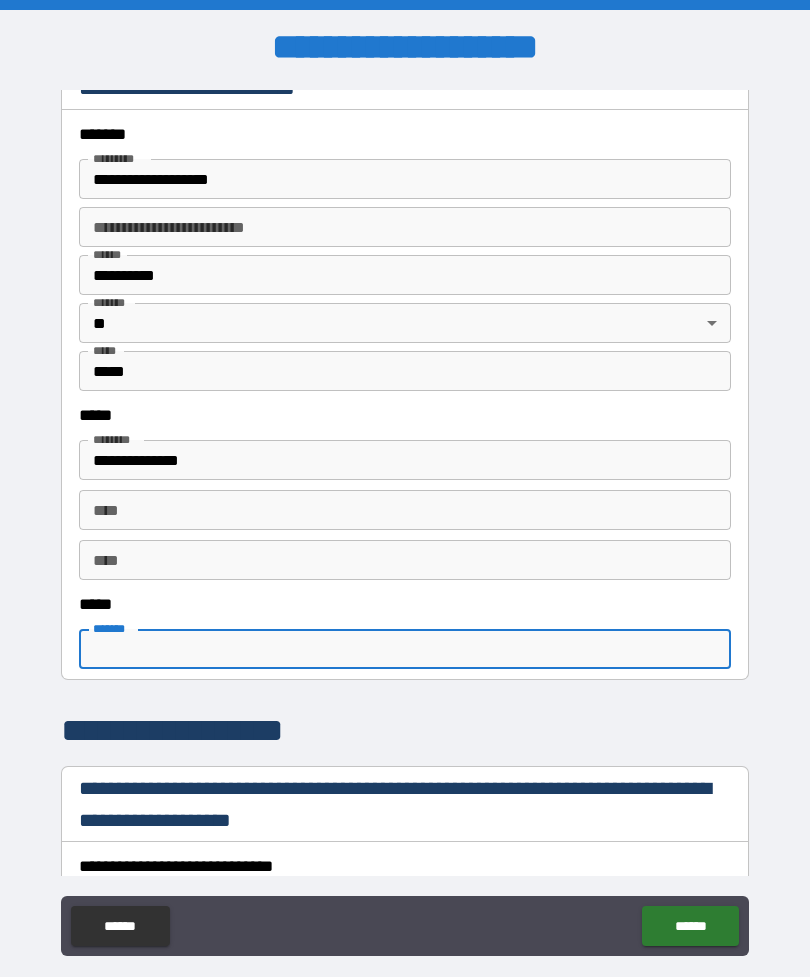 scroll, scrollTop: 2, scrollLeft: 0, axis: vertical 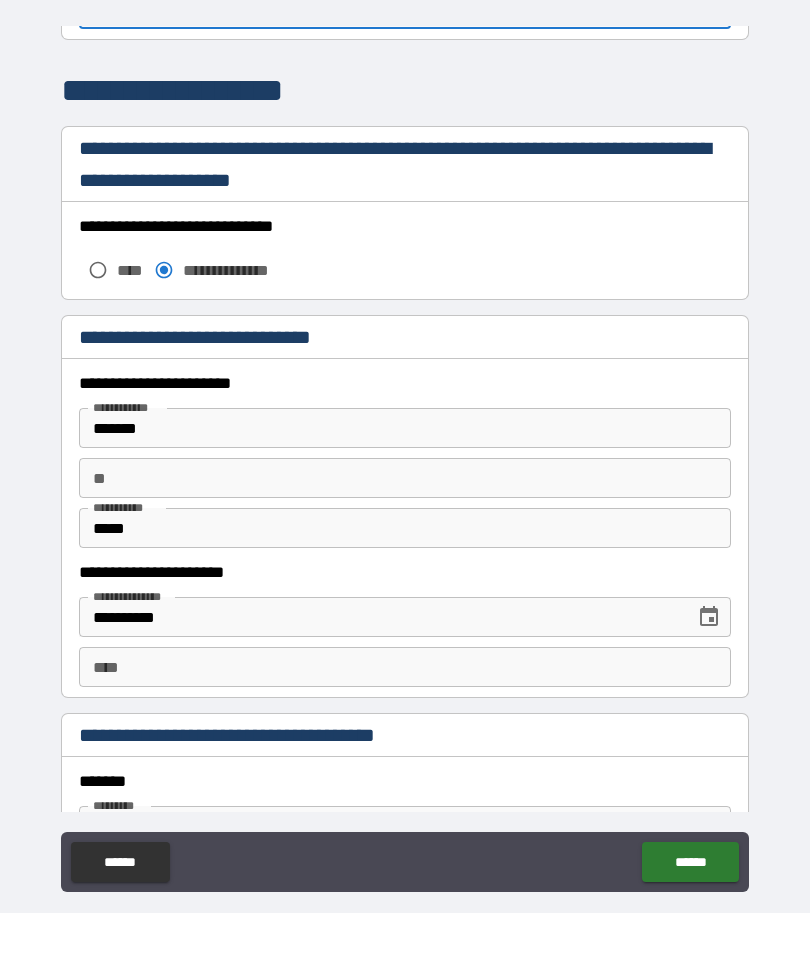 type on "**********" 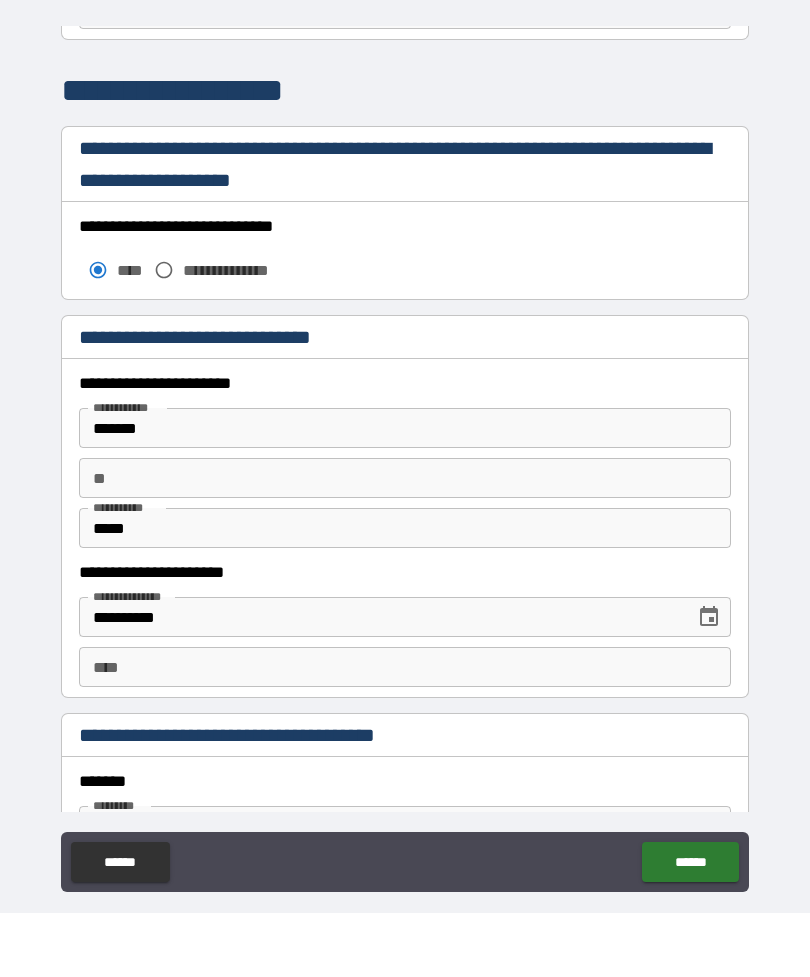scroll, scrollTop: 64, scrollLeft: 0, axis: vertical 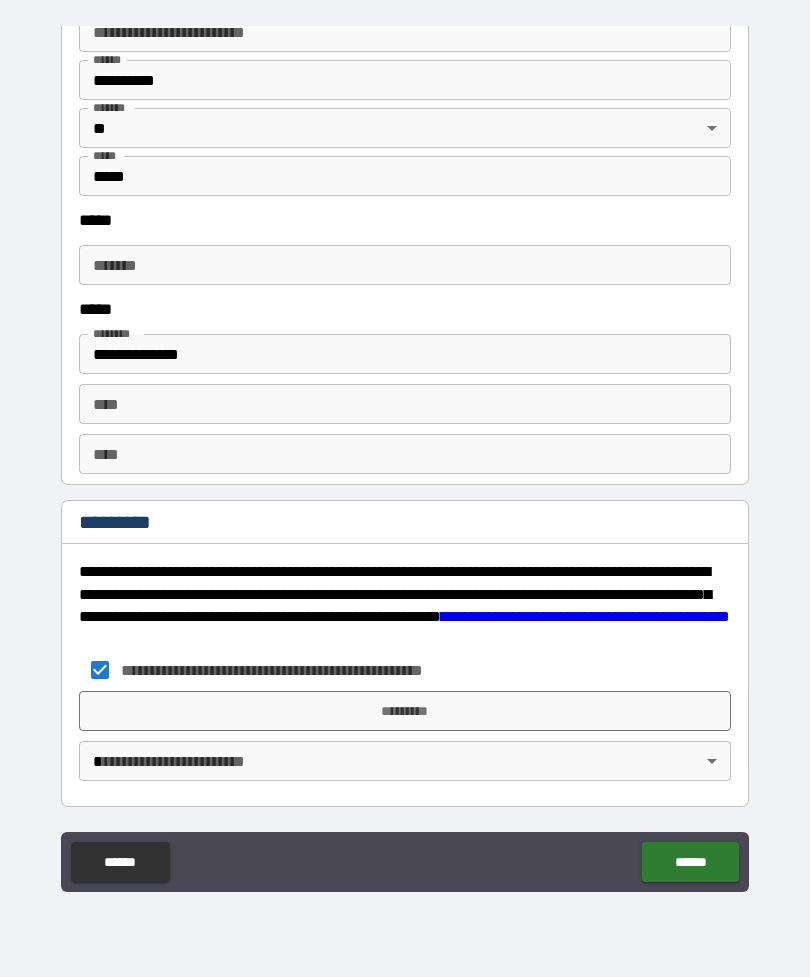 click on "*********" at bounding box center [405, 711] 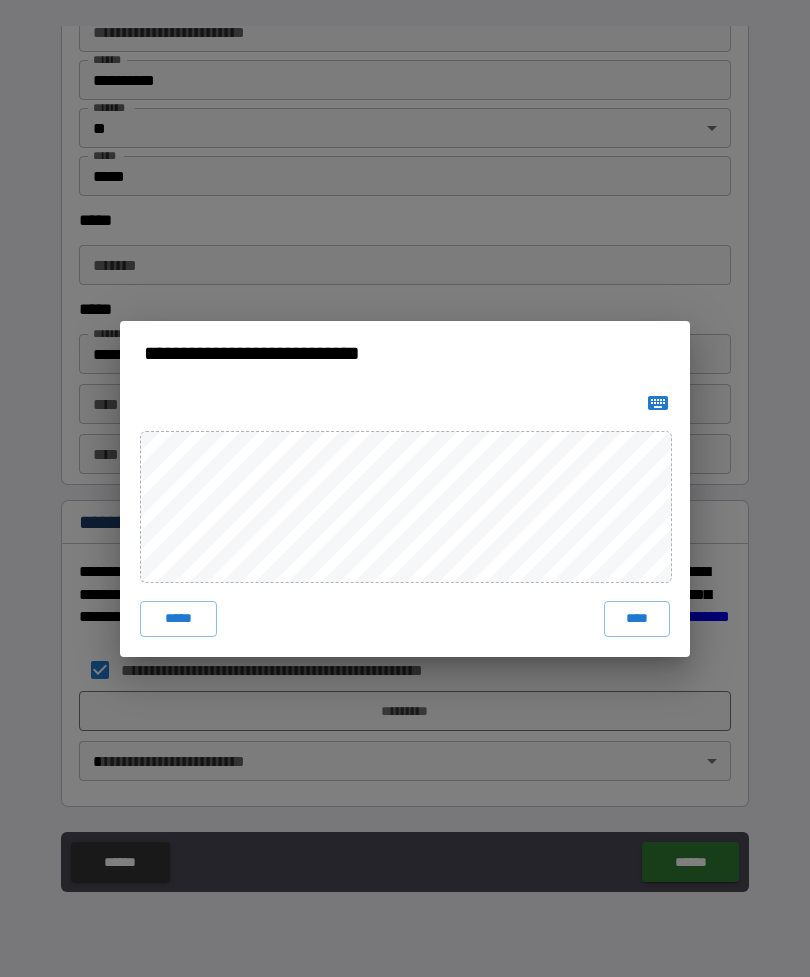 click on "****" at bounding box center (637, 619) 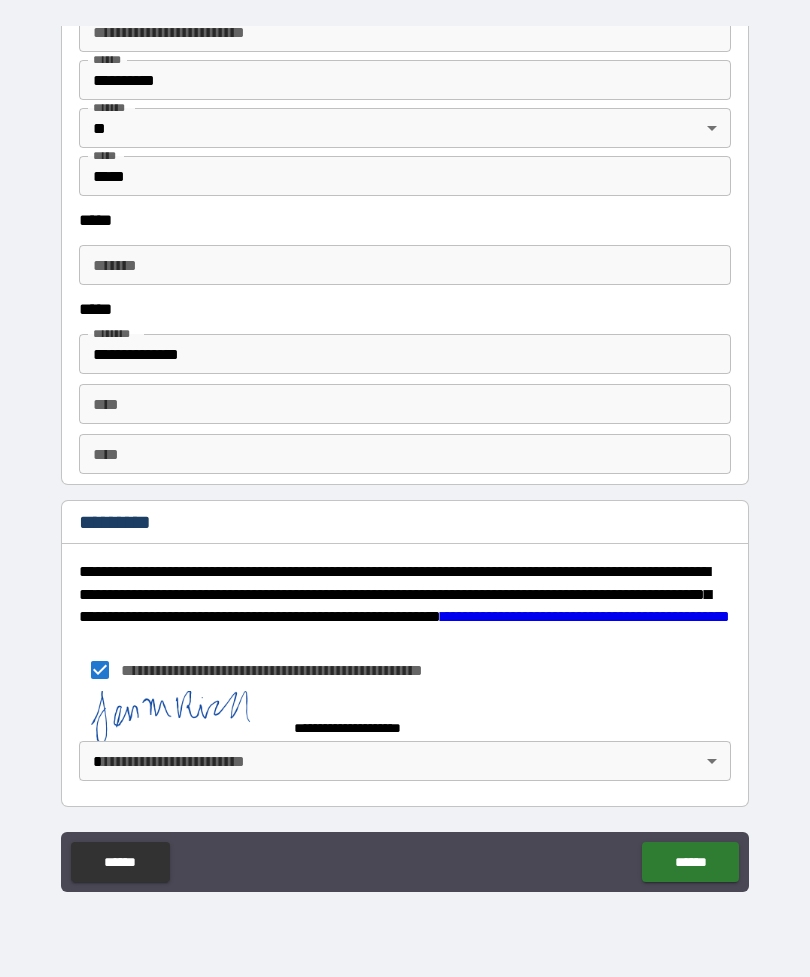 scroll, scrollTop: 2023, scrollLeft: 0, axis: vertical 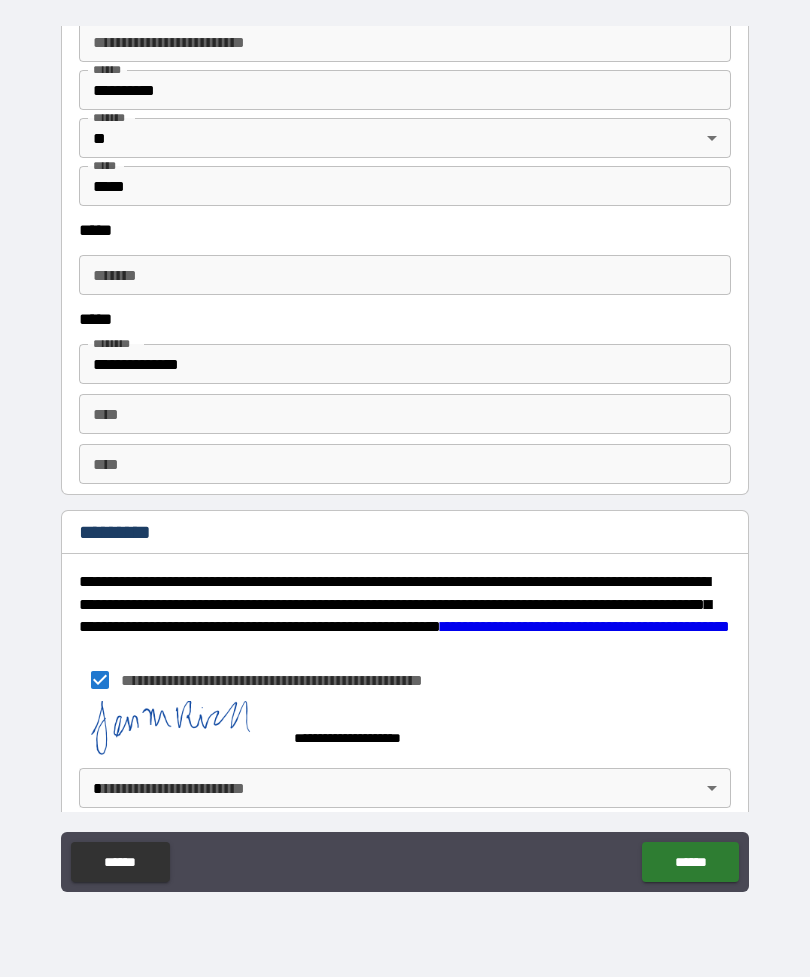 click on "**********" at bounding box center [405, 456] 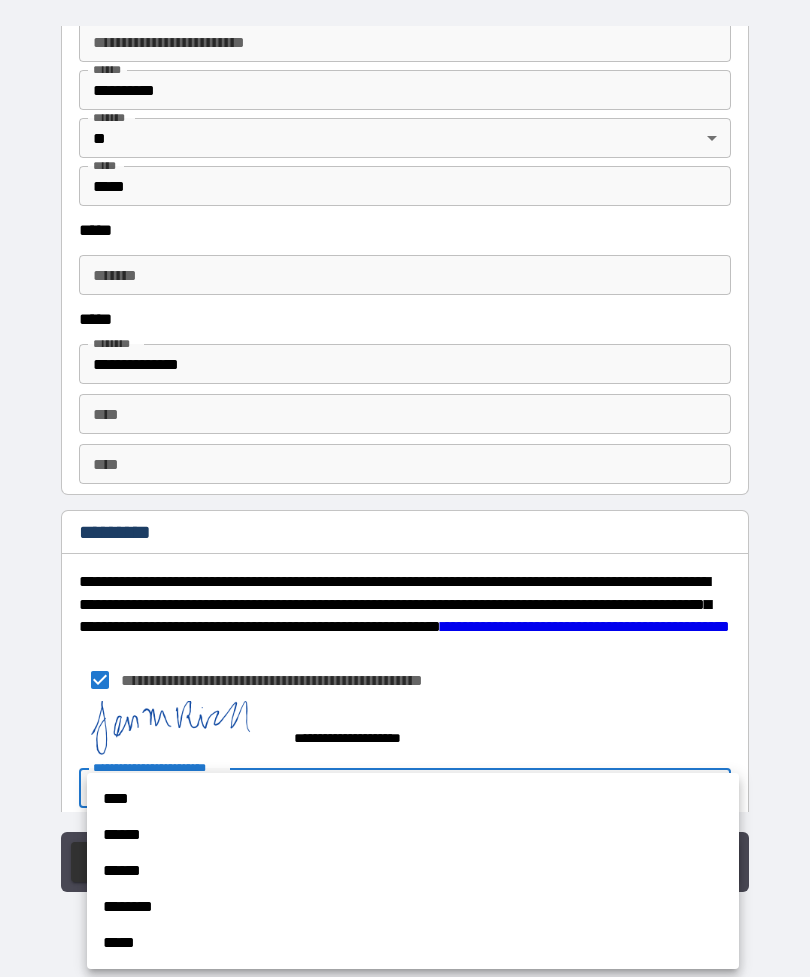 click on "******" at bounding box center (413, 835) 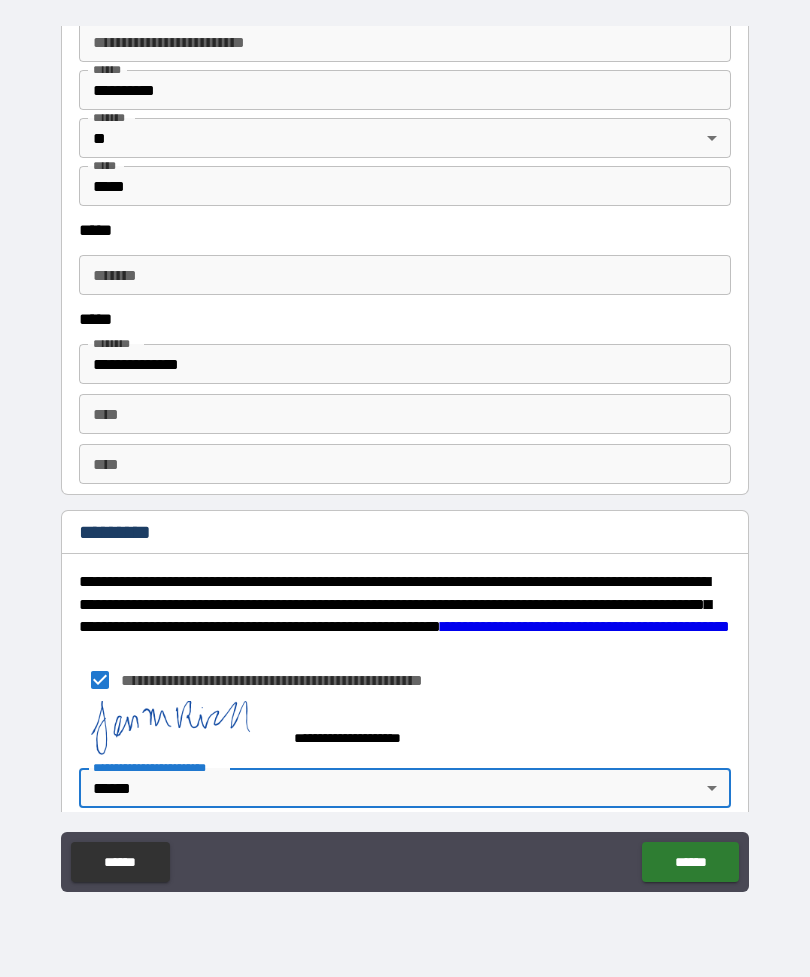 click on "******" at bounding box center (690, 862) 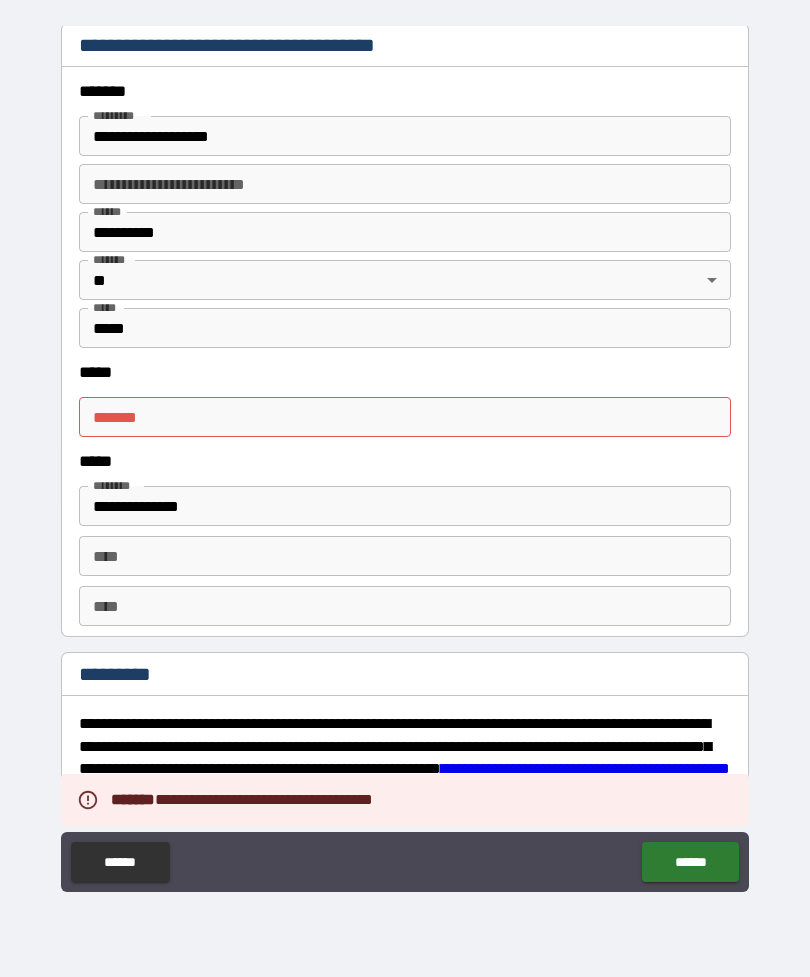 scroll, scrollTop: 1882, scrollLeft: 0, axis: vertical 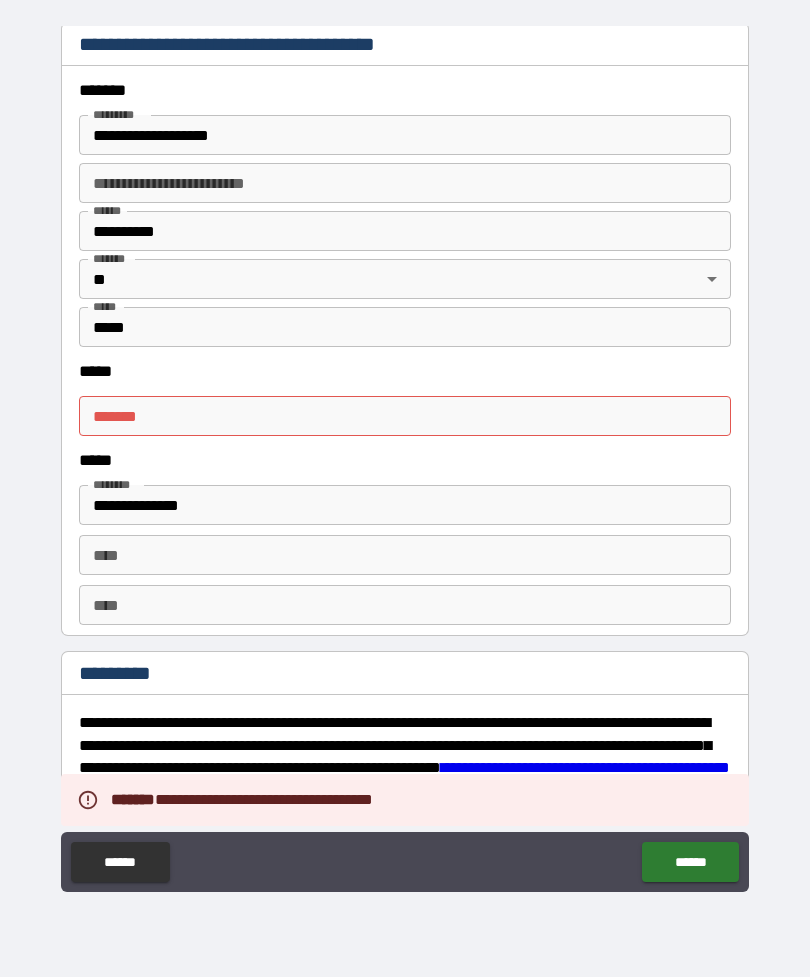 click on "*****   *" at bounding box center [405, 416] 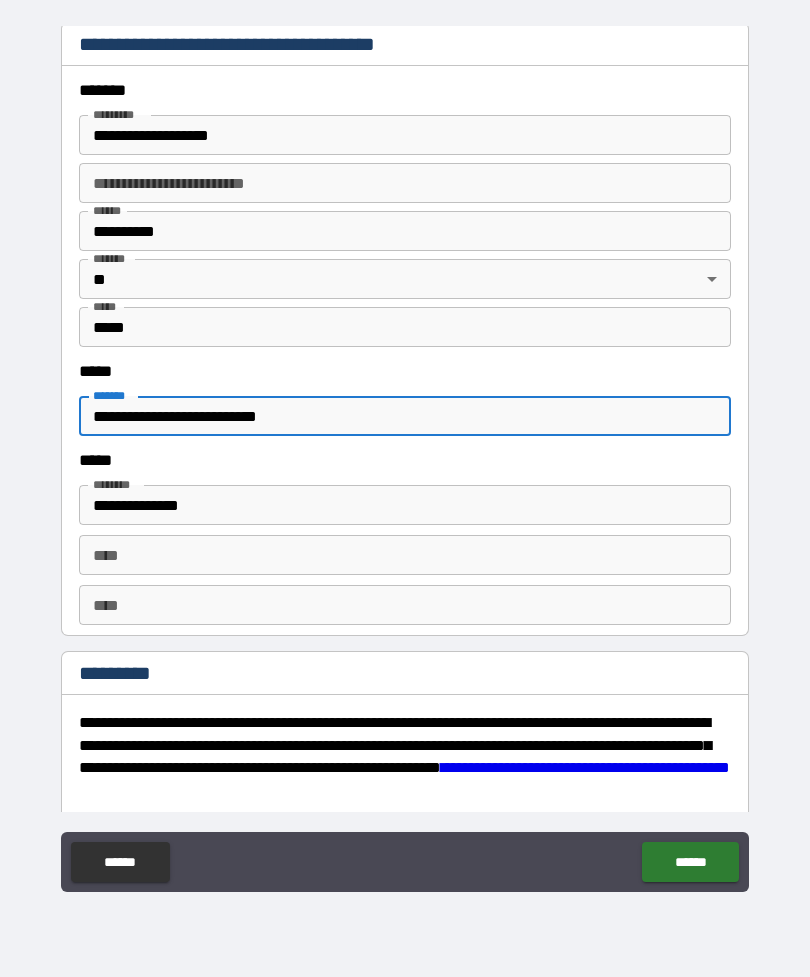 type on "**********" 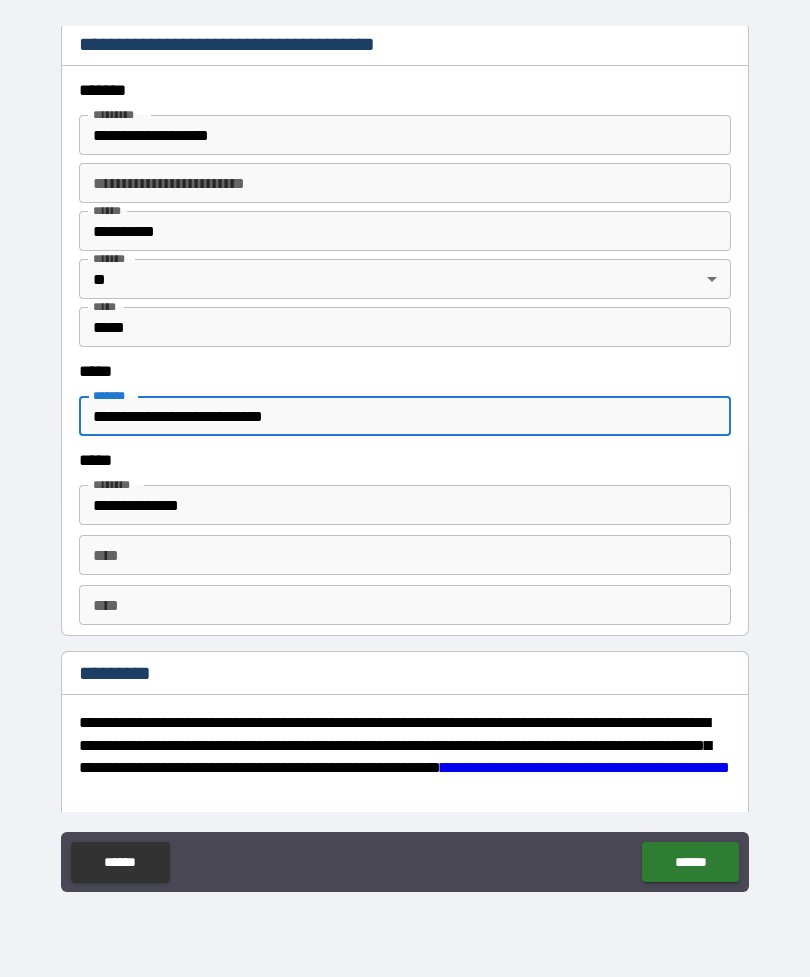 click on "******" at bounding box center [690, 862] 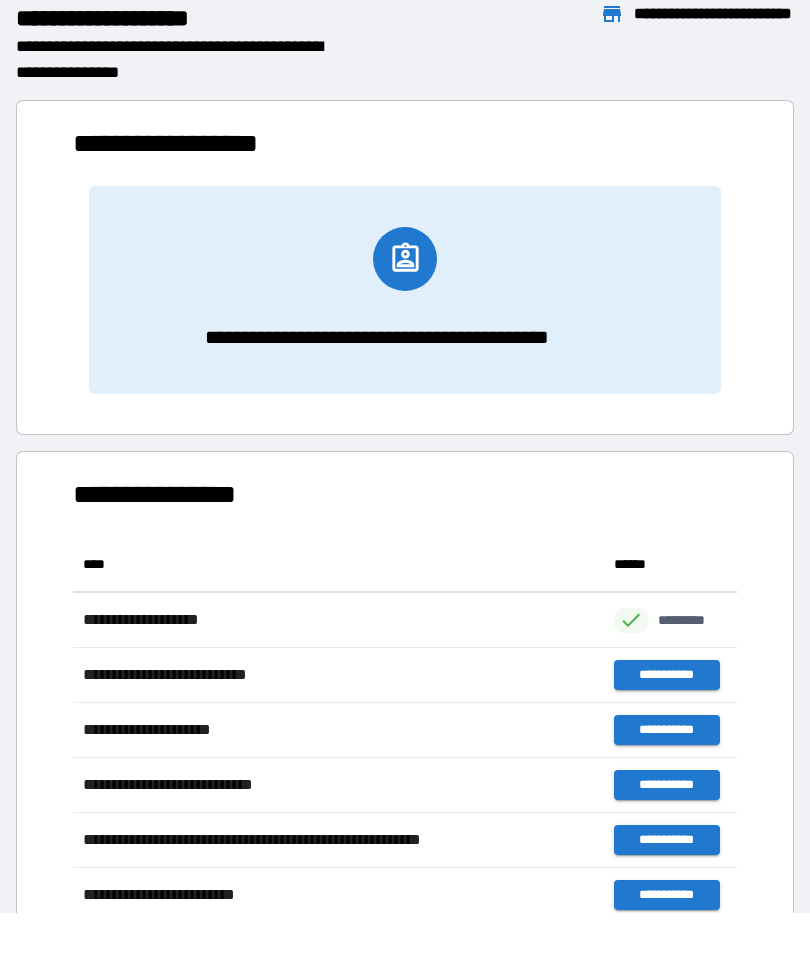 scroll, scrollTop: 1, scrollLeft: 1, axis: both 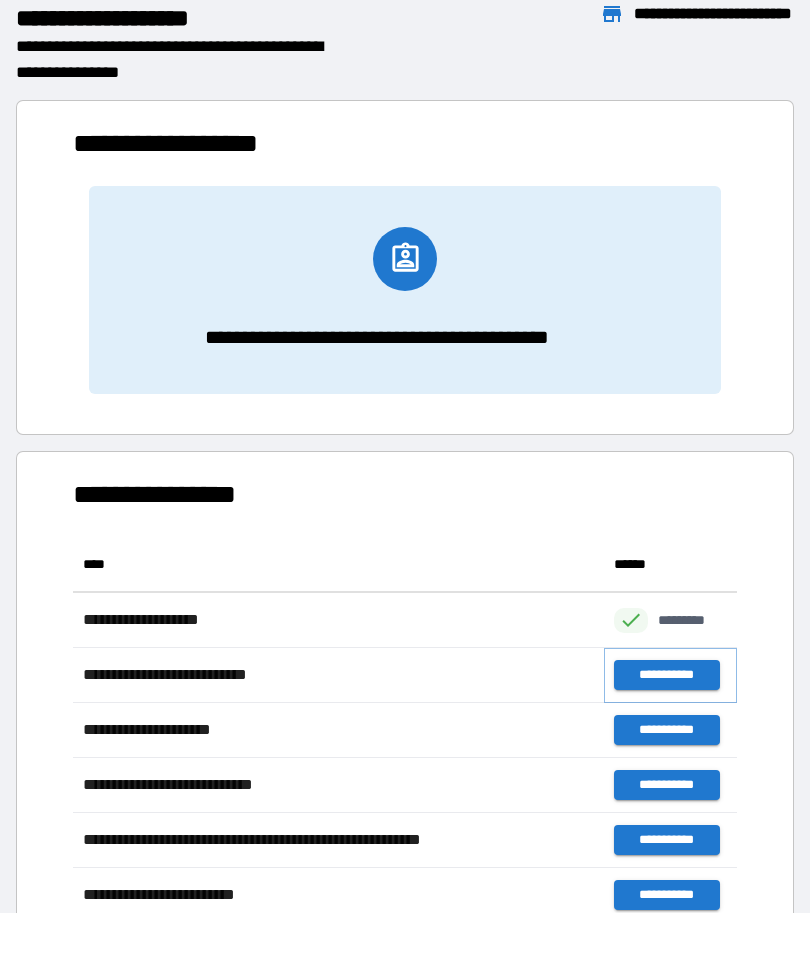 click on "**********" at bounding box center (666, 675) 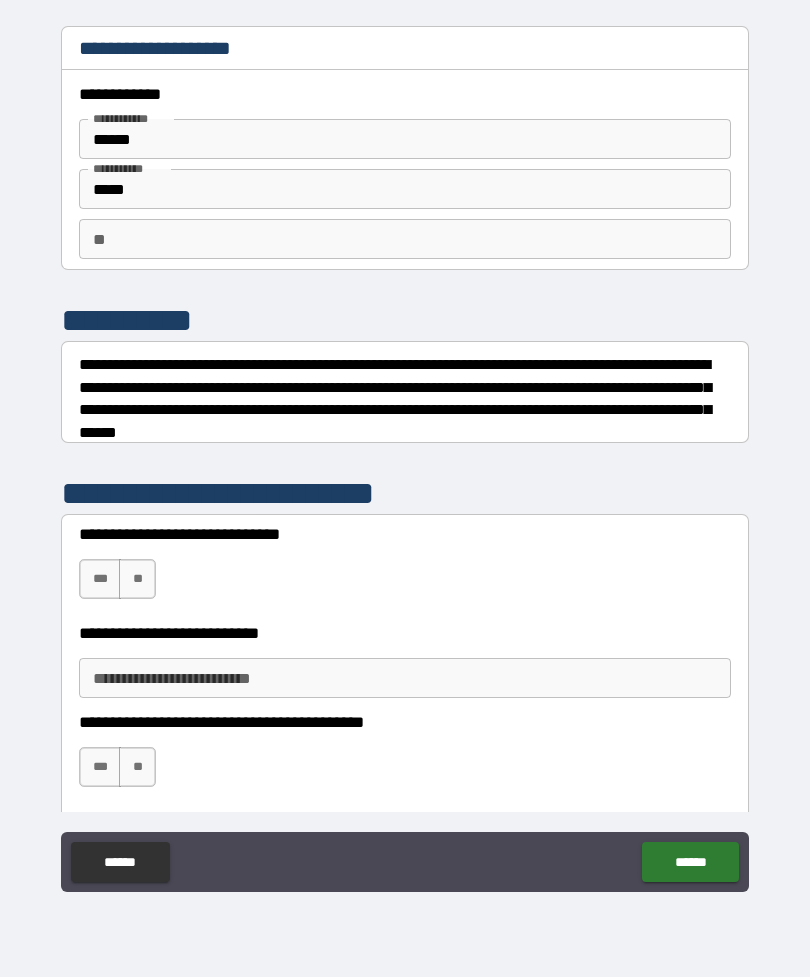click on "***" at bounding box center (100, 579) 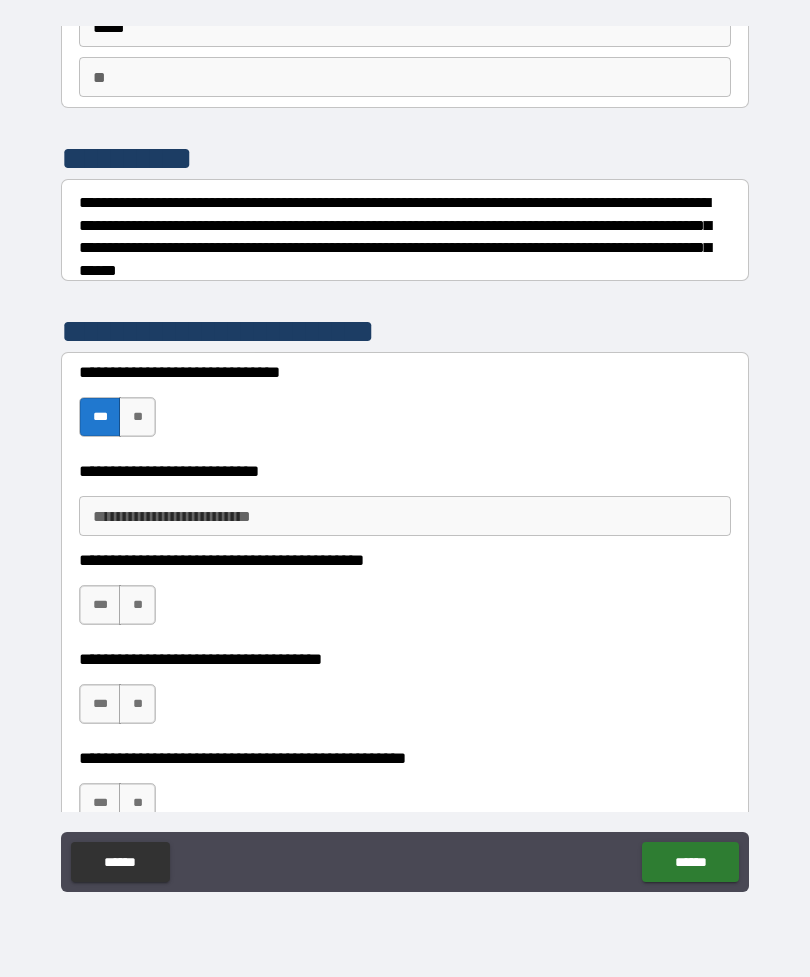 scroll, scrollTop: 164, scrollLeft: 0, axis: vertical 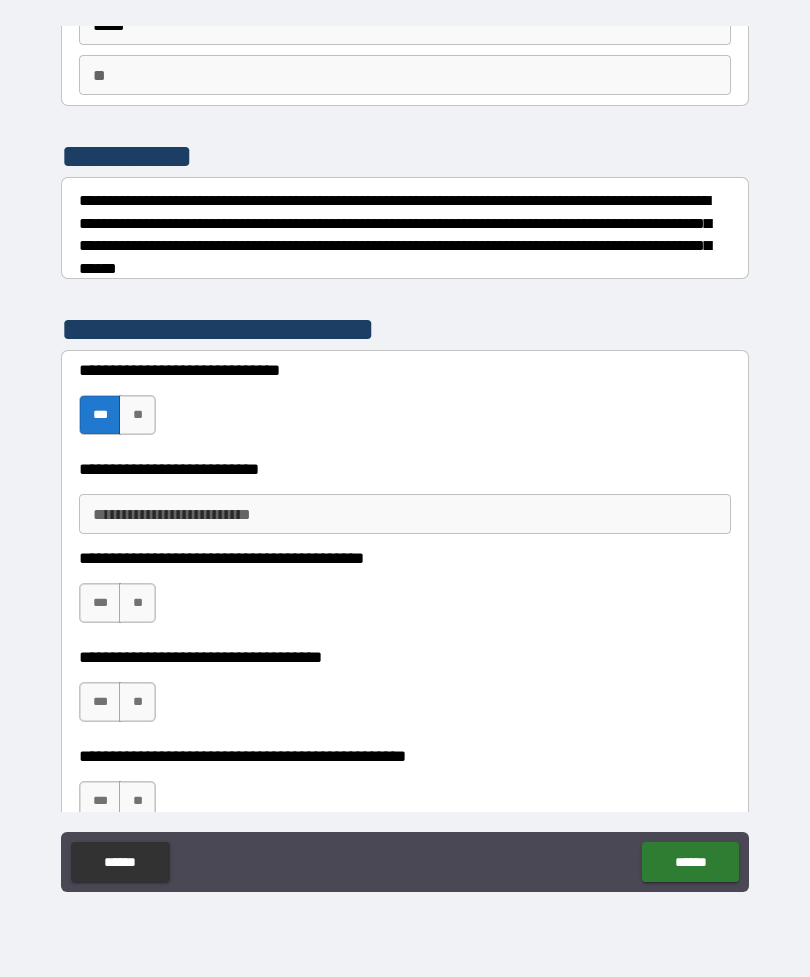 click on "**" at bounding box center (137, 603) 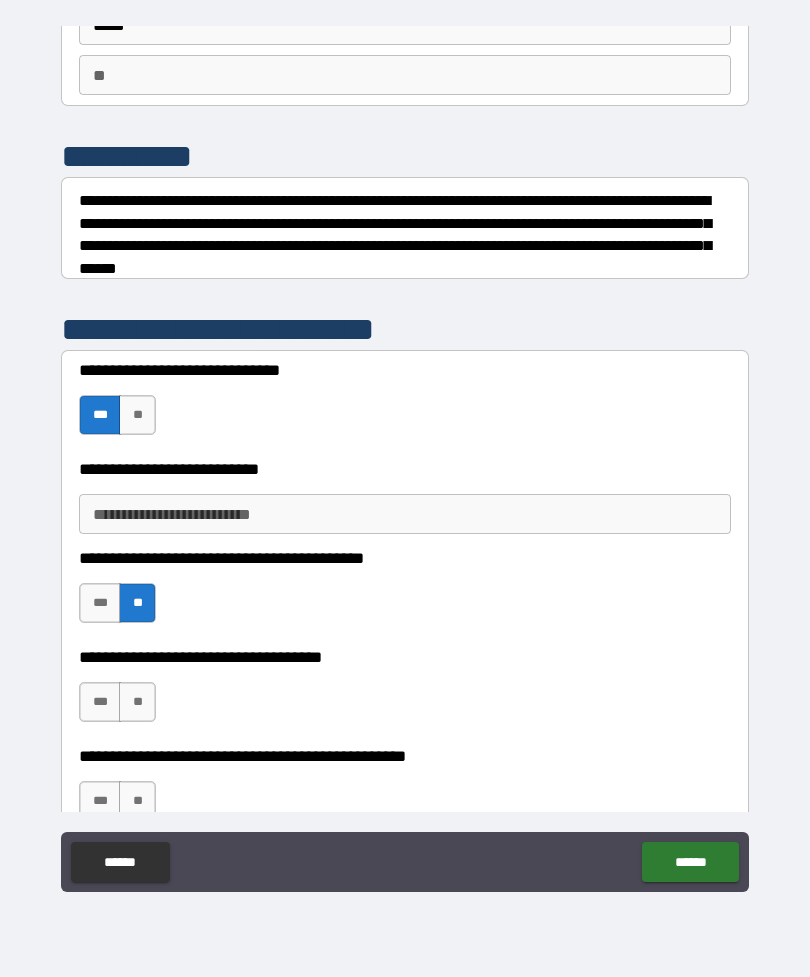 click on "**" at bounding box center (137, 702) 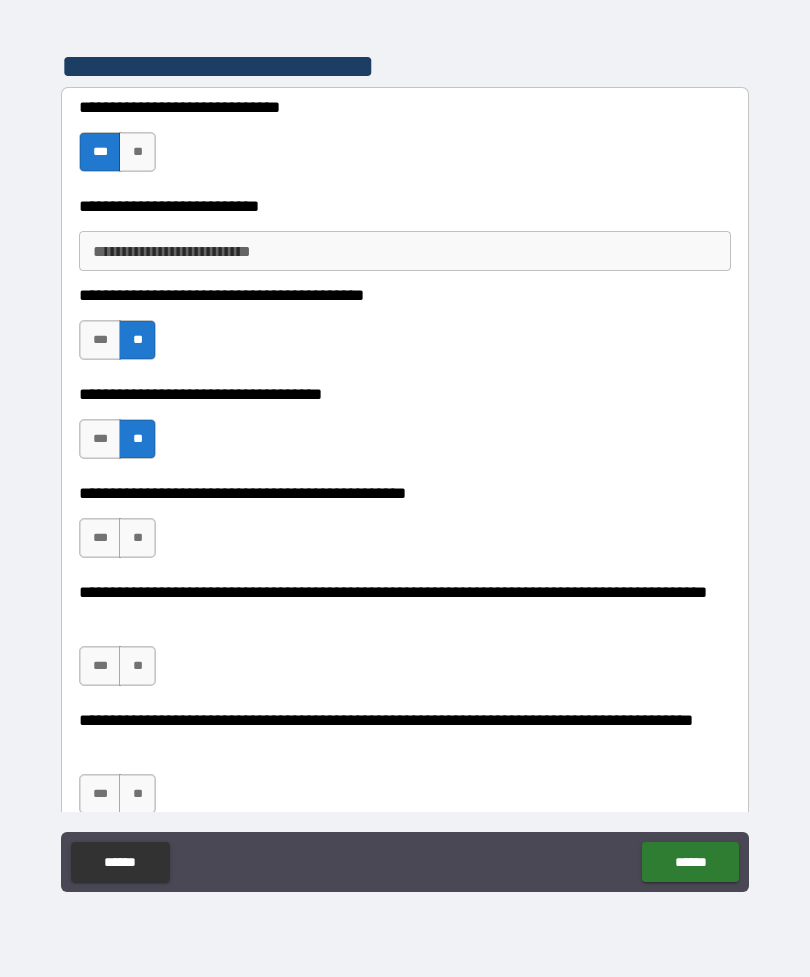 scroll, scrollTop: 433, scrollLeft: 0, axis: vertical 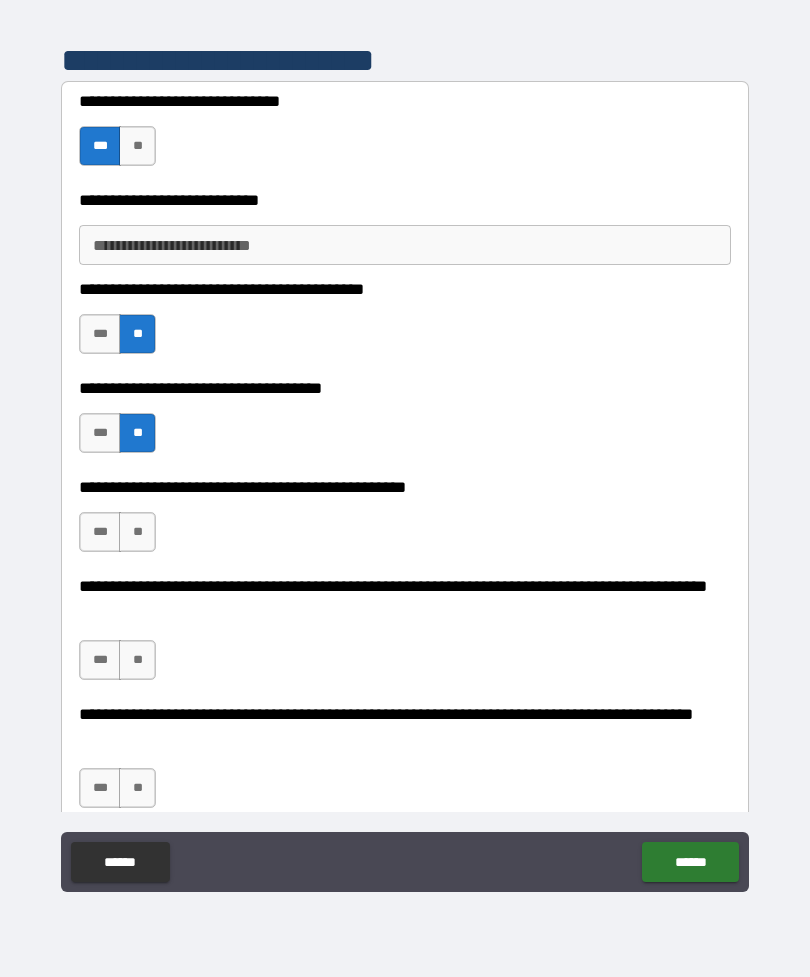 click on "**" at bounding box center (137, 532) 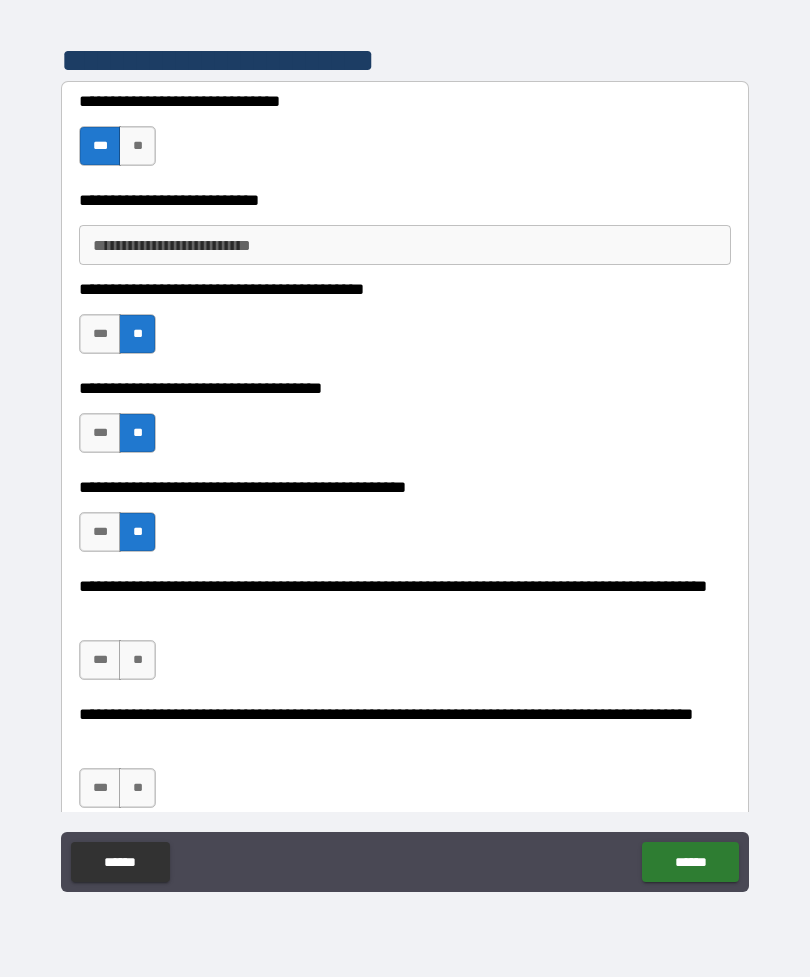 click on "**" at bounding box center (137, 660) 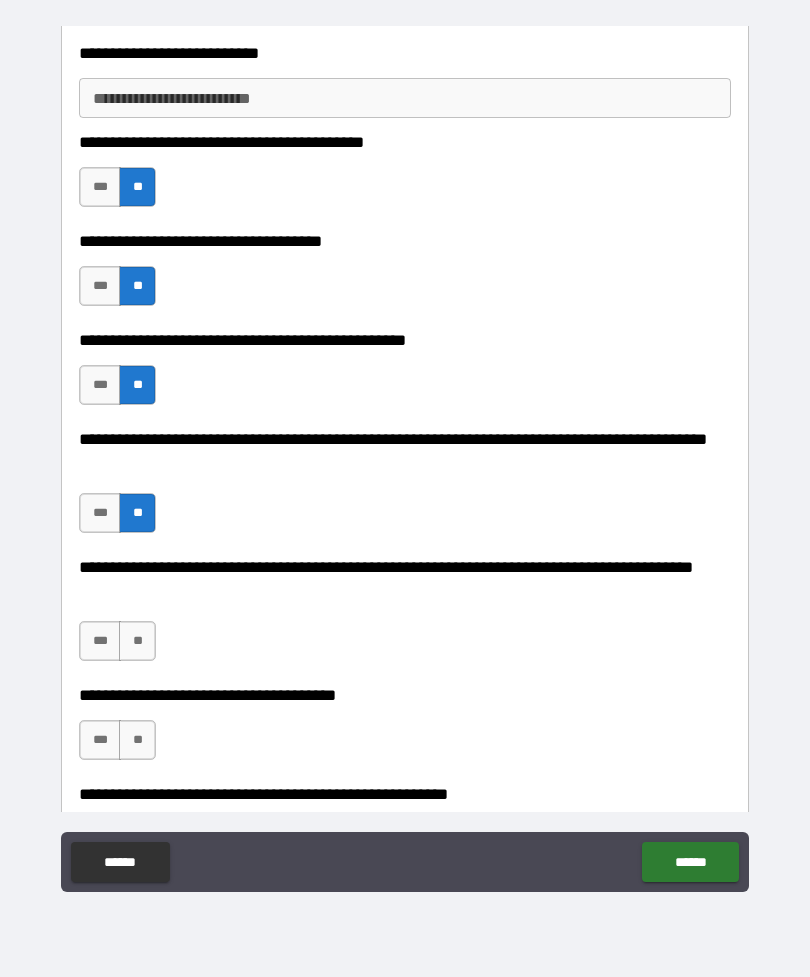 scroll, scrollTop: 704, scrollLeft: 0, axis: vertical 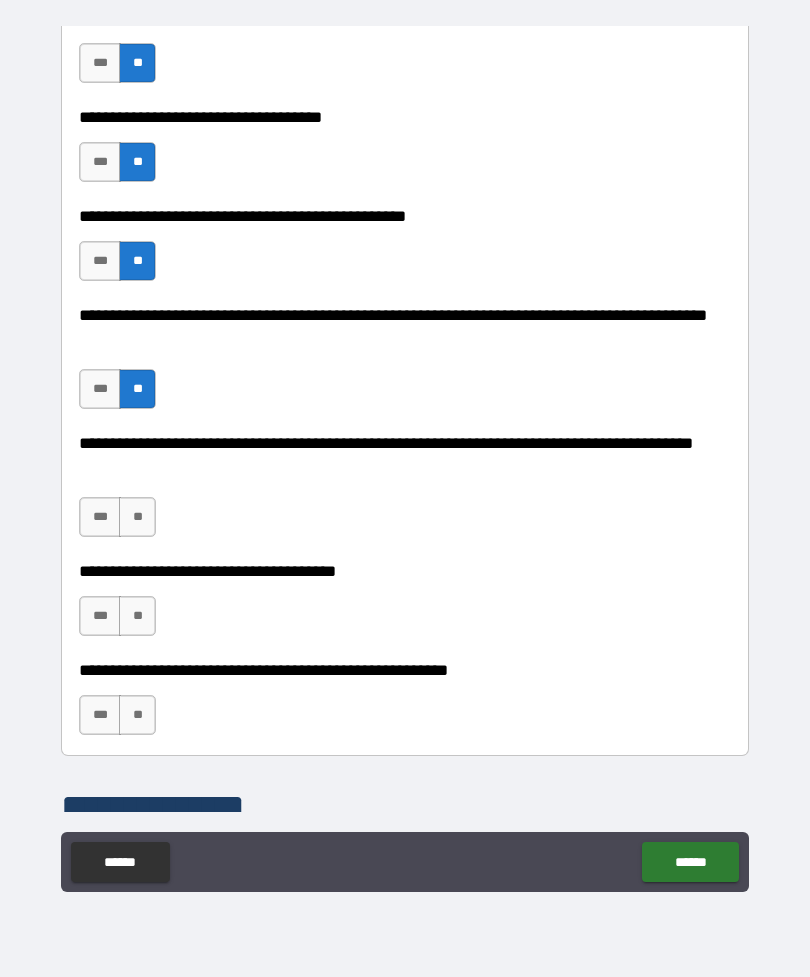 click on "**" at bounding box center (137, 517) 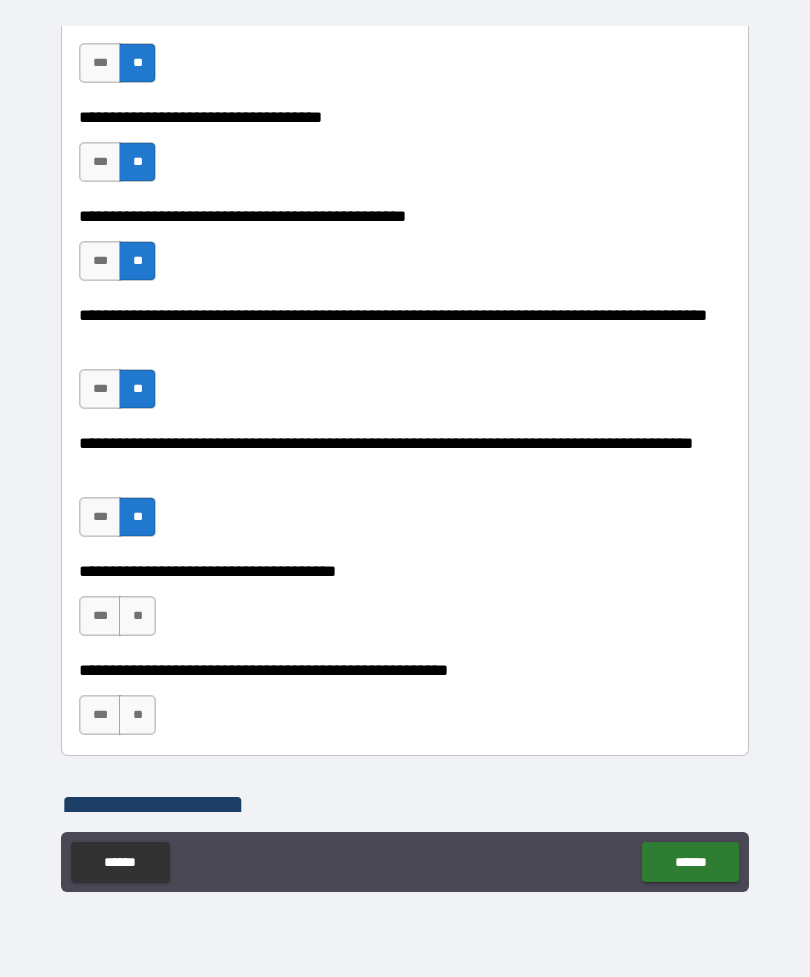 click on "***" at bounding box center (100, 616) 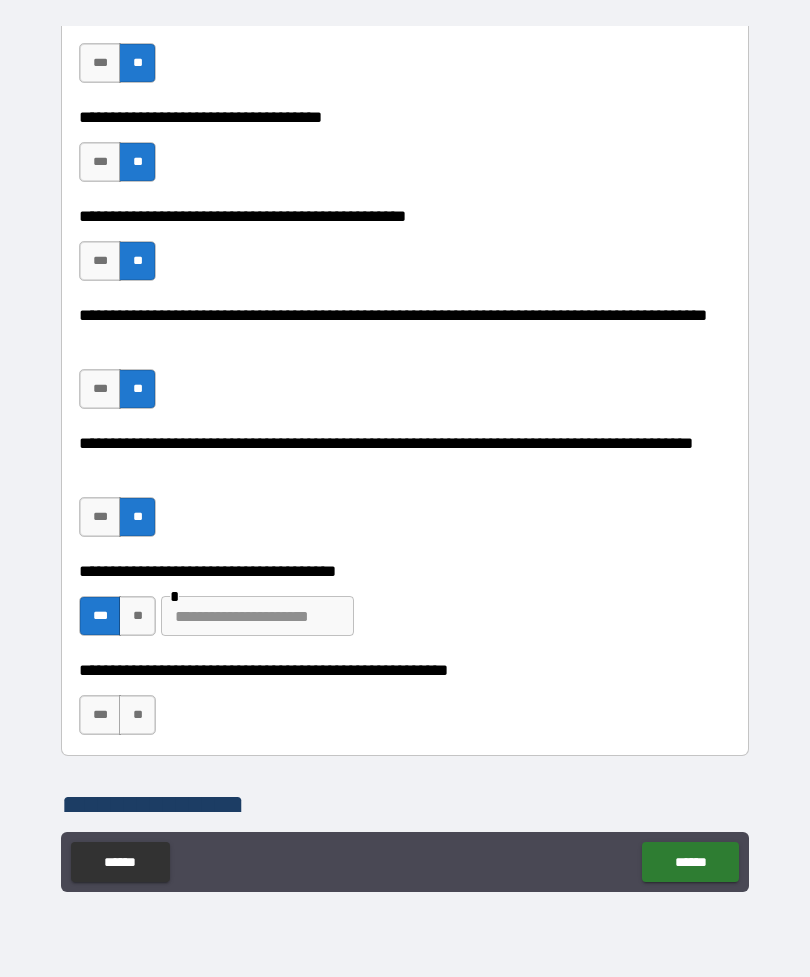 click at bounding box center [257, 616] 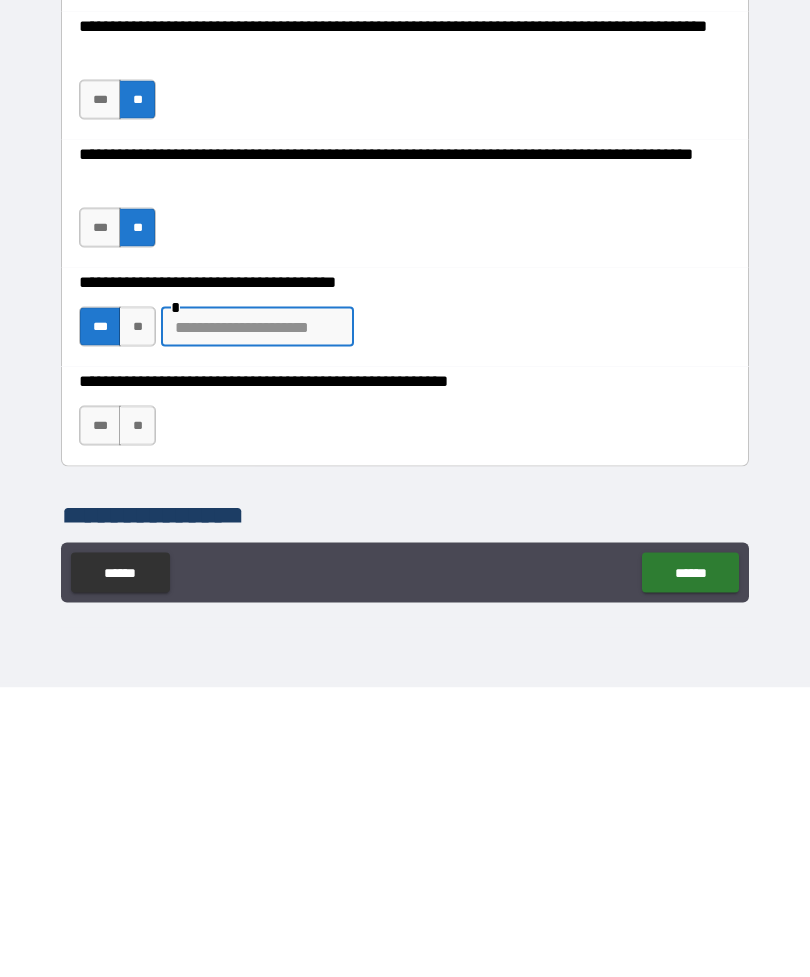 click on "***" at bounding box center [100, 715] 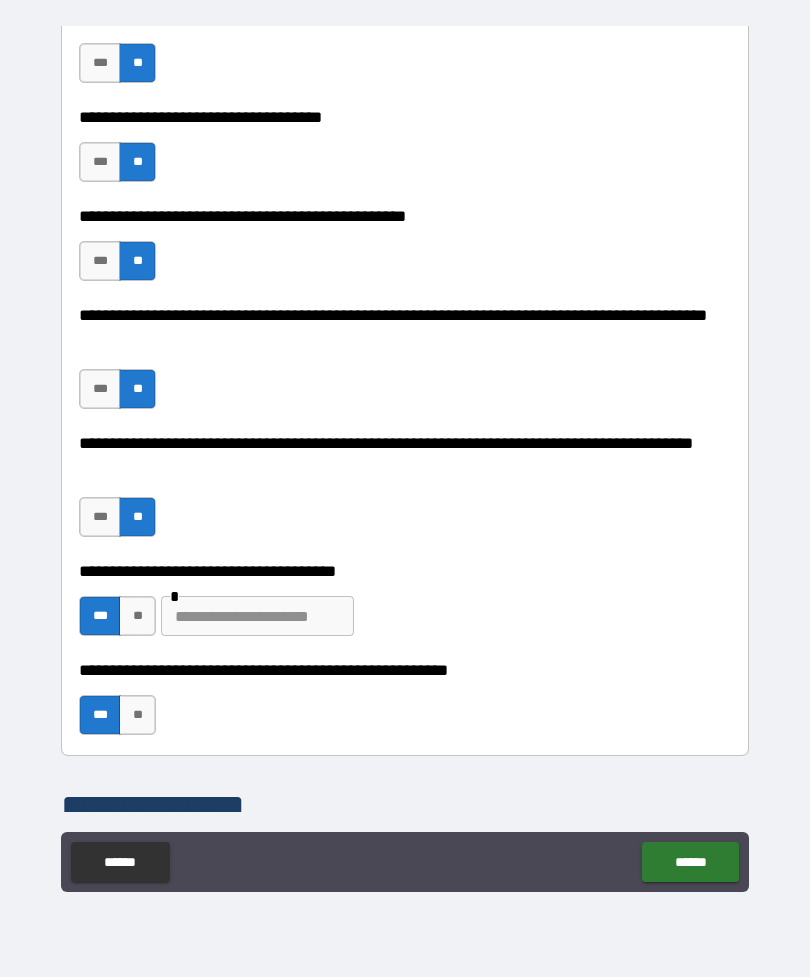 click at bounding box center (257, 616) 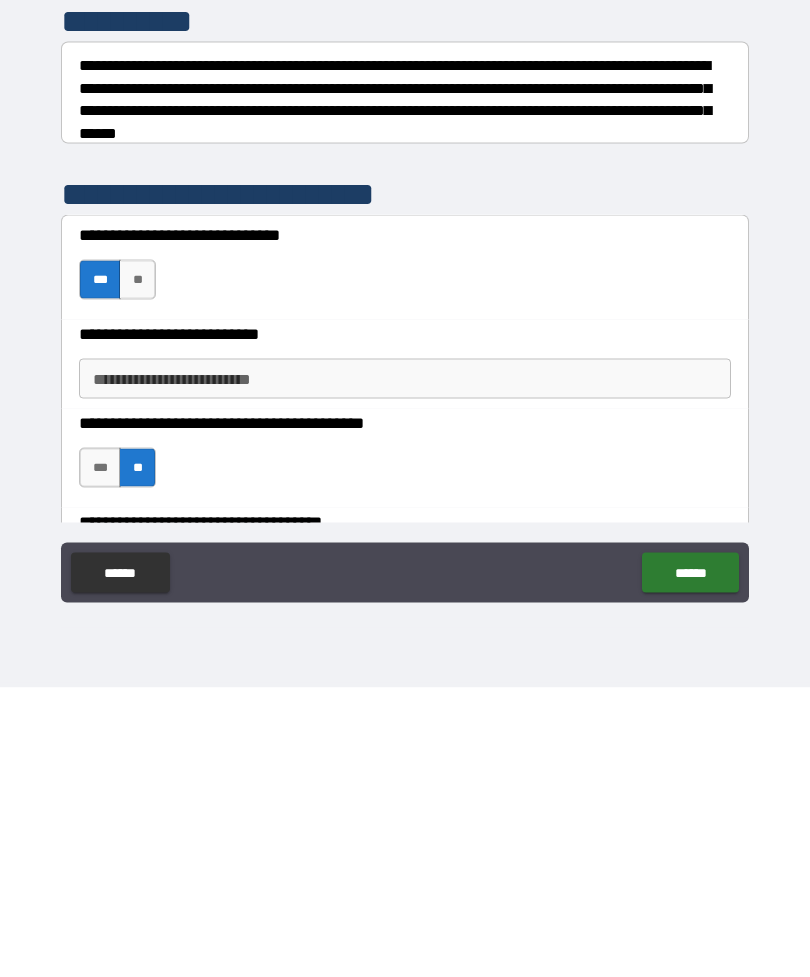 scroll, scrollTop: 12, scrollLeft: 0, axis: vertical 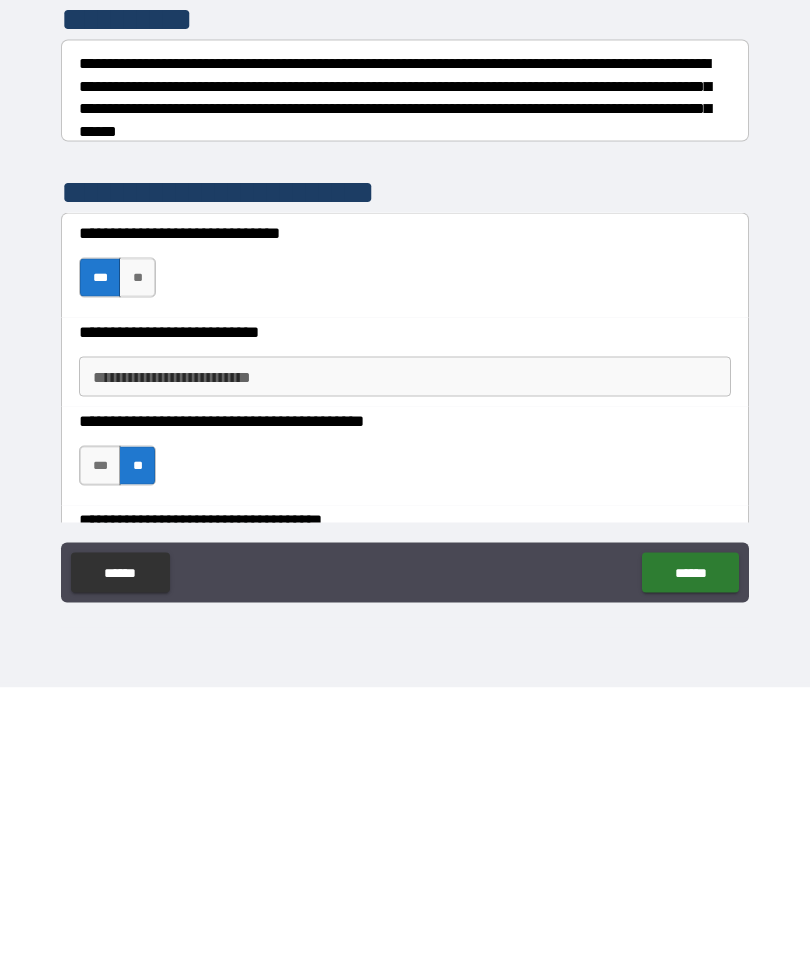 click on "**********" at bounding box center (405, 666) 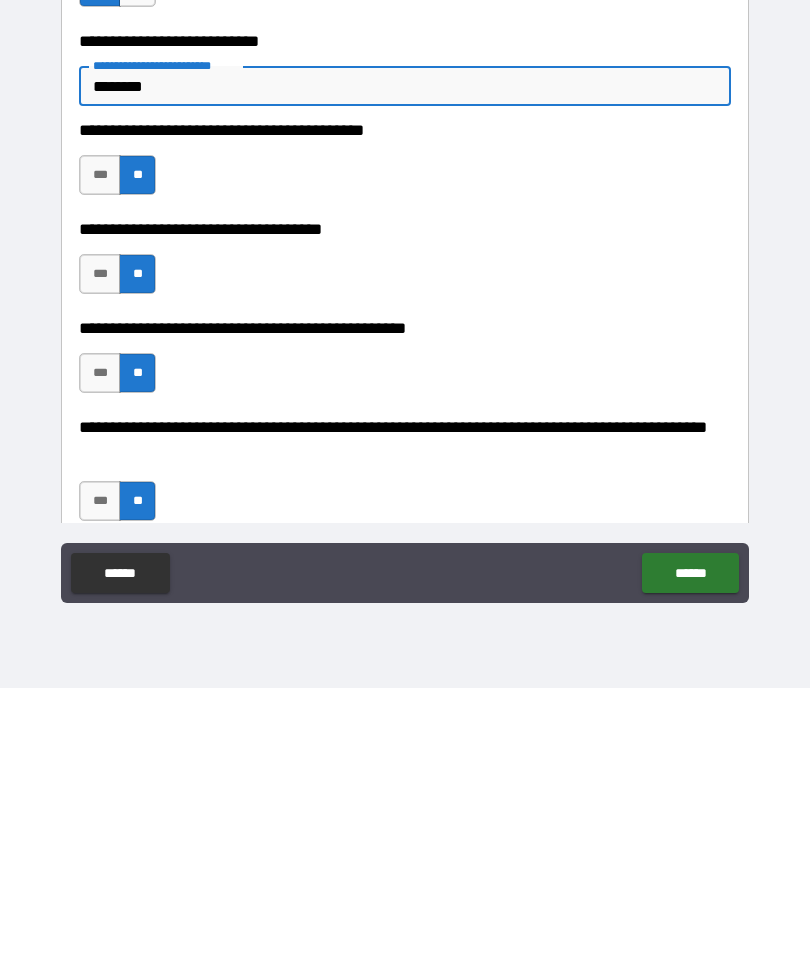 scroll, scrollTop: 339, scrollLeft: 0, axis: vertical 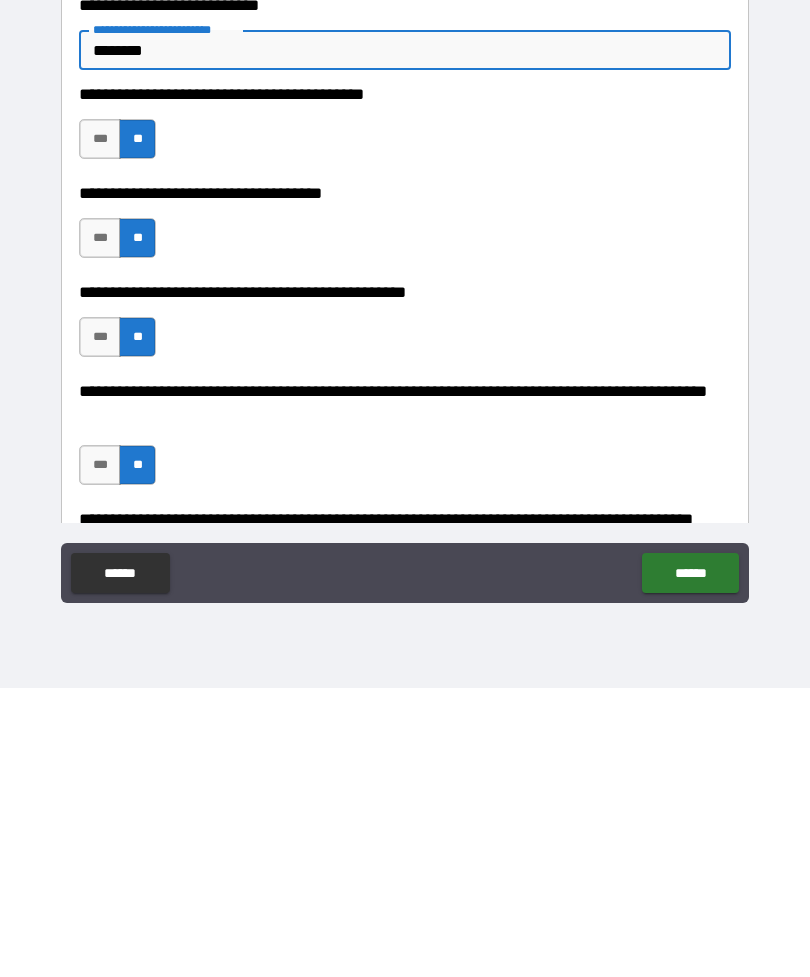 type on "********" 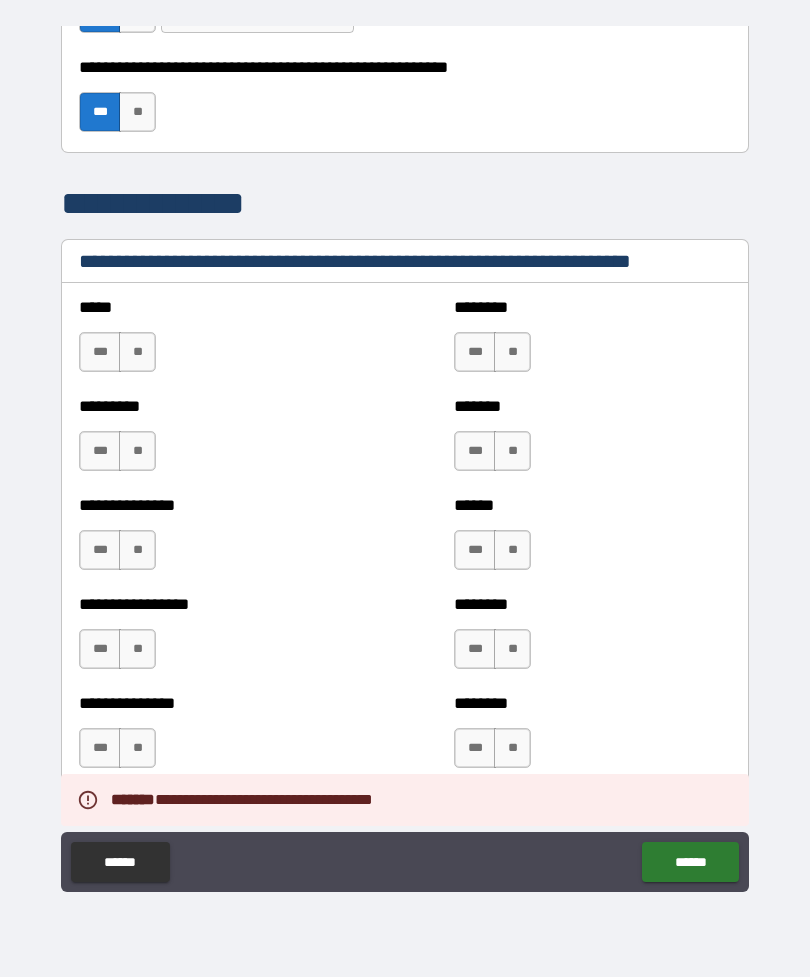 scroll, scrollTop: 1309, scrollLeft: 0, axis: vertical 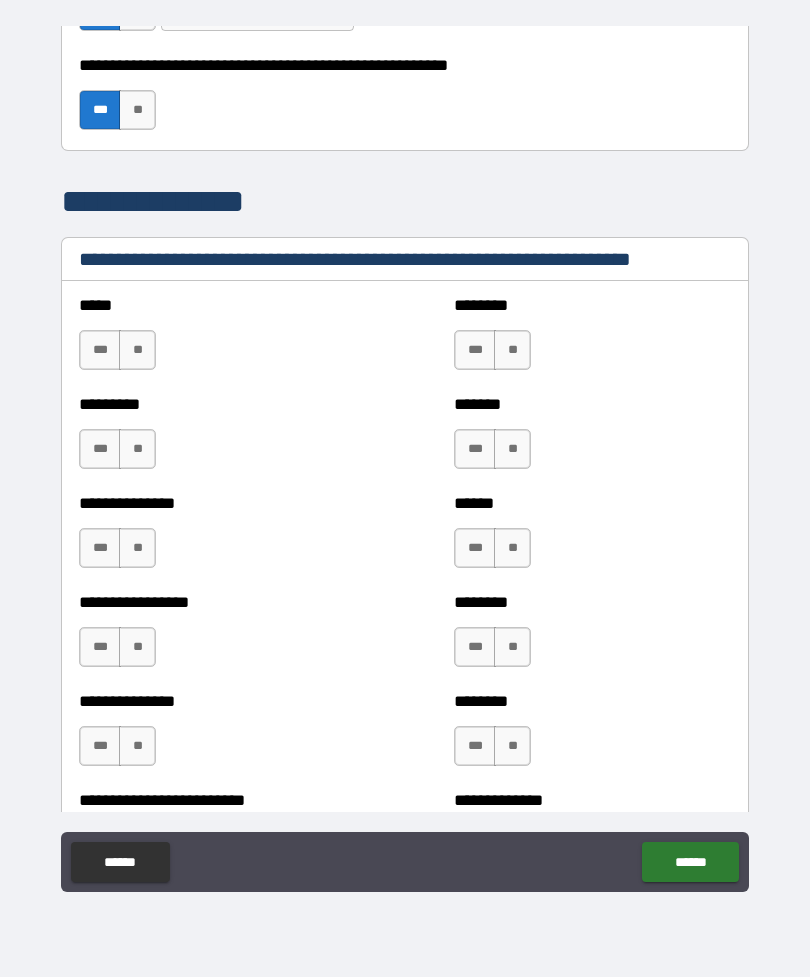 click on "**" at bounding box center [137, 350] 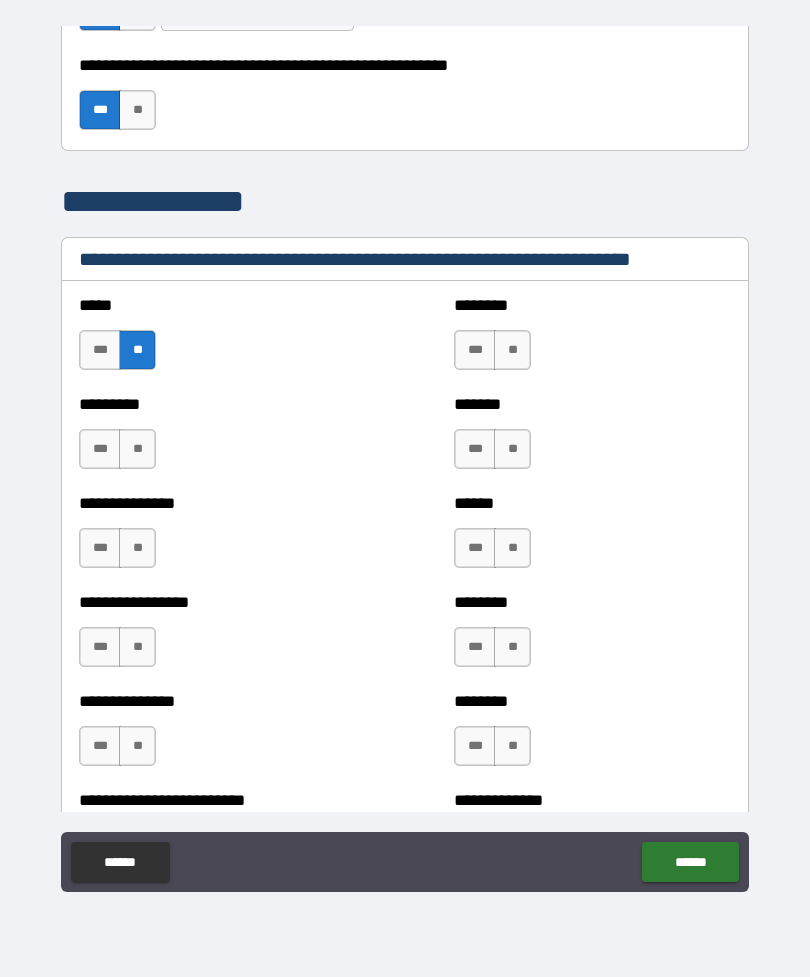 click on "**" at bounding box center [137, 449] 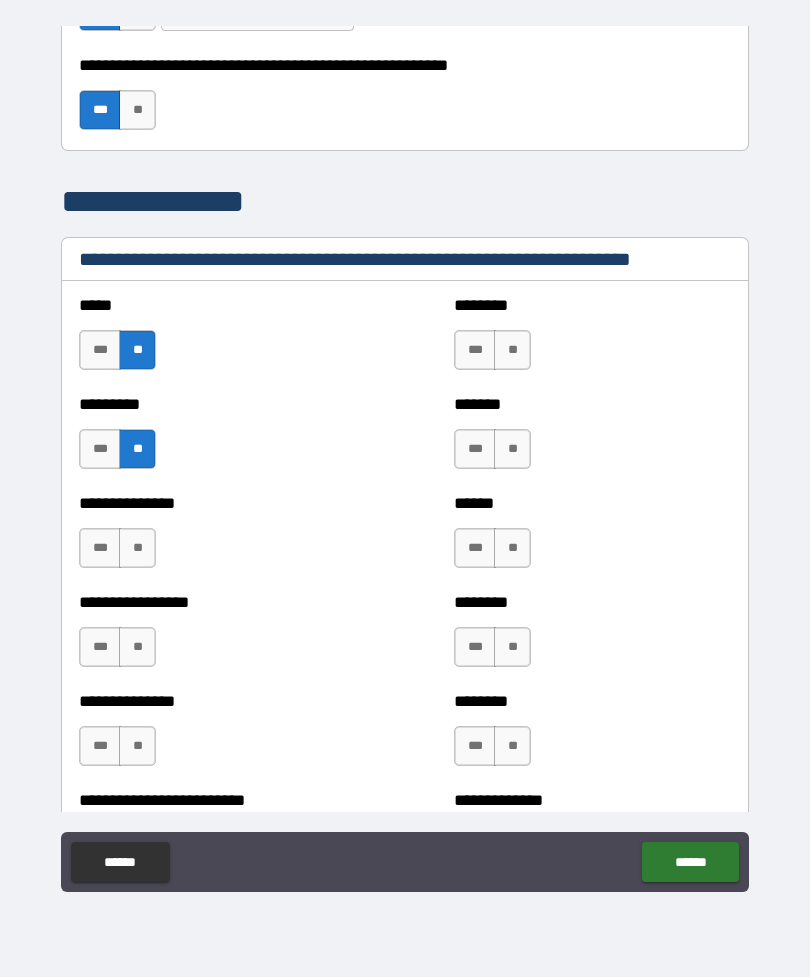 click on "**" at bounding box center (137, 548) 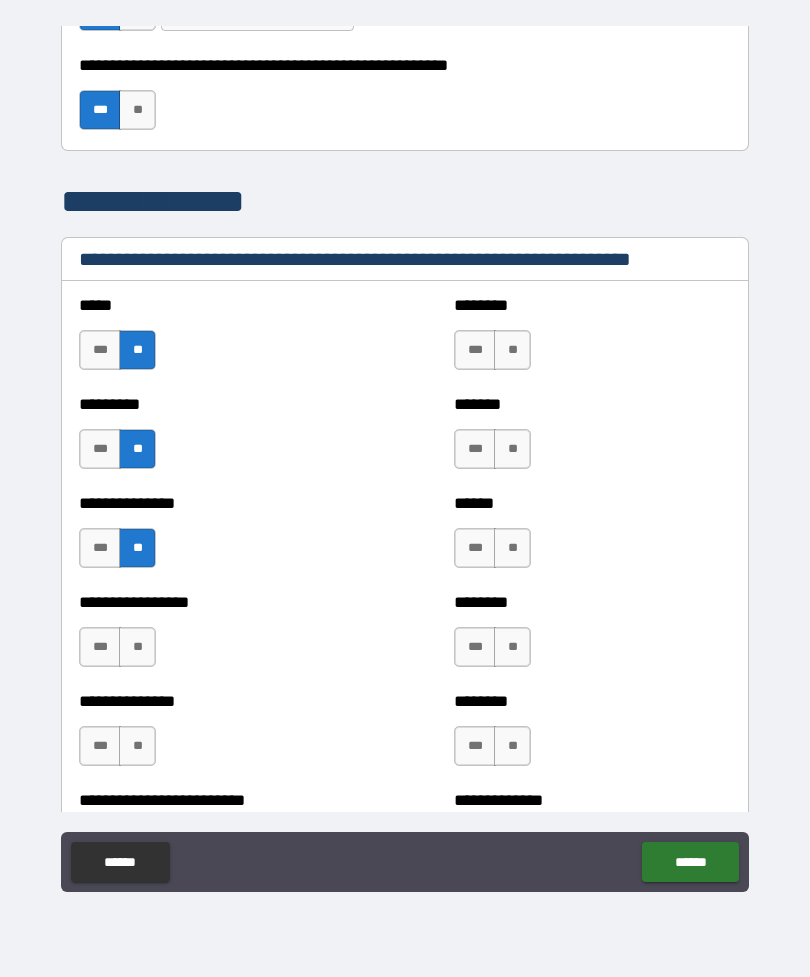 click on "**" at bounding box center (137, 647) 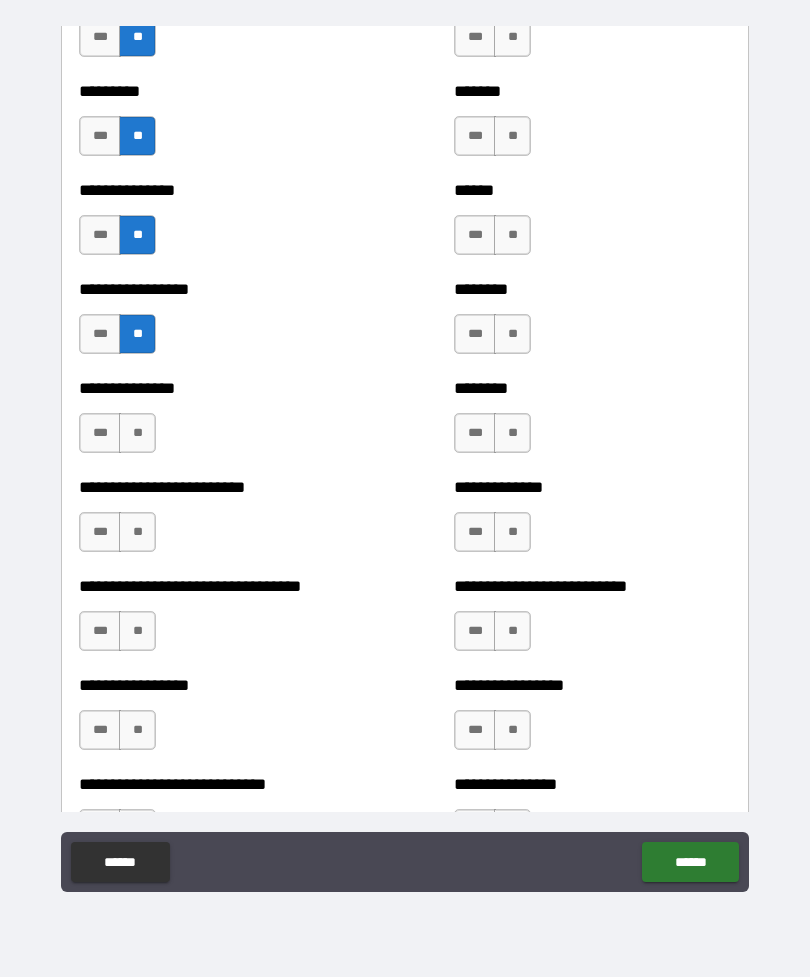 scroll, scrollTop: 1620, scrollLeft: 0, axis: vertical 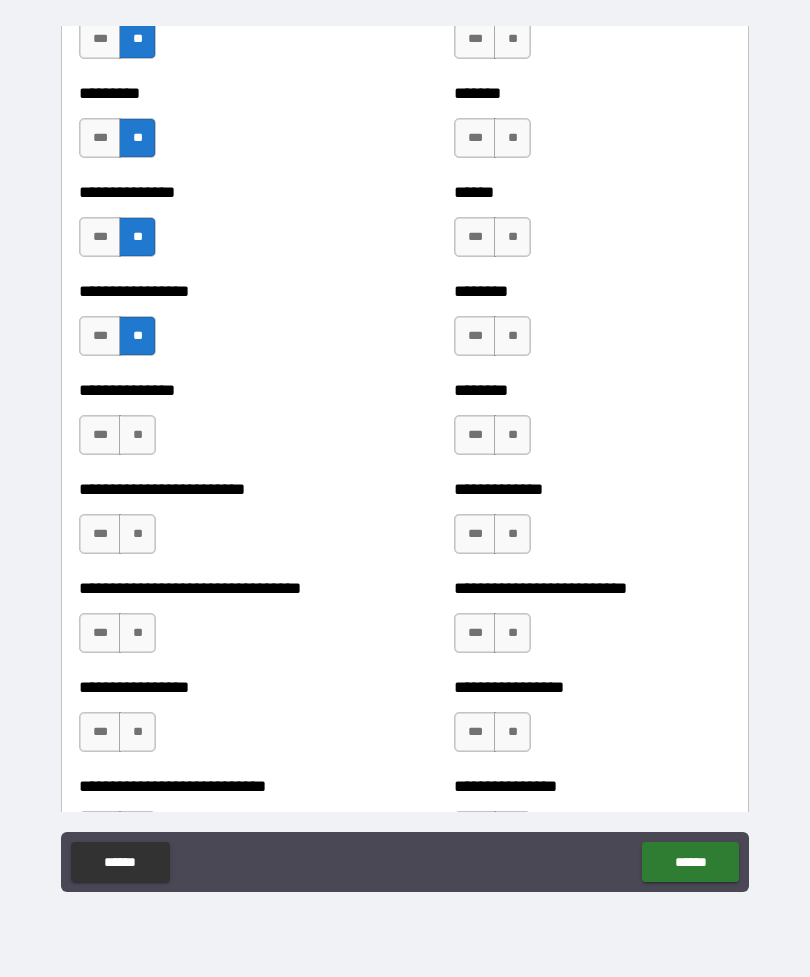 click on "**" at bounding box center (137, 435) 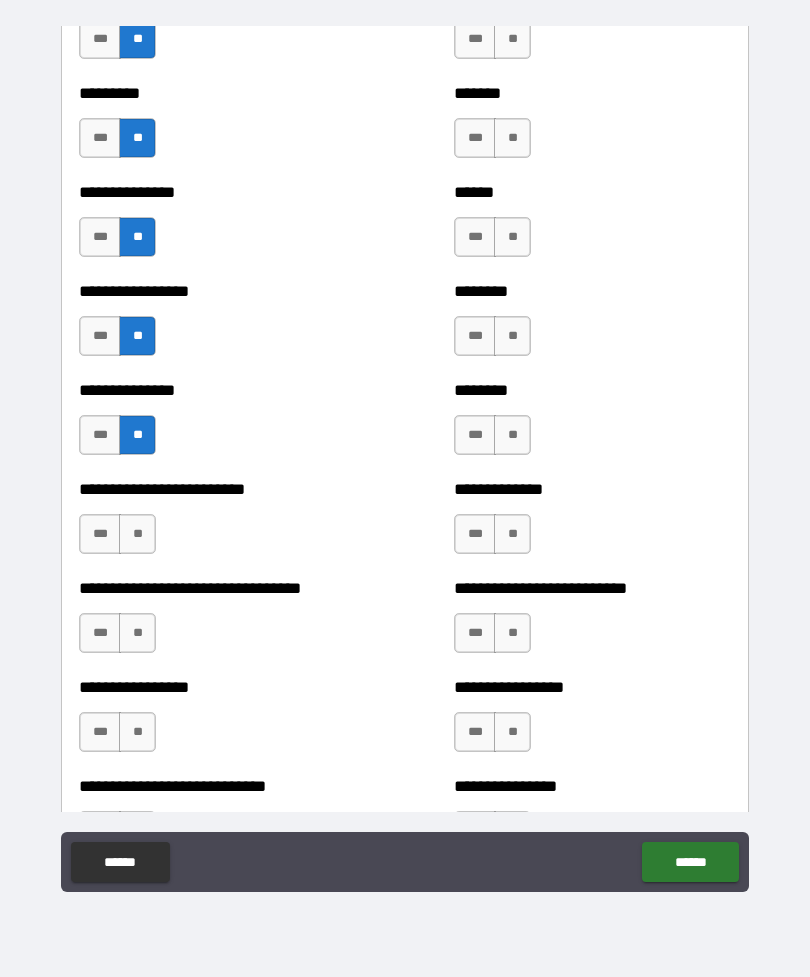 click on "**" at bounding box center [137, 534] 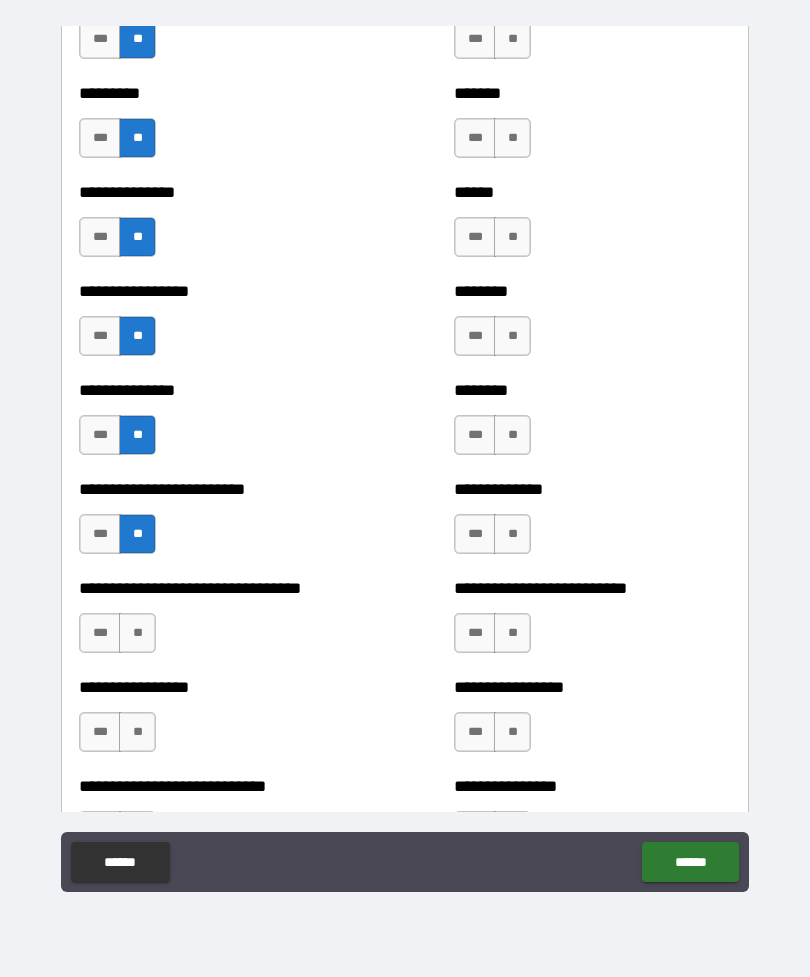 click on "**" at bounding box center (137, 633) 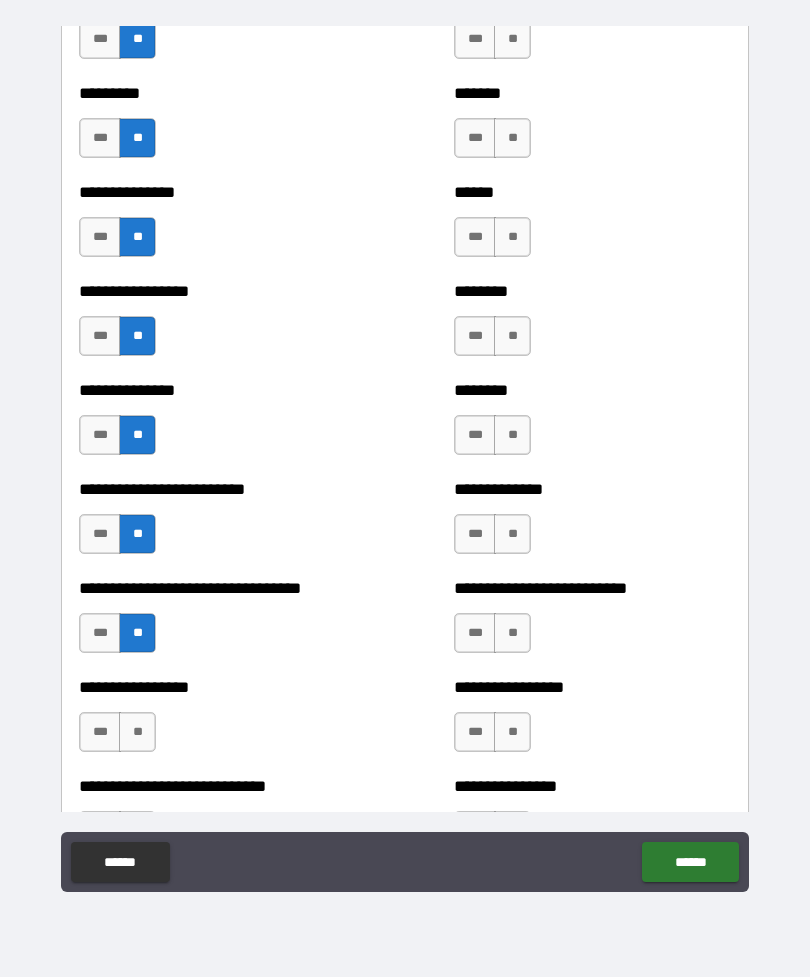 click on "**" at bounding box center (137, 732) 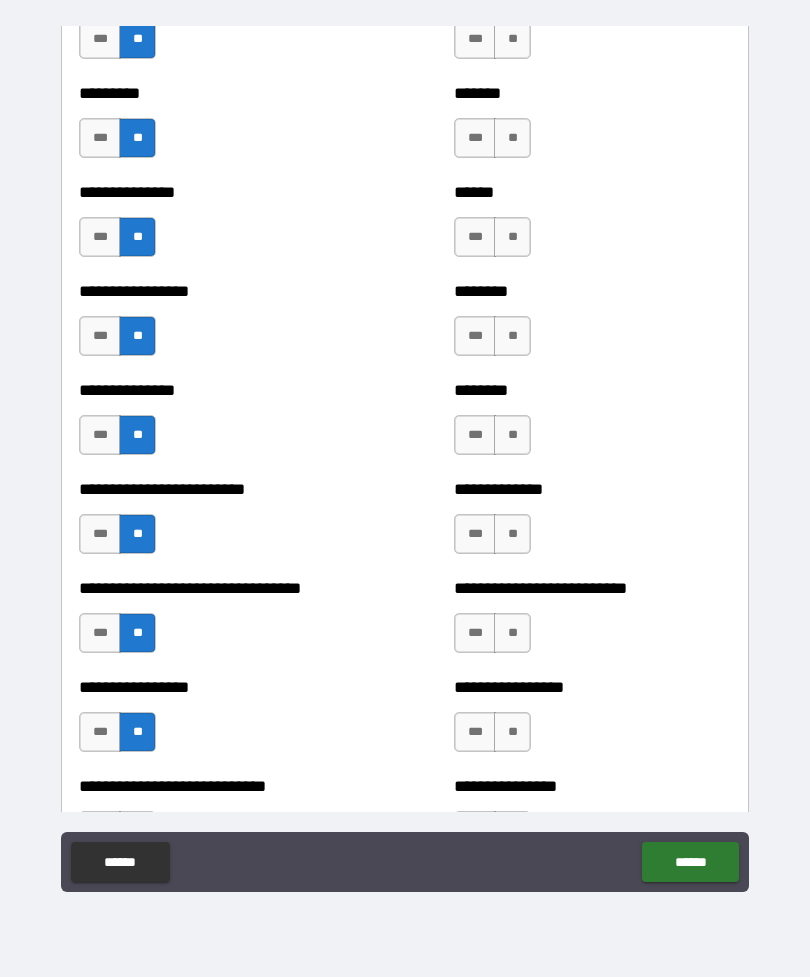 click on "***" at bounding box center (100, 435) 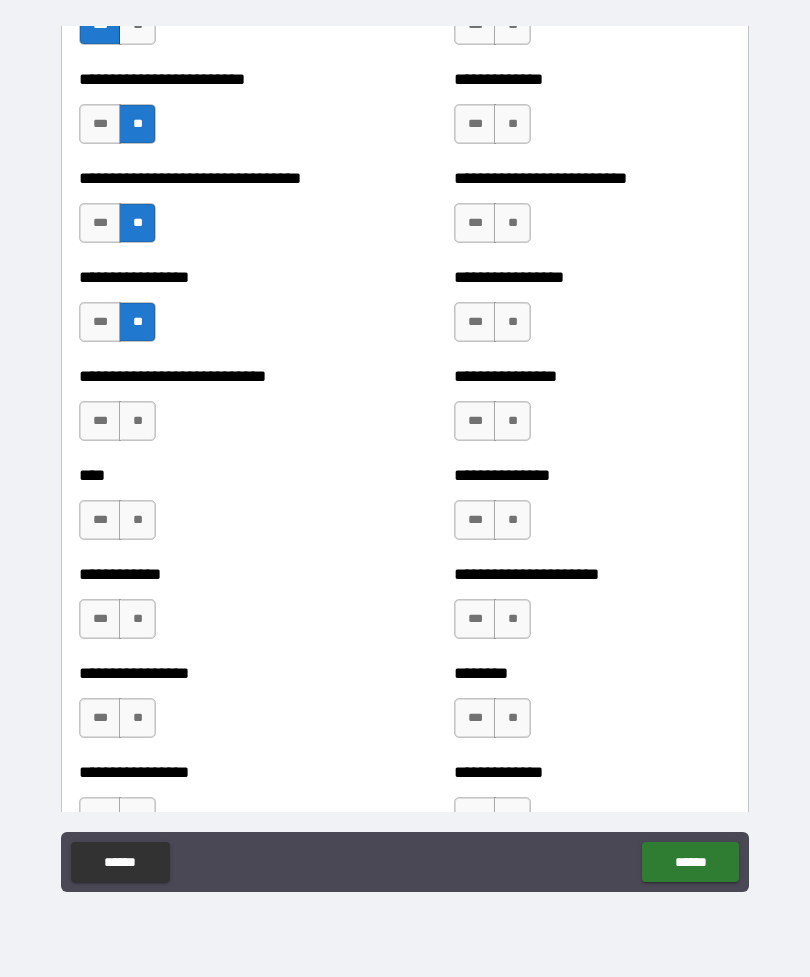scroll, scrollTop: 2036, scrollLeft: 0, axis: vertical 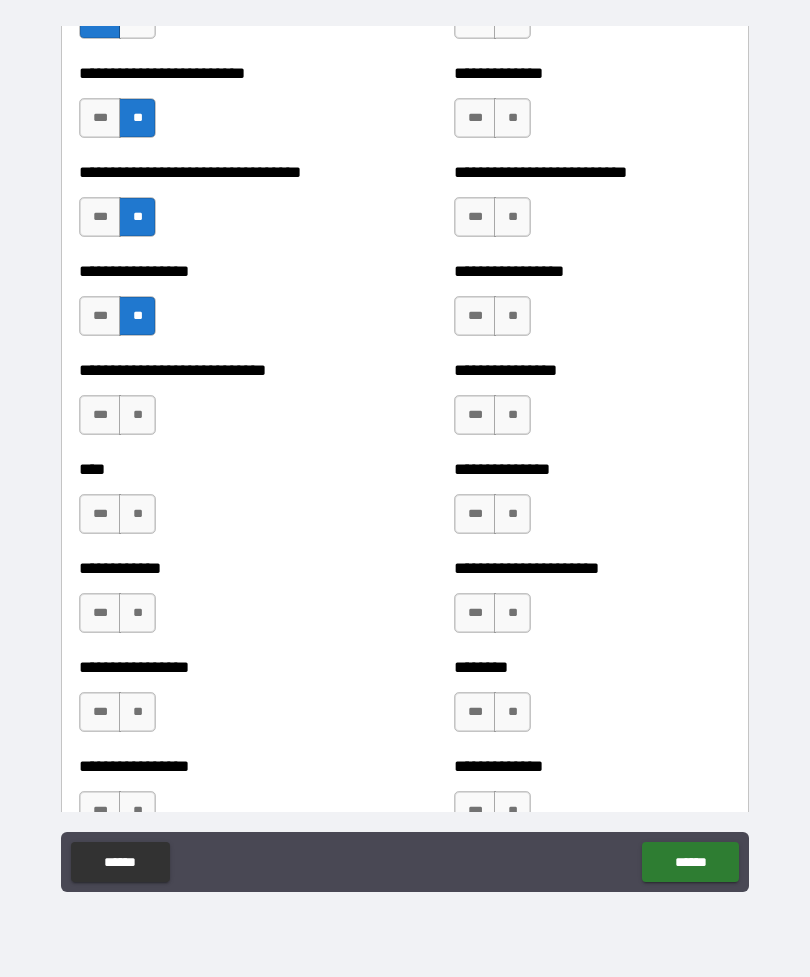click on "**" at bounding box center [137, 415] 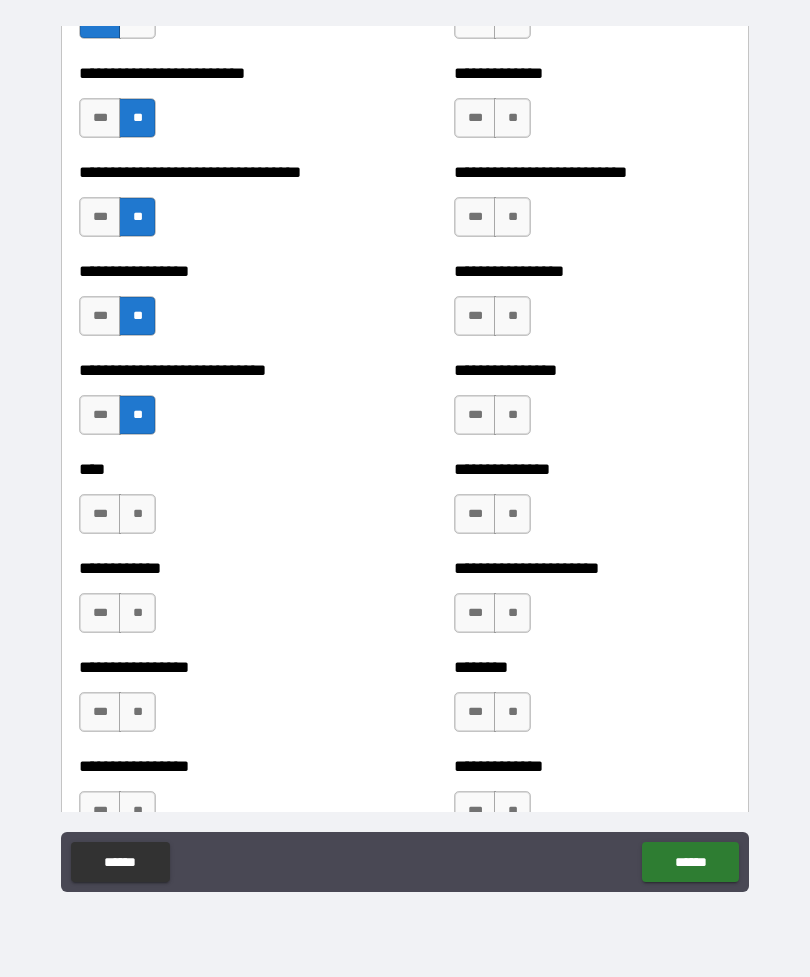 click on "**" at bounding box center [137, 514] 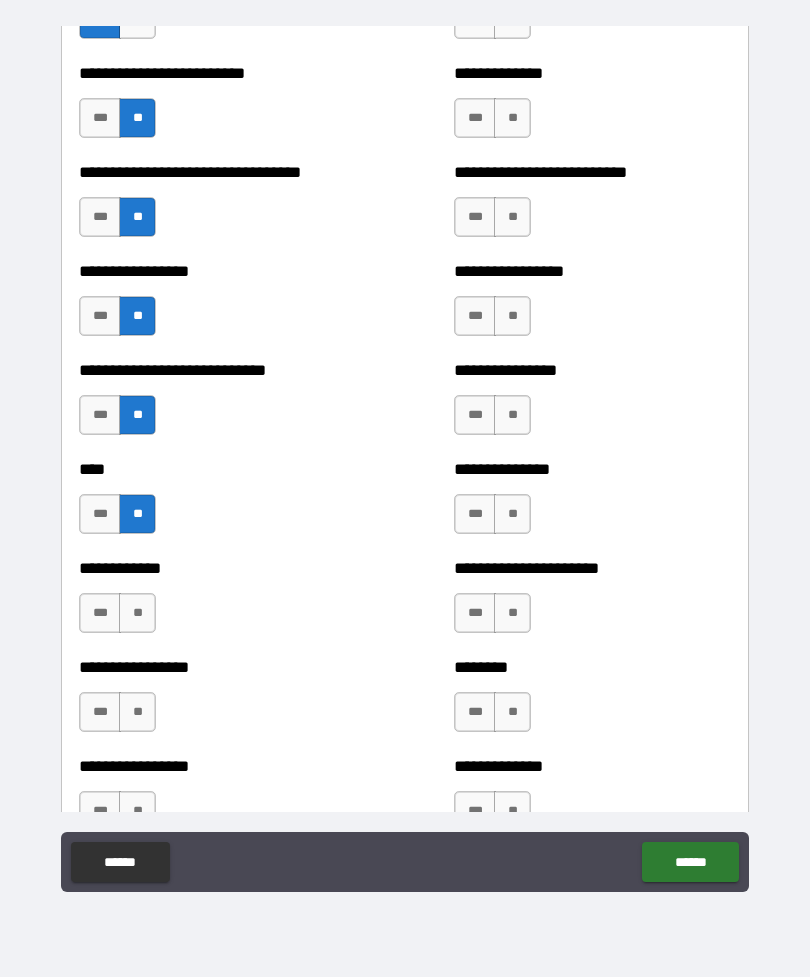 click on "**" at bounding box center (137, 613) 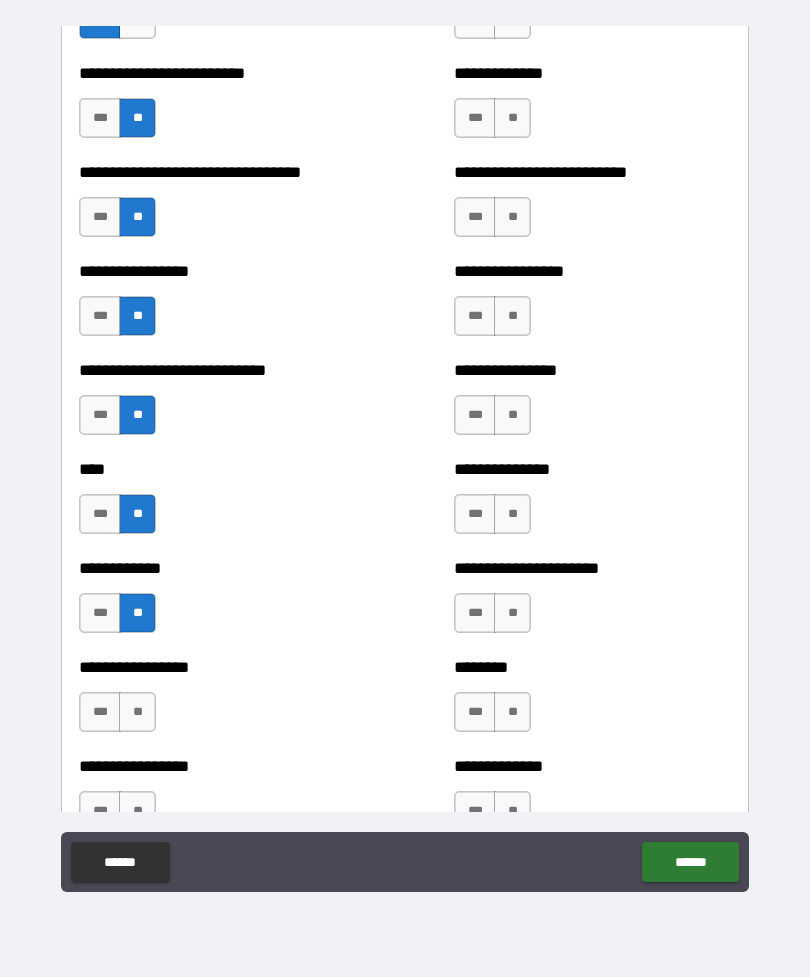 click on "**" at bounding box center [137, 712] 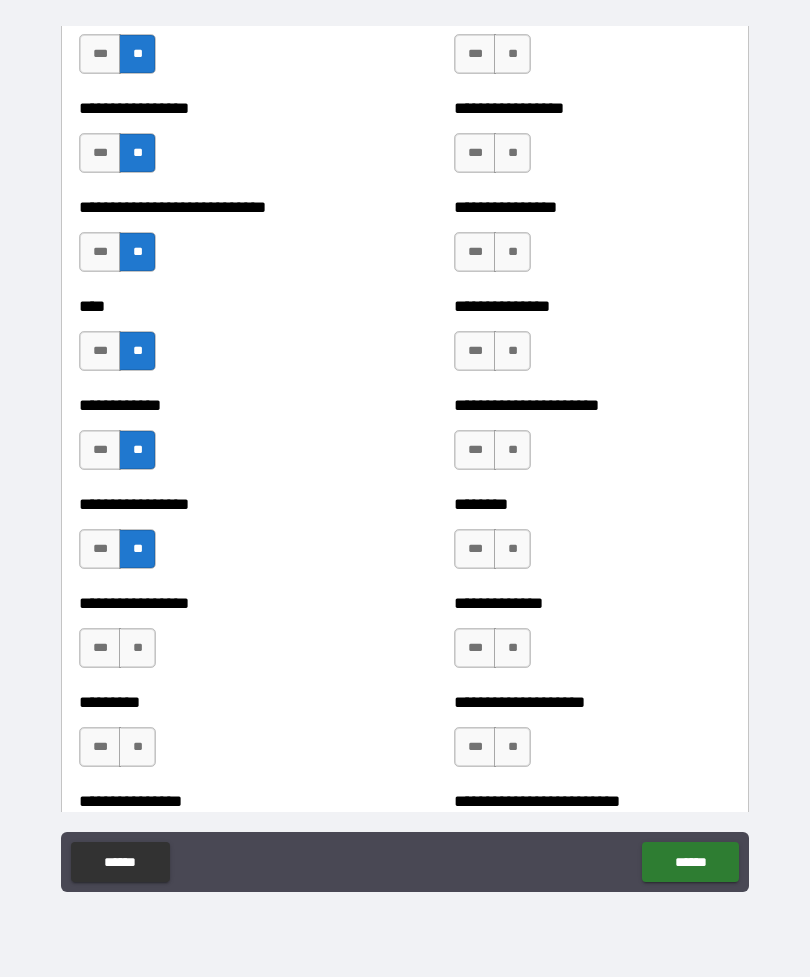 scroll, scrollTop: 2357, scrollLeft: 0, axis: vertical 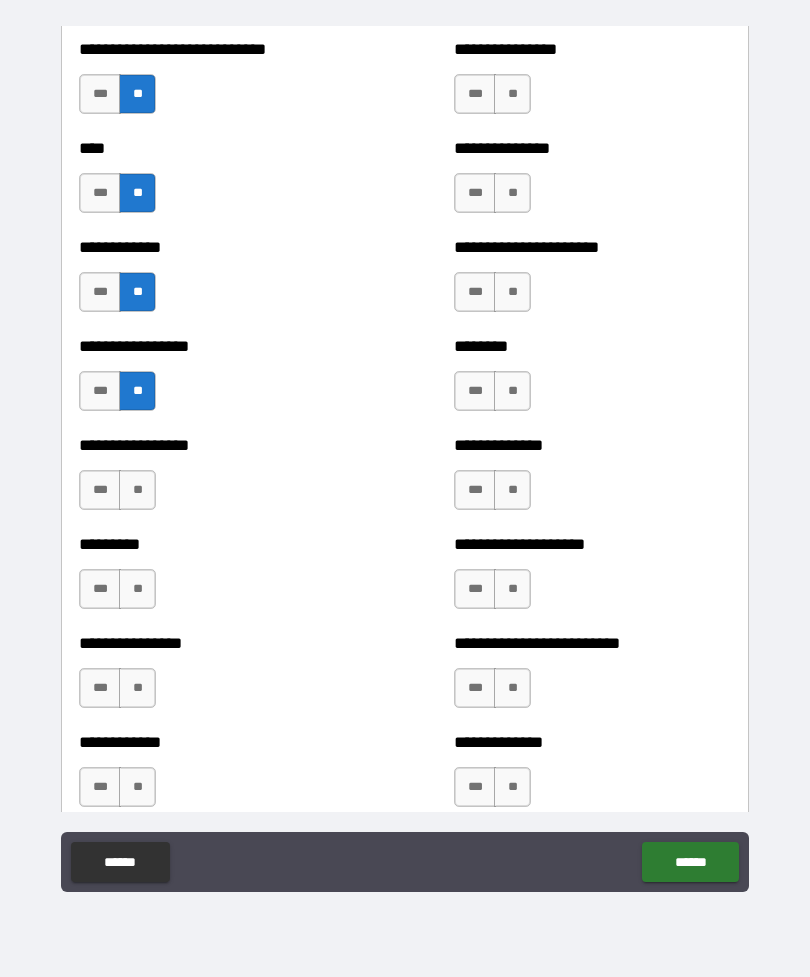 click on "**" at bounding box center [137, 490] 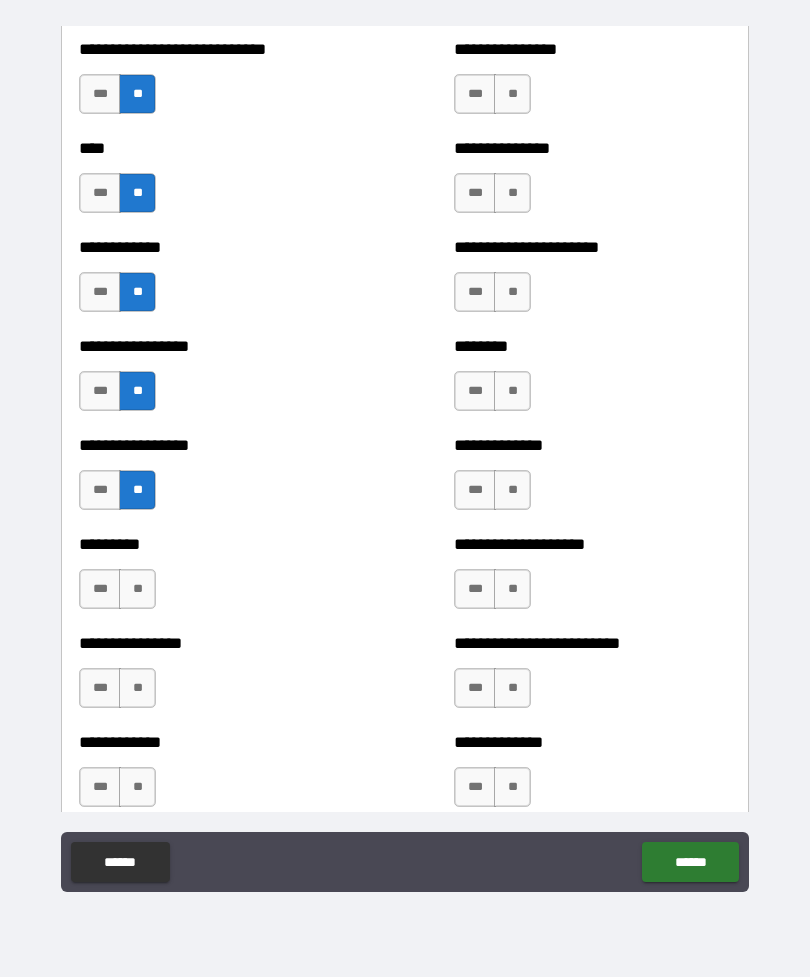 click on "**" at bounding box center [137, 589] 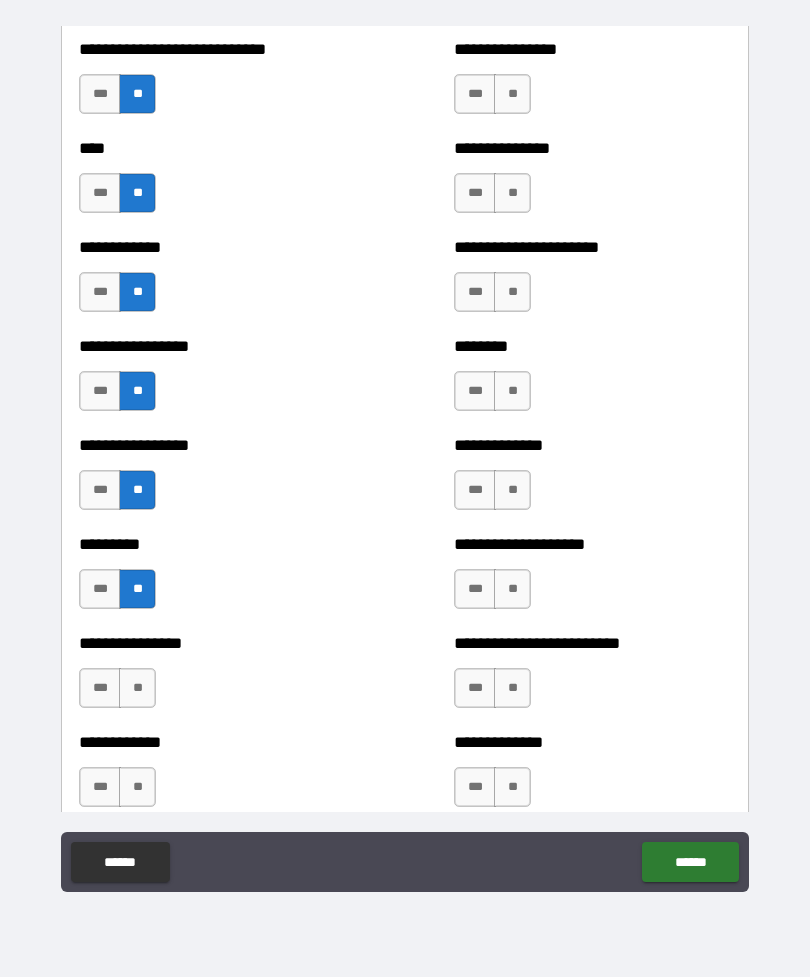 click on "**" at bounding box center [137, 688] 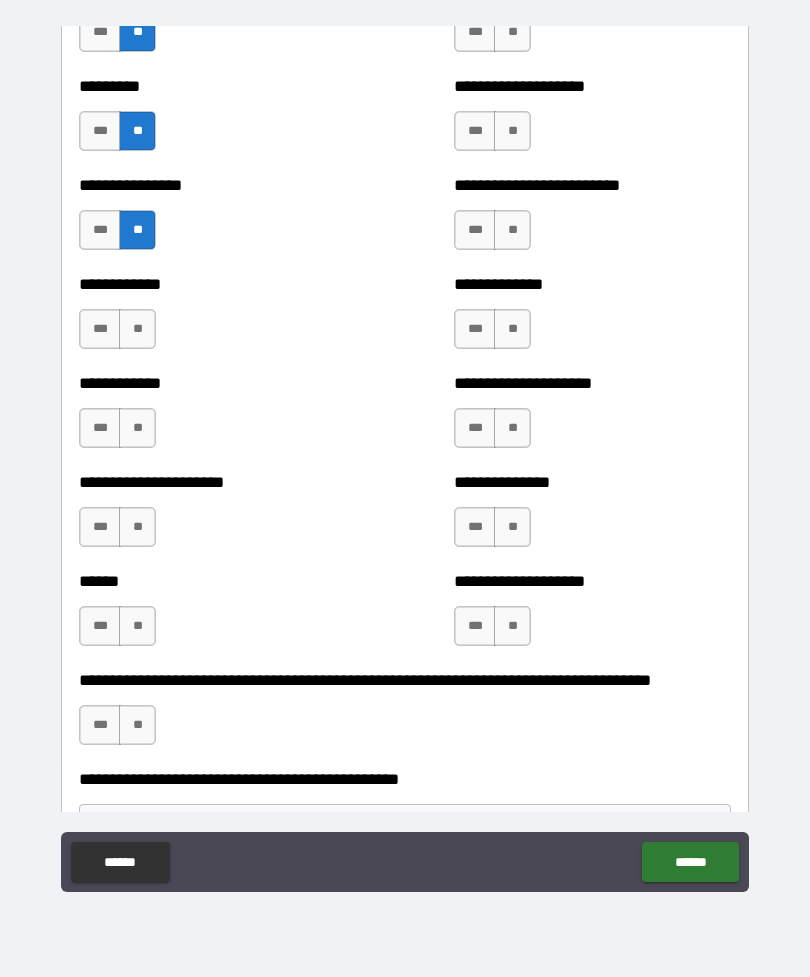 scroll, scrollTop: 2815, scrollLeft: 0, axis: vertical 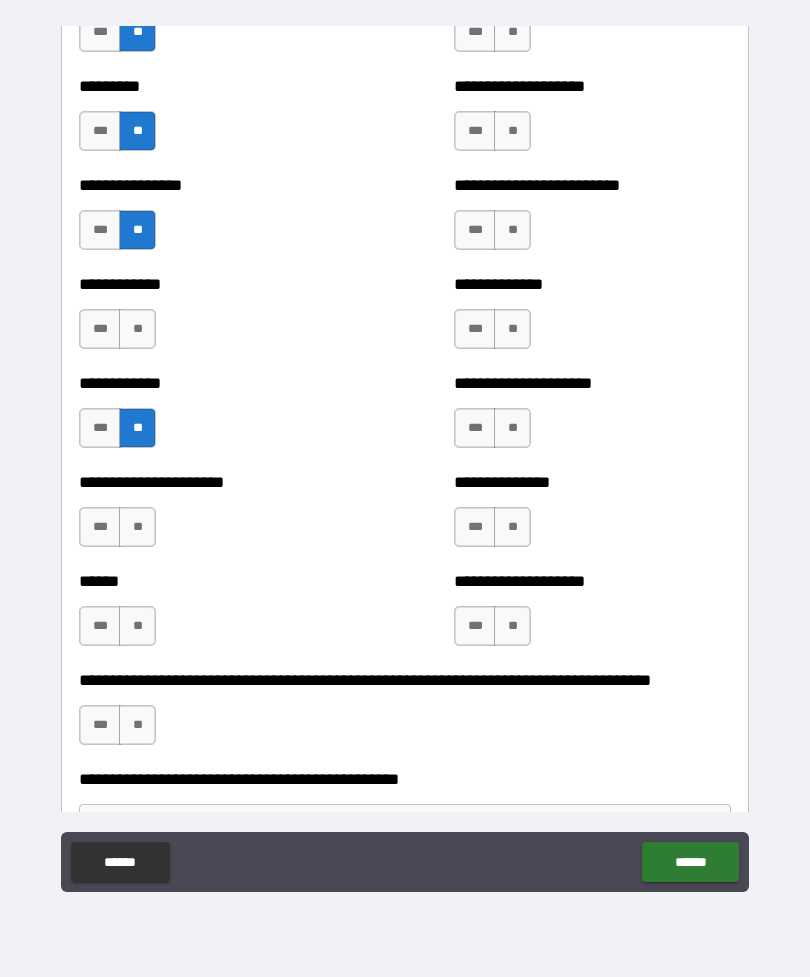 click on "**" at bounding box center [137, 329] 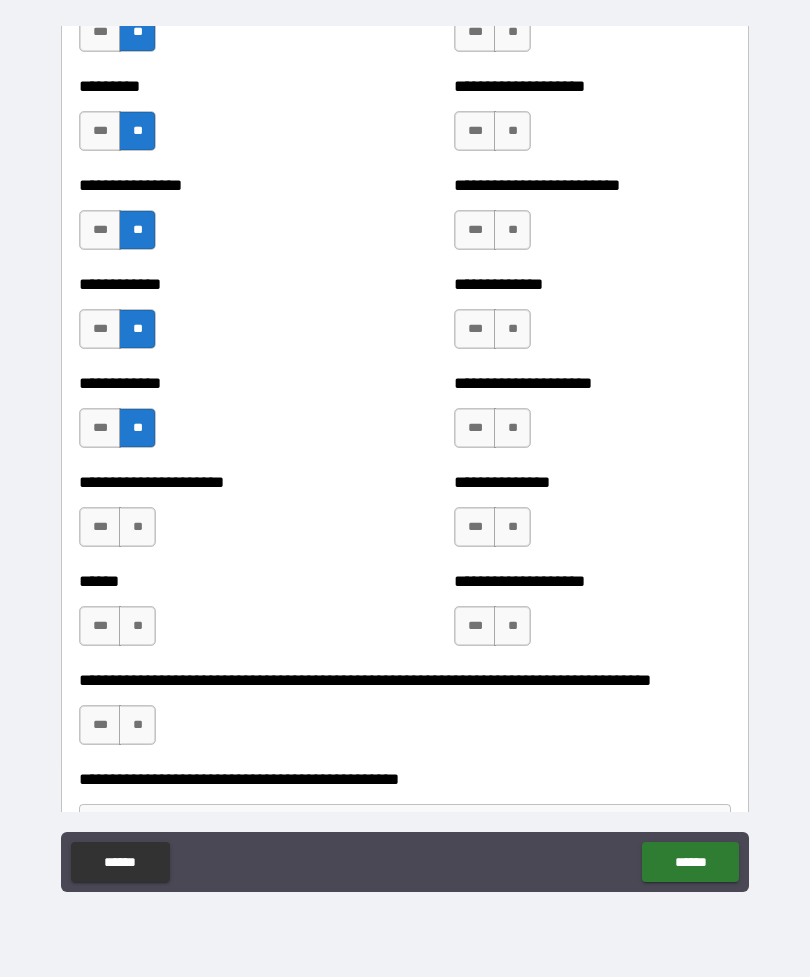 click on "**" at bounding box center [137, 527] 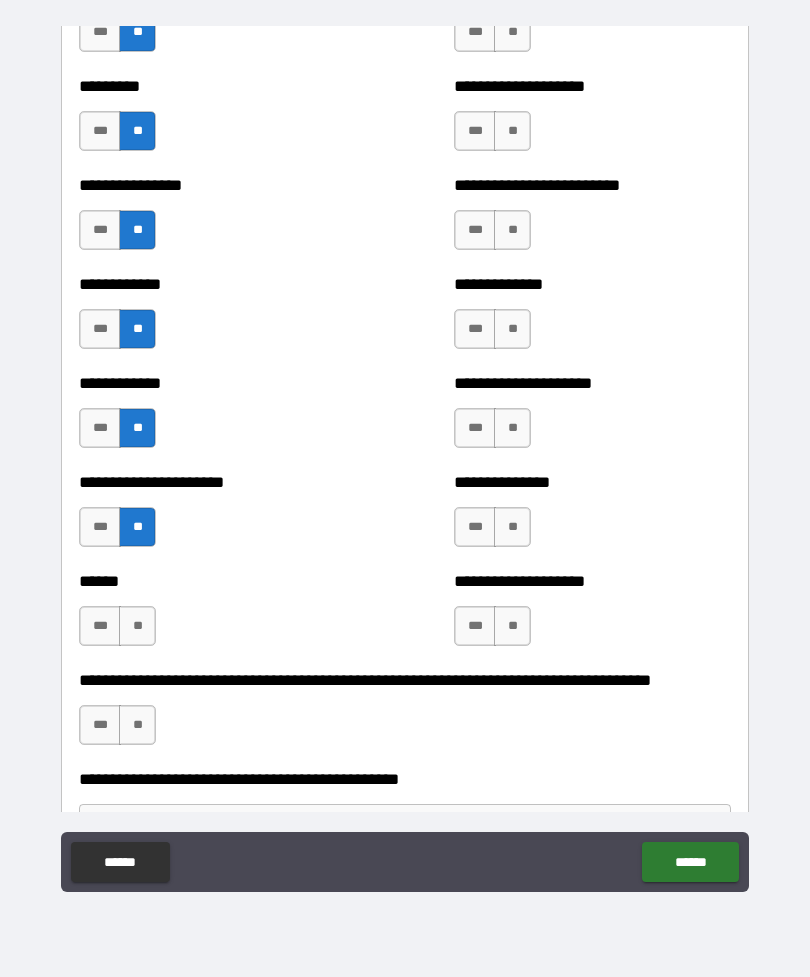 click on "**" at bounding box center (137, 626) 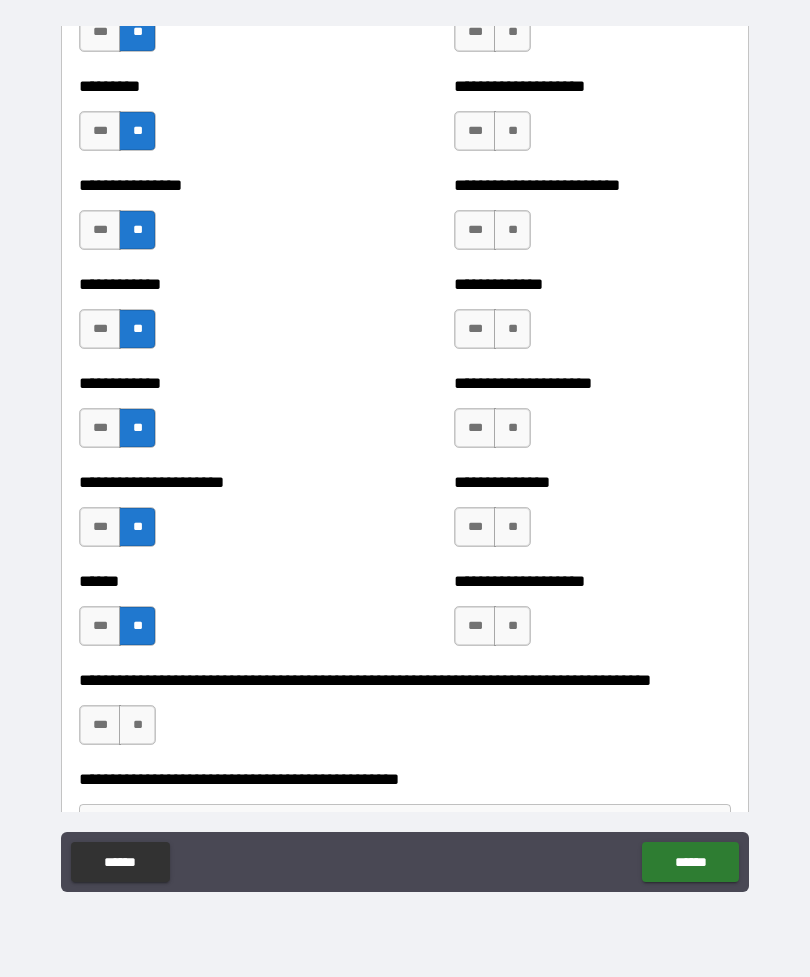 click on "**" at bounding box center [137, 725] 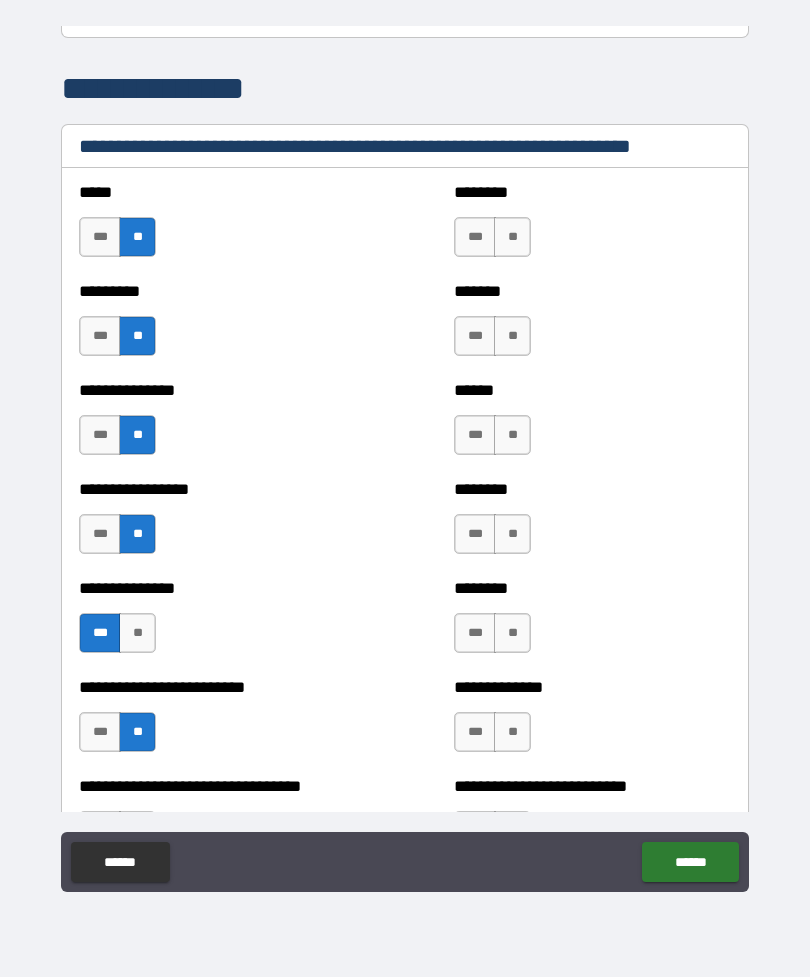 scroll, scrollTop: 1424, scrollLeft: 0, axis: vertical 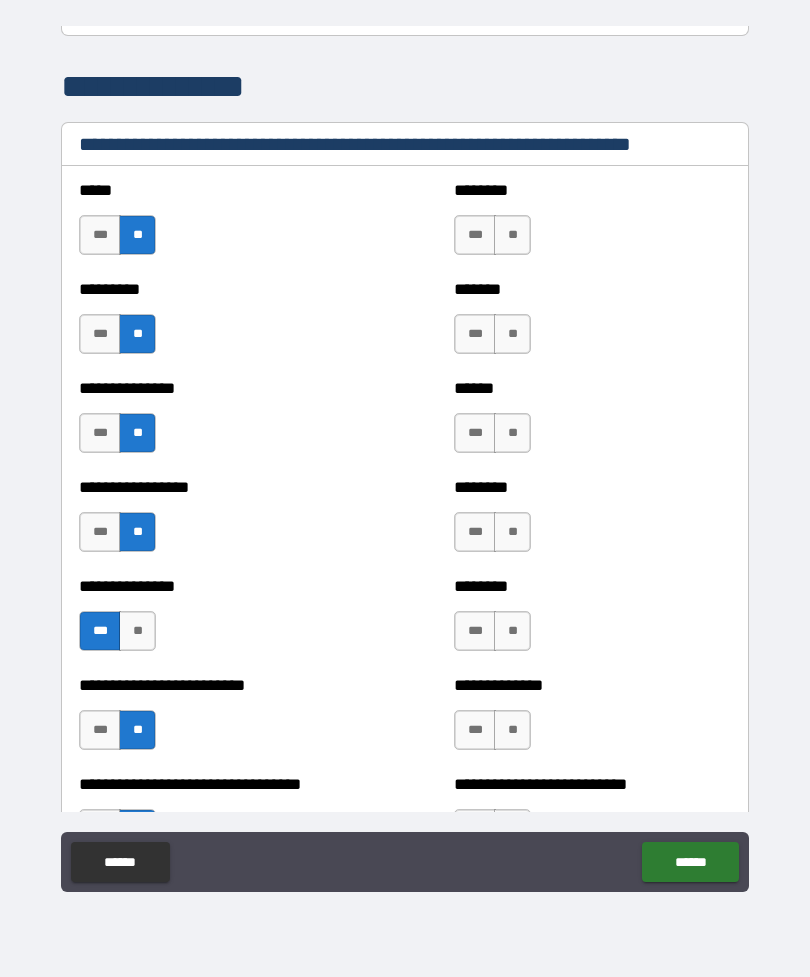click on "**" at bounding box center [512, 235] 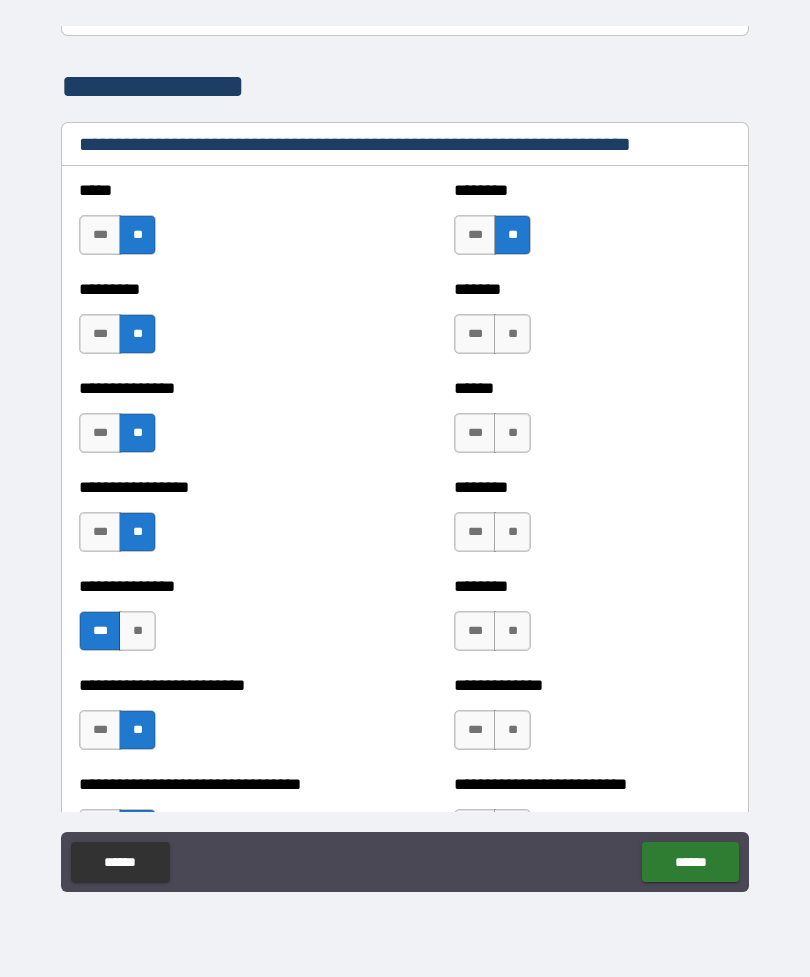 click on "**" at bounding box center [512, 334] 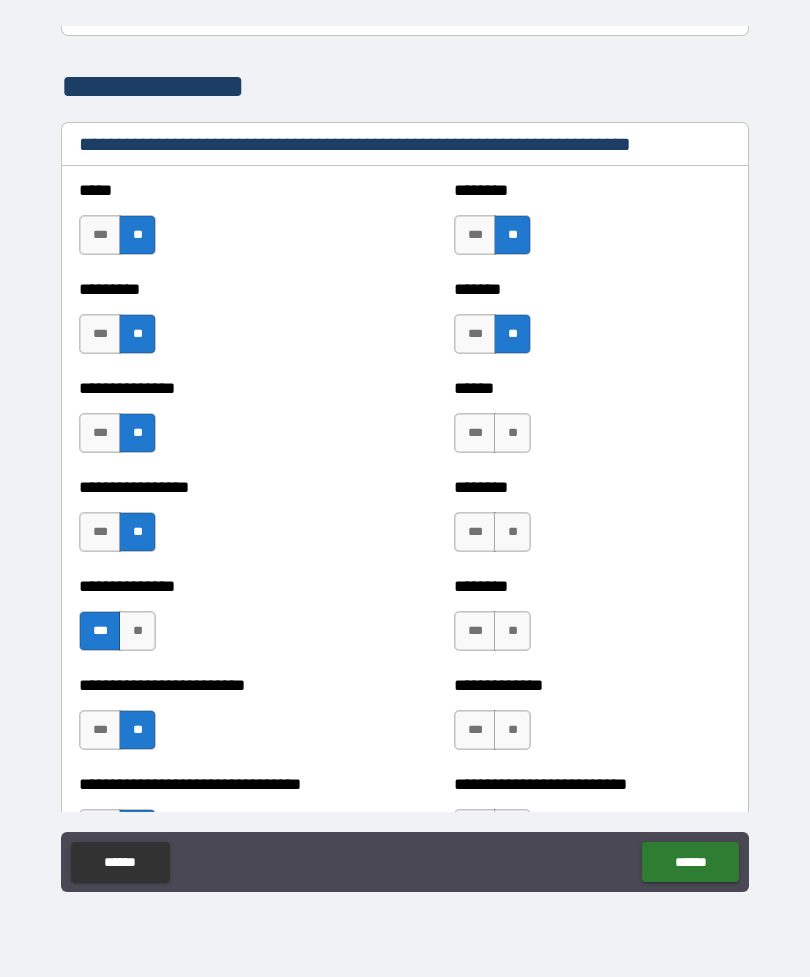 click on "**" at bounding box center (512, 433) 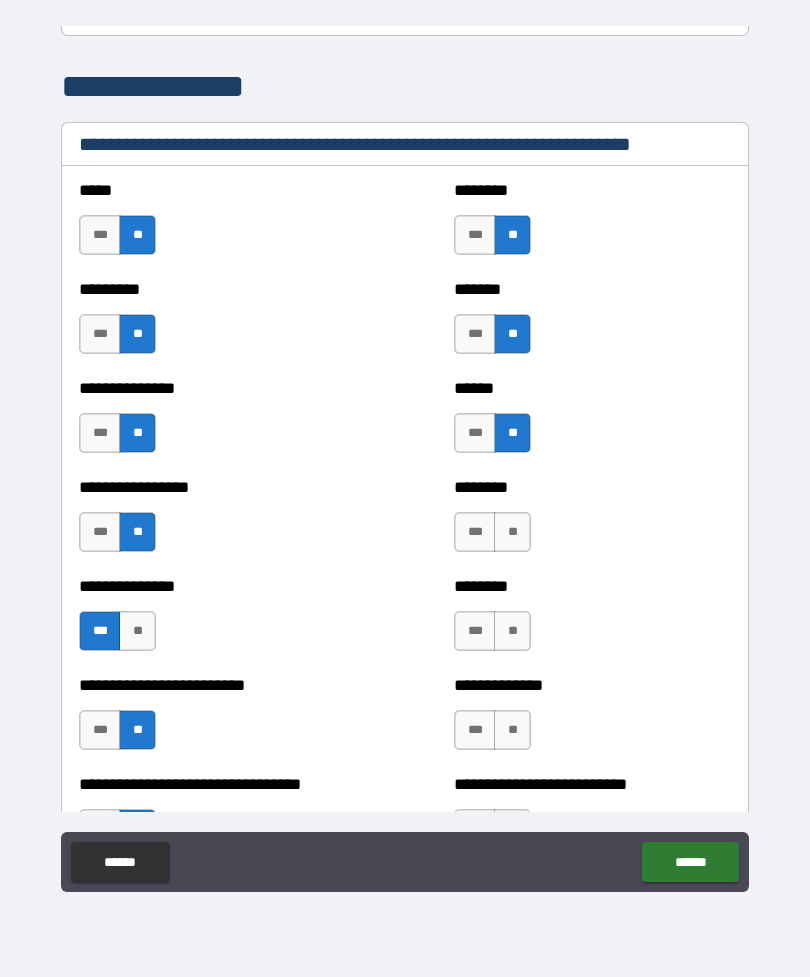 click on "**" at bounding box center [512, 532] 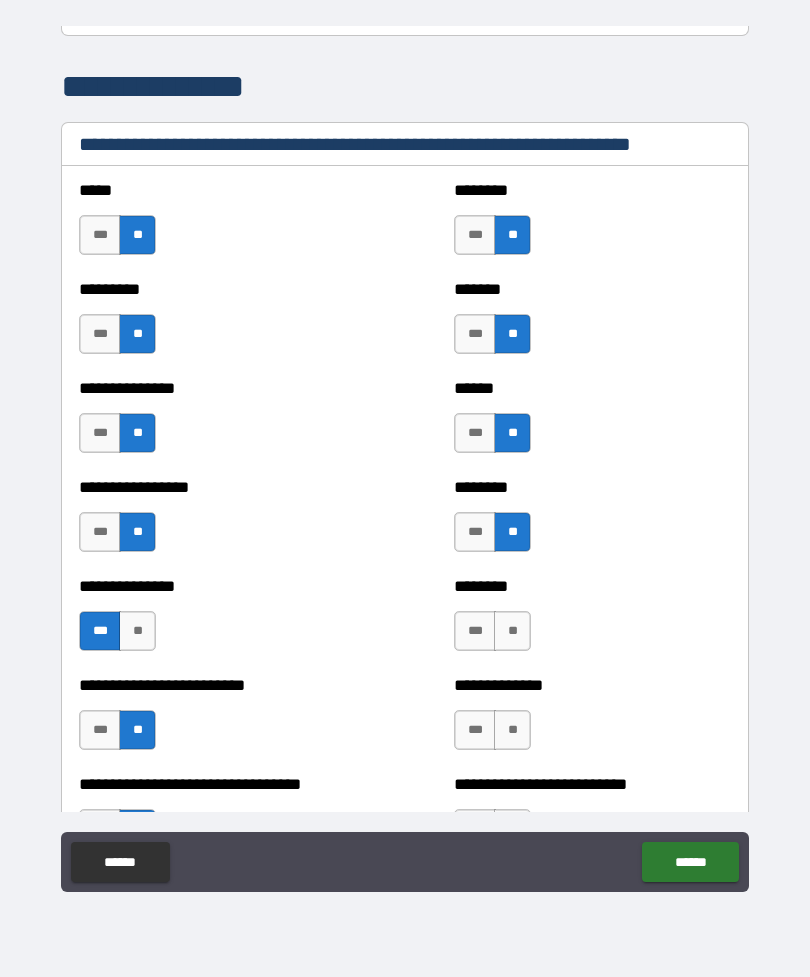 click on "**" at bounding box center [512, 631] 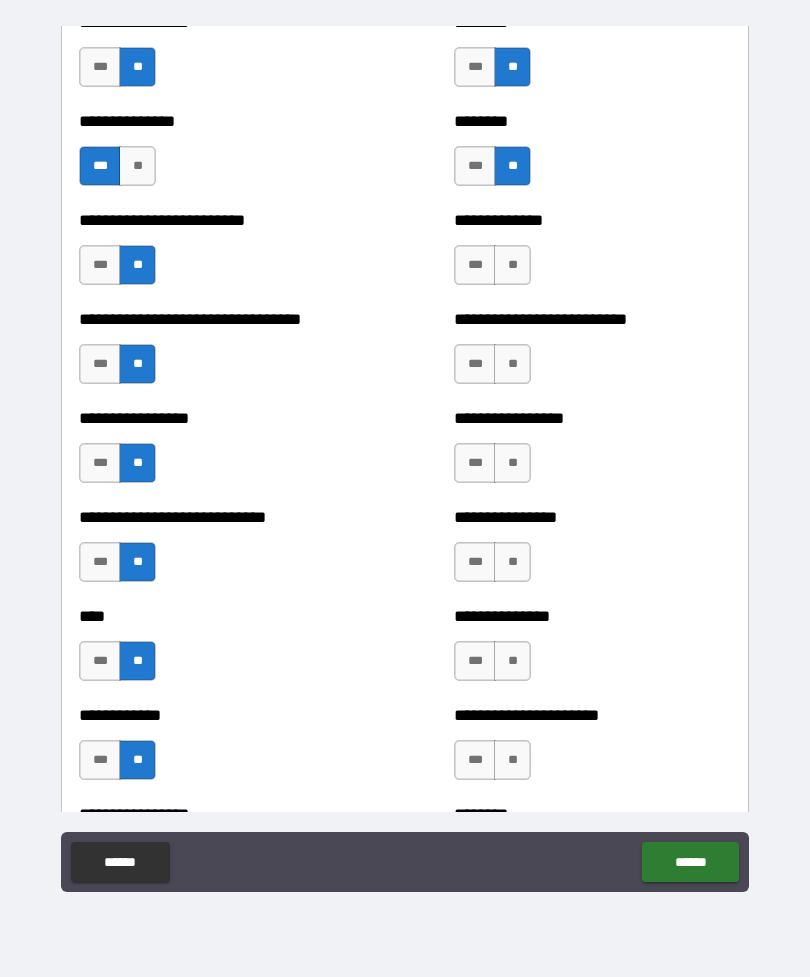 scroll, scrollTop: 1911, scrollLeft: 0, axis: vertical 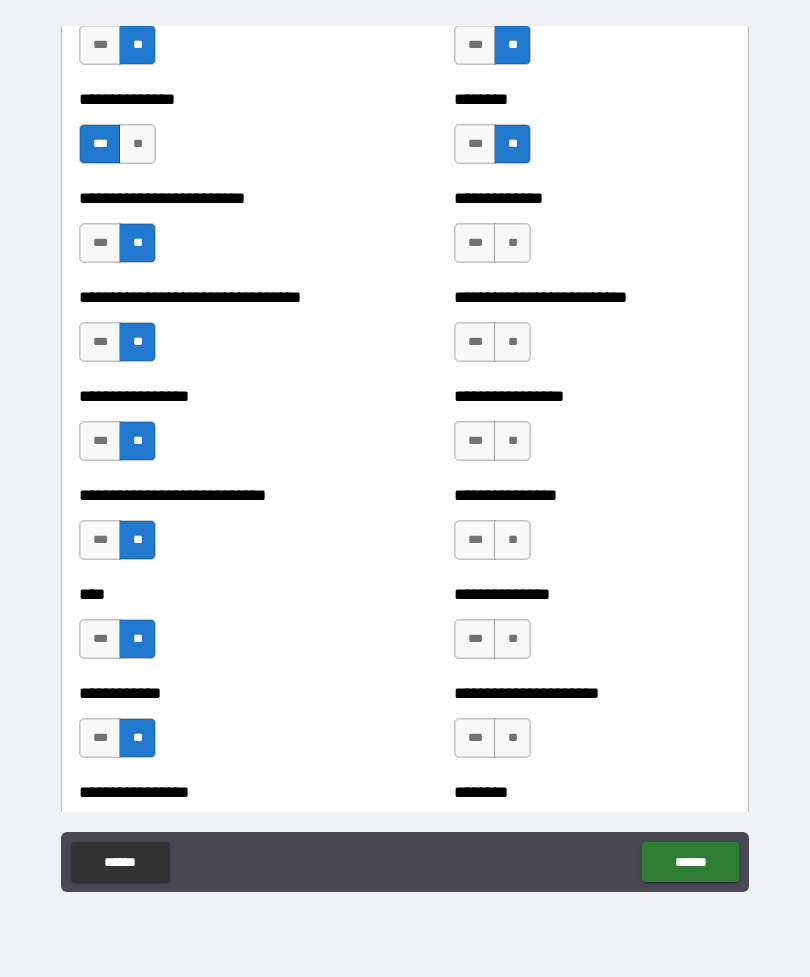 click on "**********" at bounding box center [592, 198] 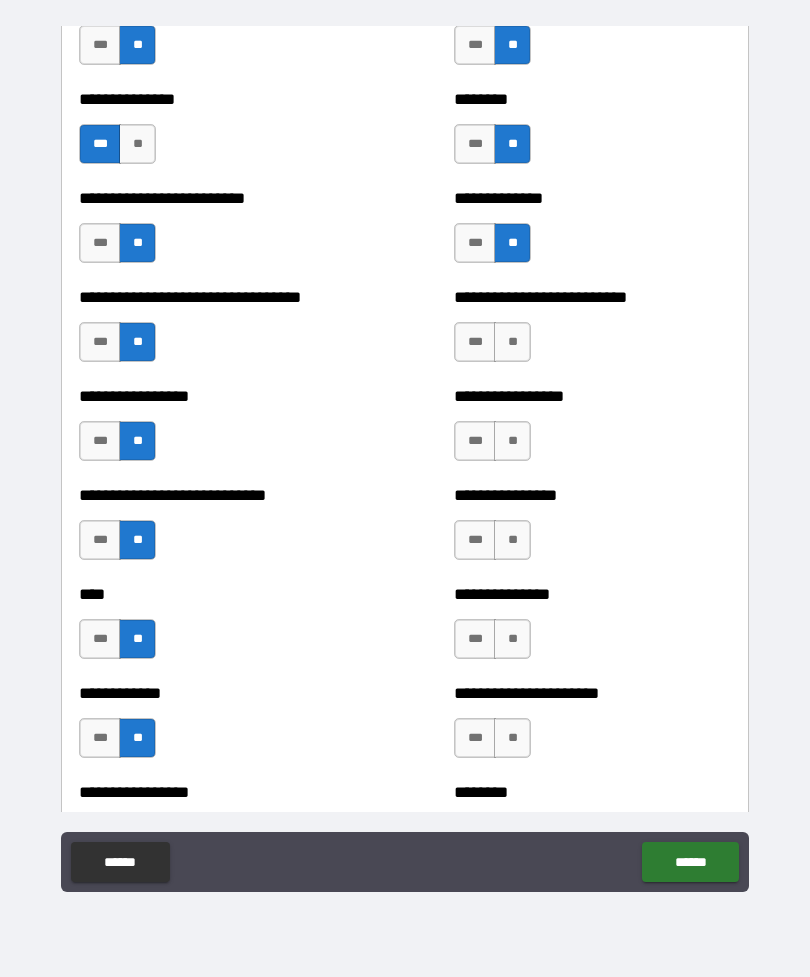click on "**" at bounding box center [512, 342] 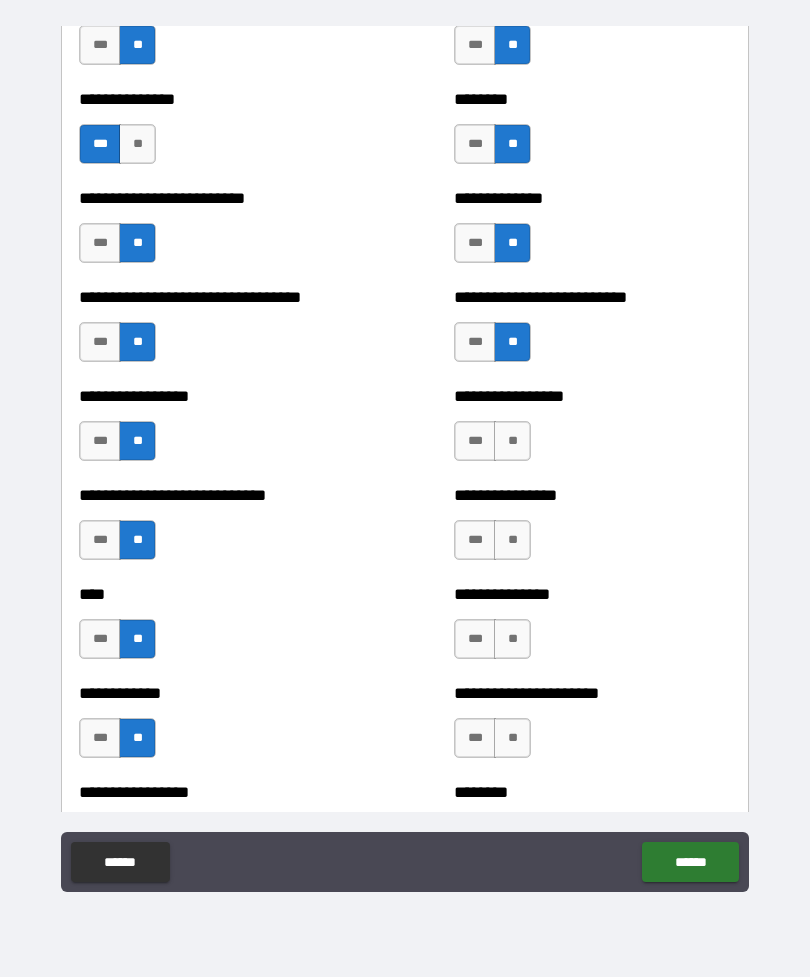 click on "**" at bounding box center (512, 441) 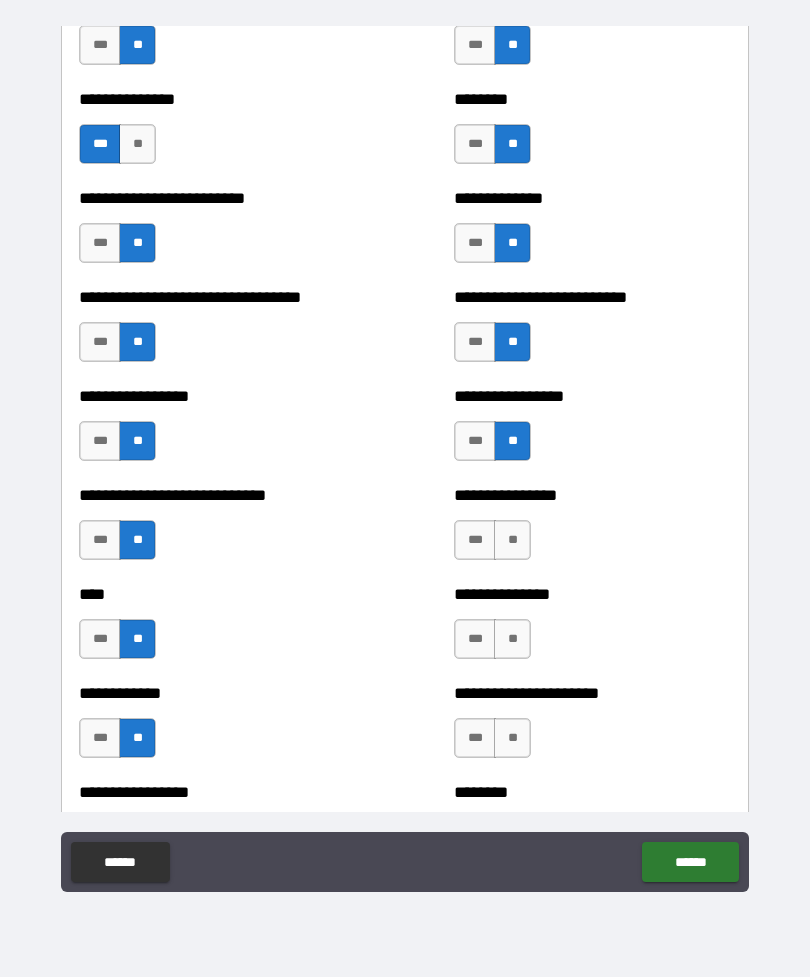 click on "**" at bounding box center (512, 540) 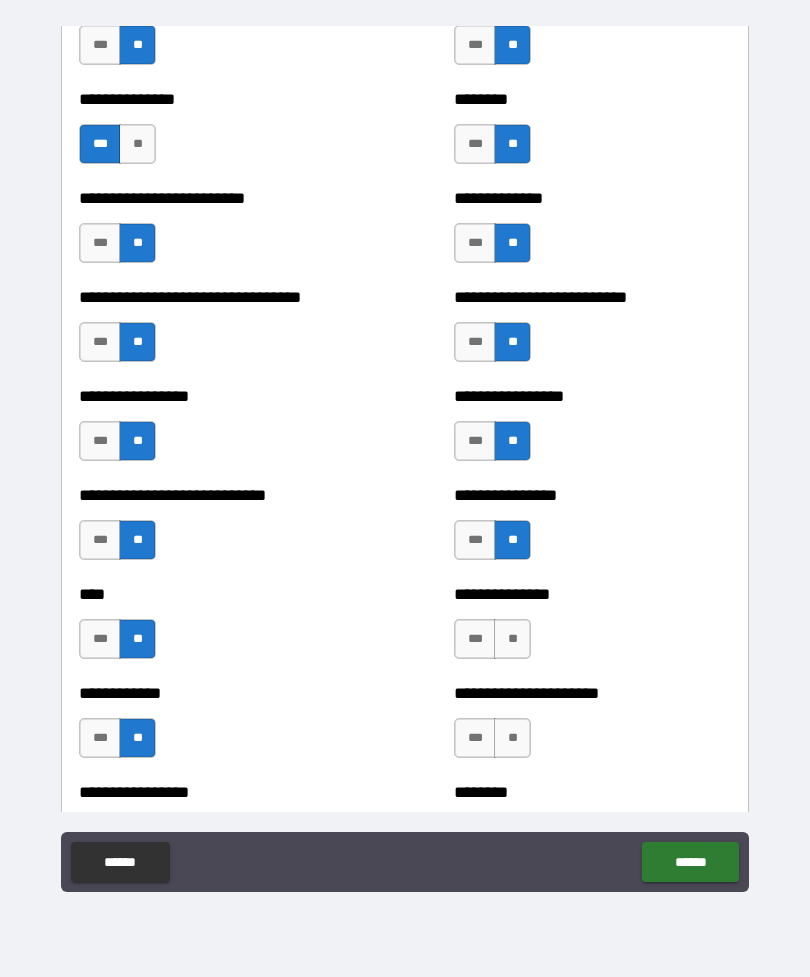 click on "**" at bounding box center (512, 639) 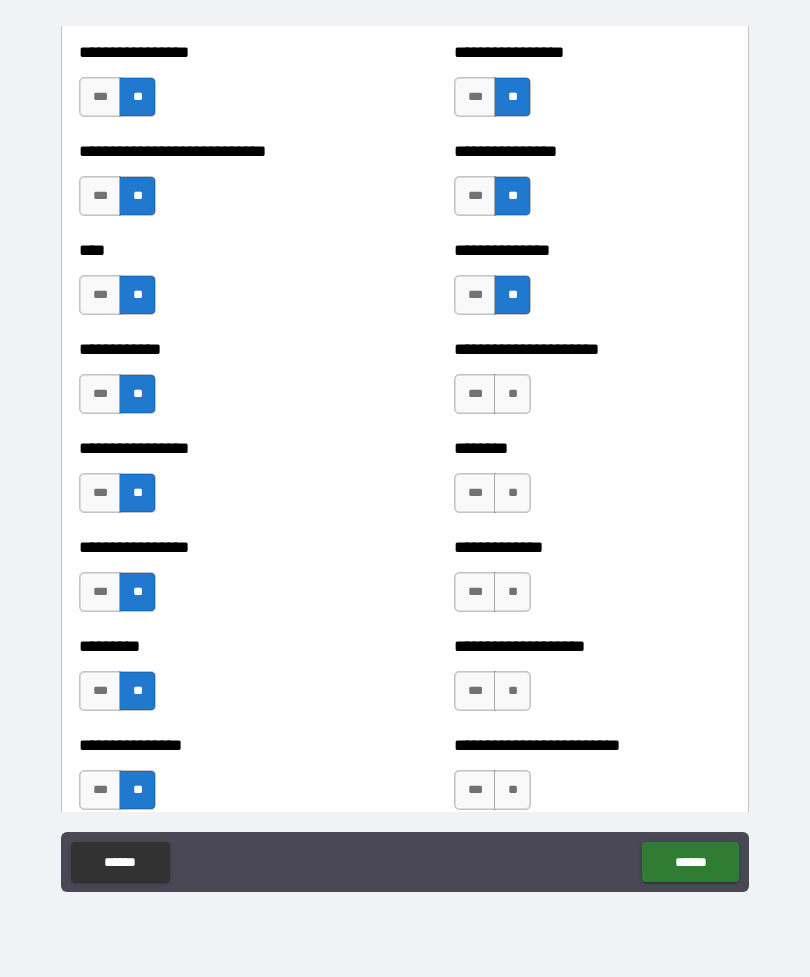 scroll, scrollTop: 2304, scrollLeft: 0, axis: vertical 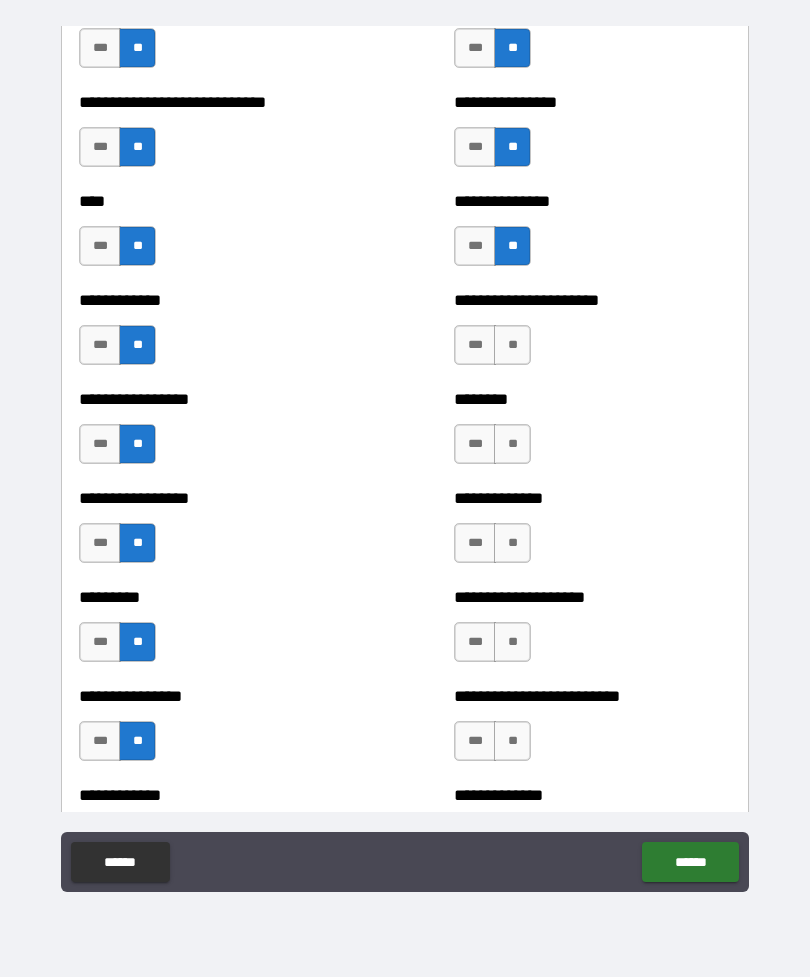 click on "**" at bounding box center (512, 345) 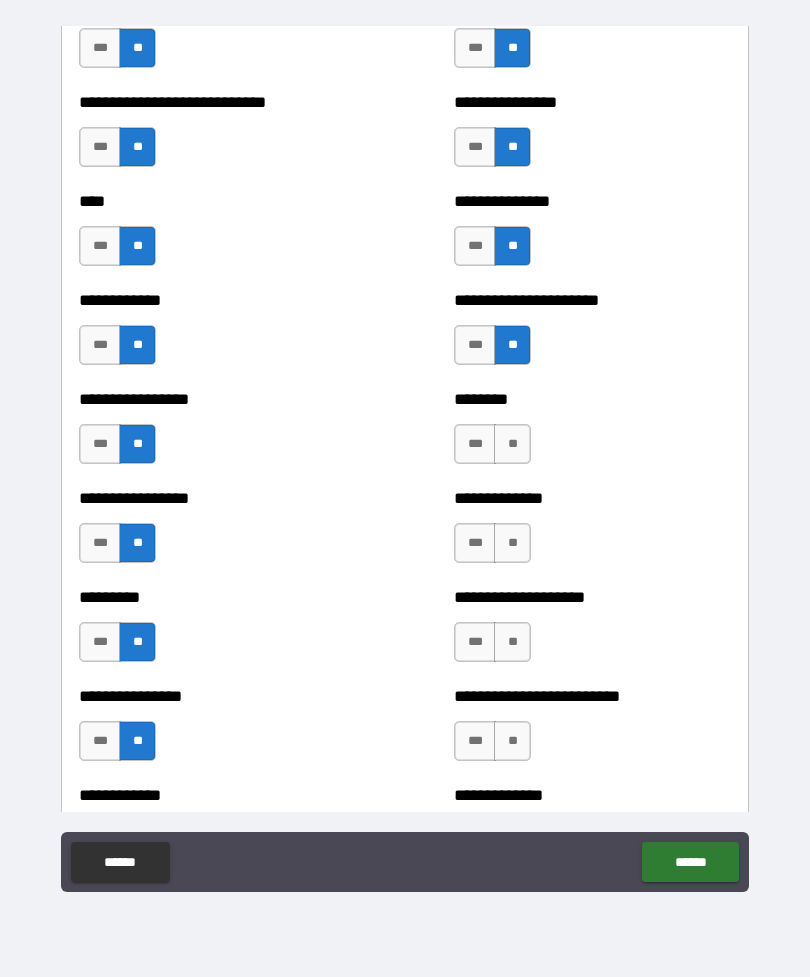 click on "**" at bounding box center (512, 444) 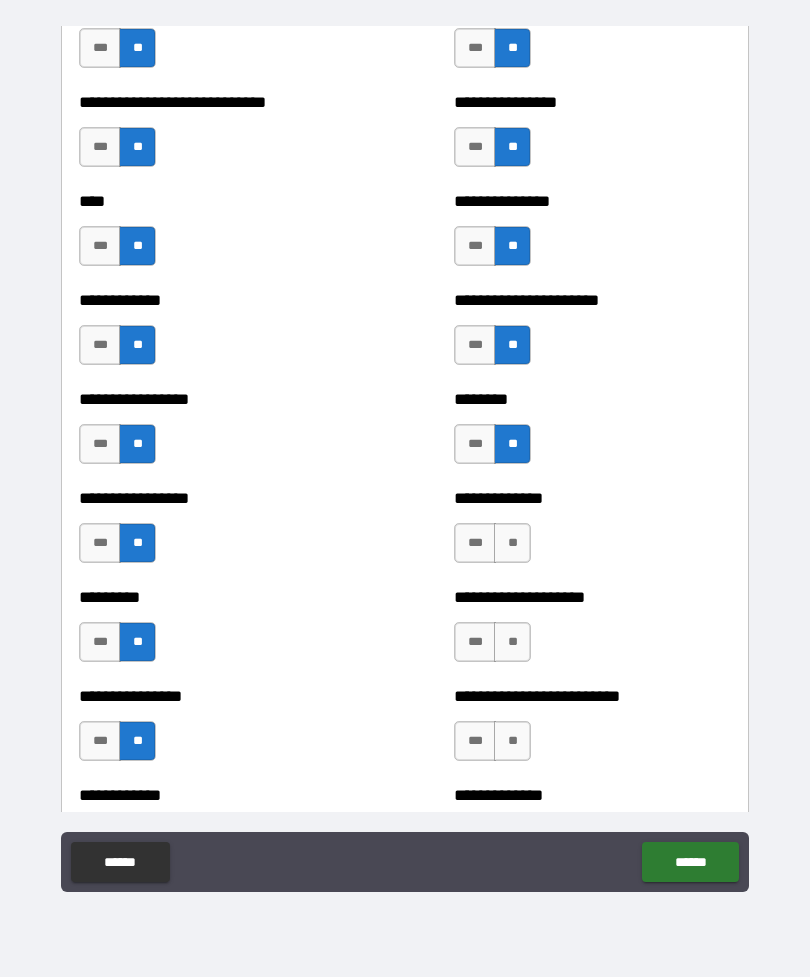 click on "**" at bounding box center (512, 543) 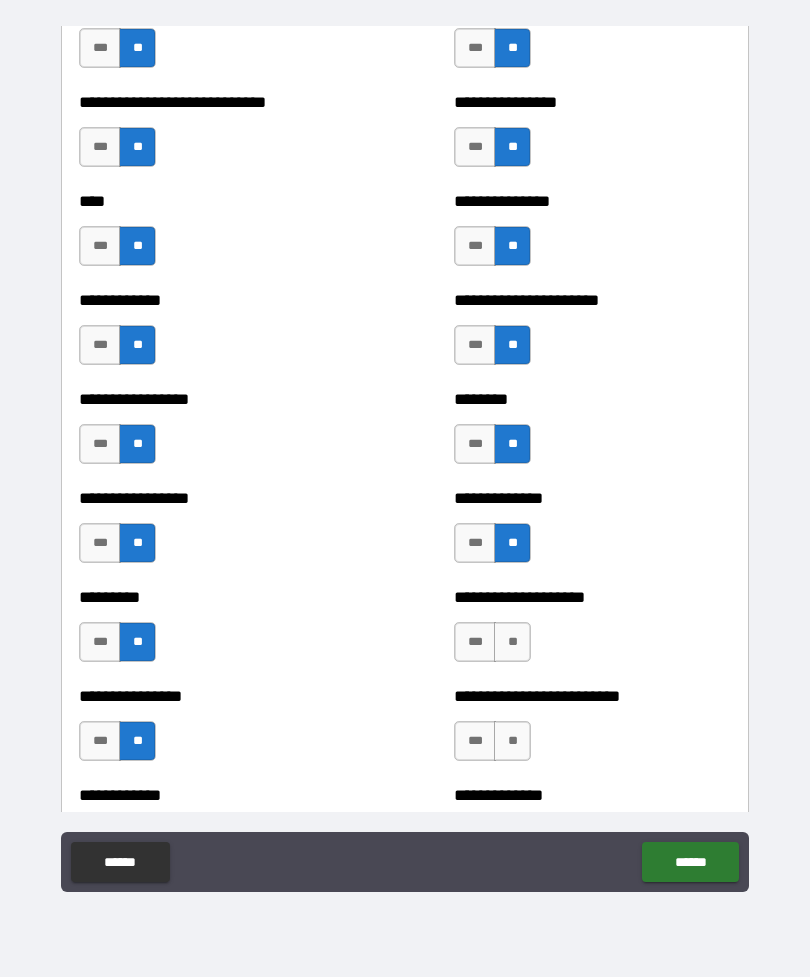 click on "**" at bounding box center (512, 642) 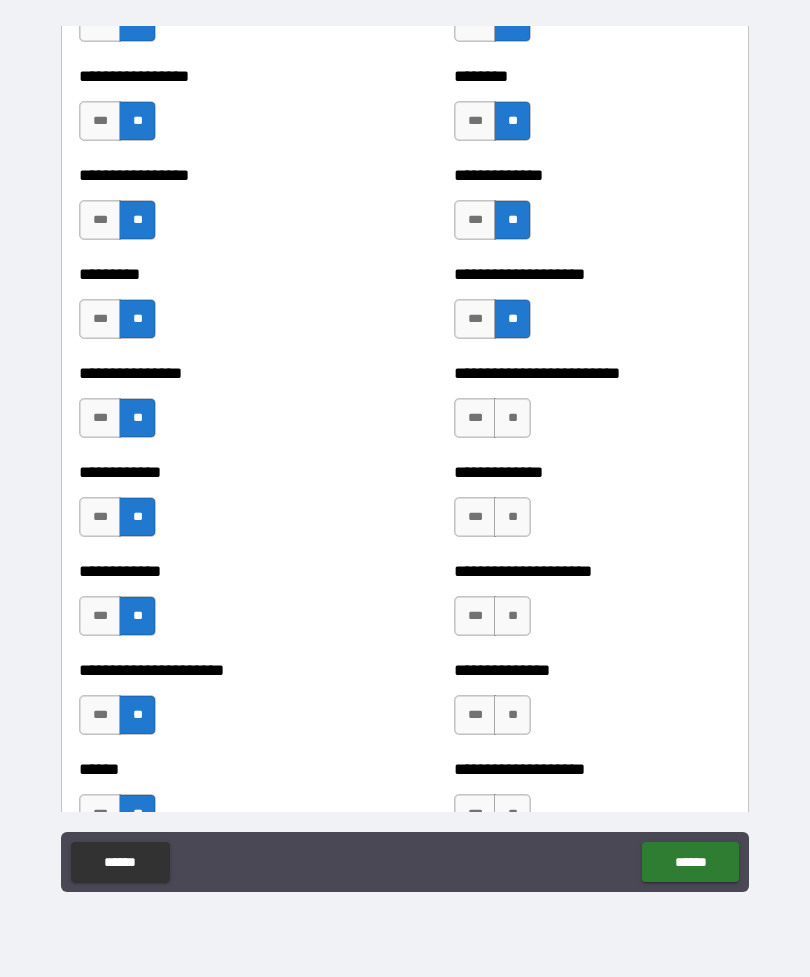 scroll, scrollTop: 2650, scrollLeft: 0, axis: vertical 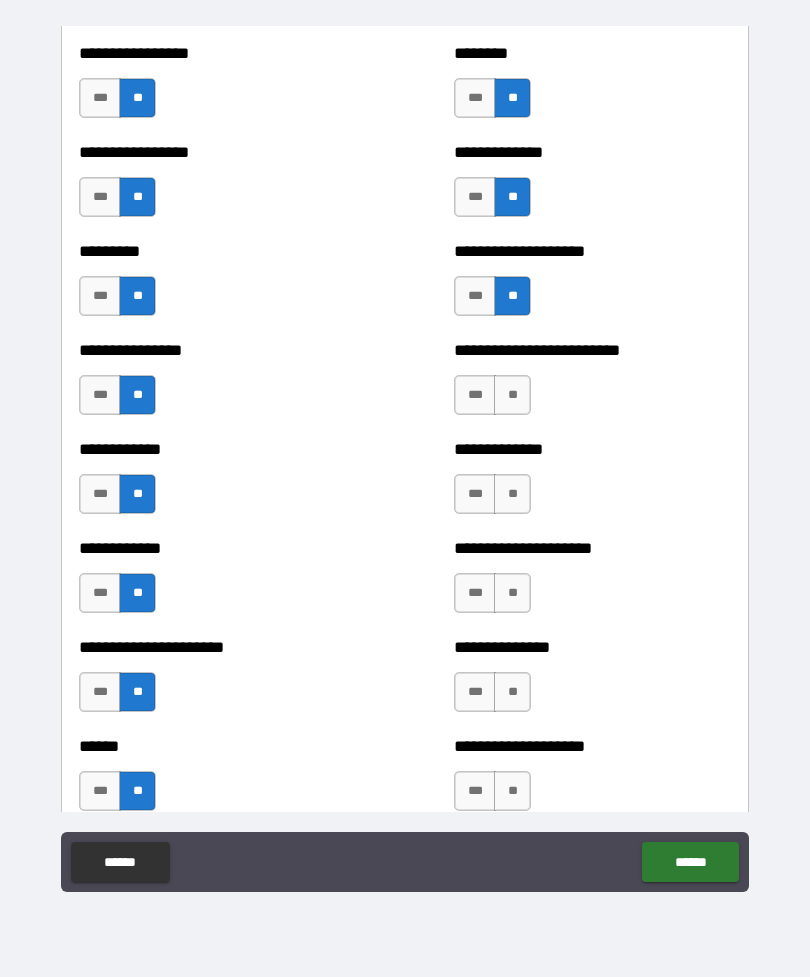 click on "**" at bounding box center (512, 395) 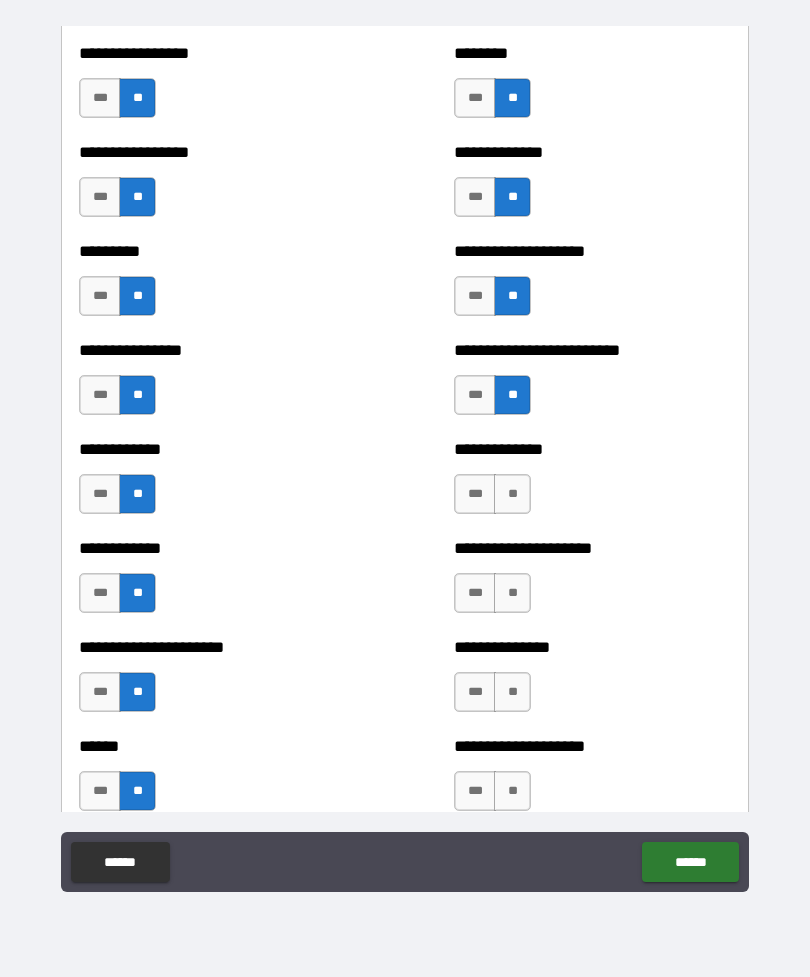 click on "**" at bounding box center (512, 494) 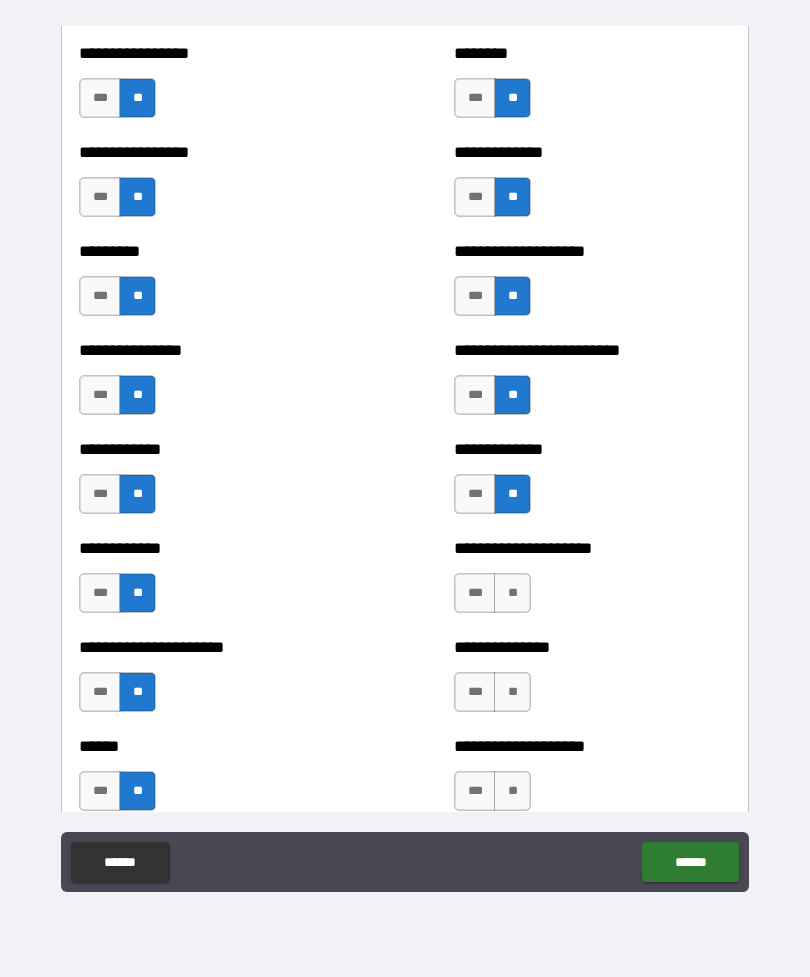 click on "**" at bounding box center (512, 593) 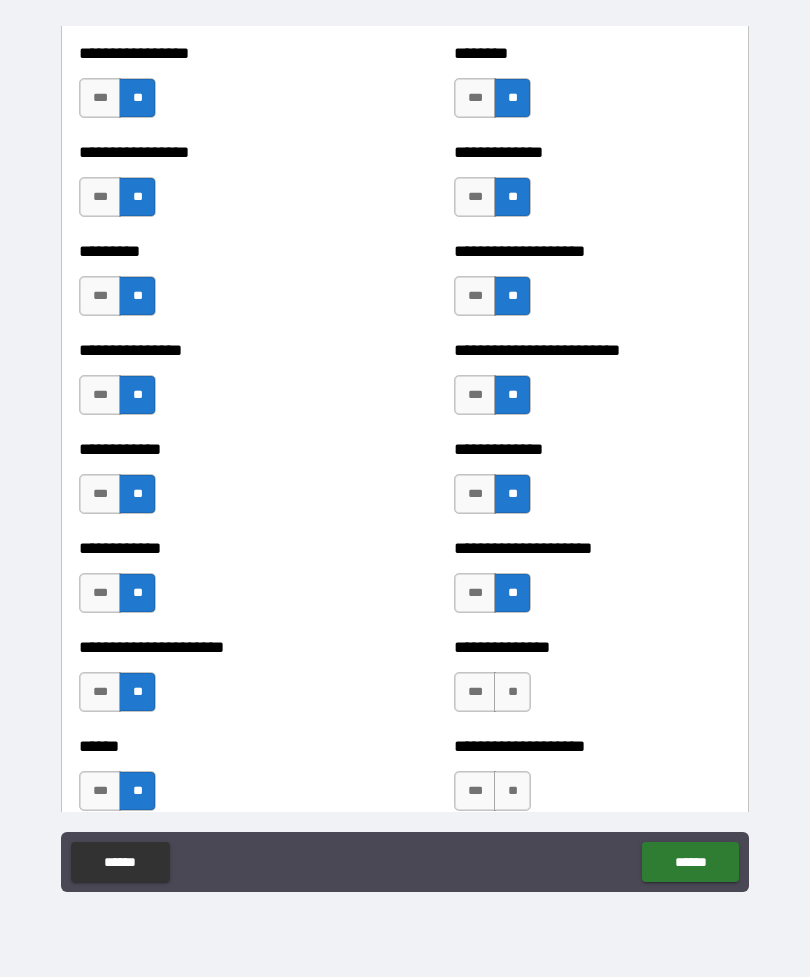 click on "**" at bounding box center (512, 692) 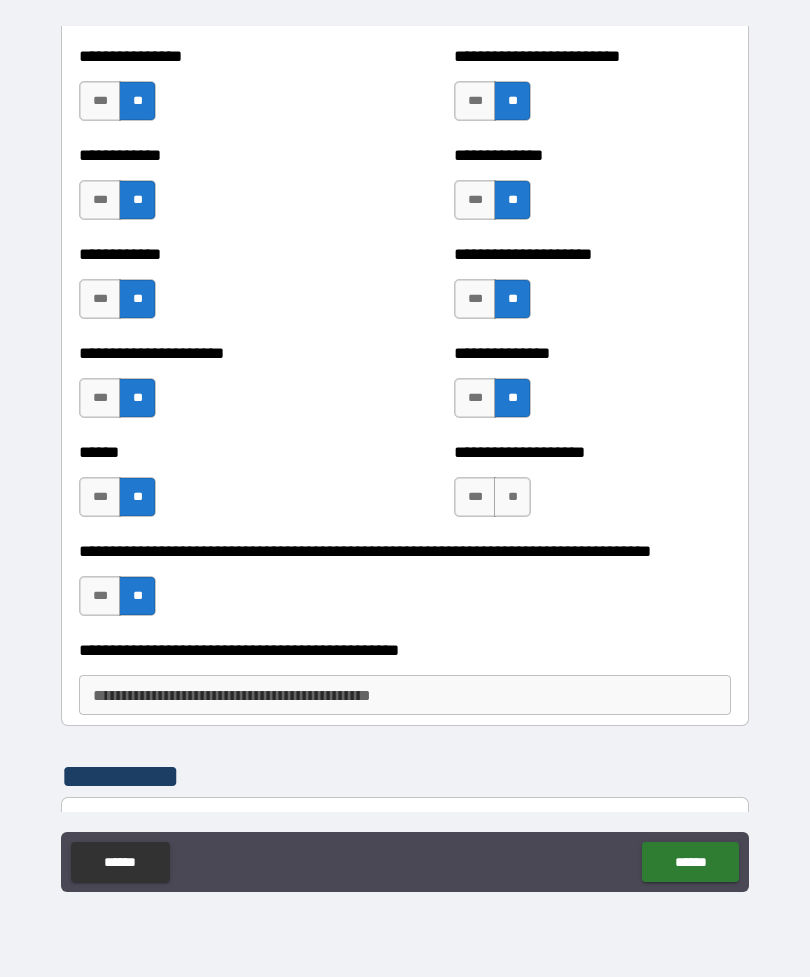 scroll, scrollTop: 3002, scrollLeft: 0, axis: vertical 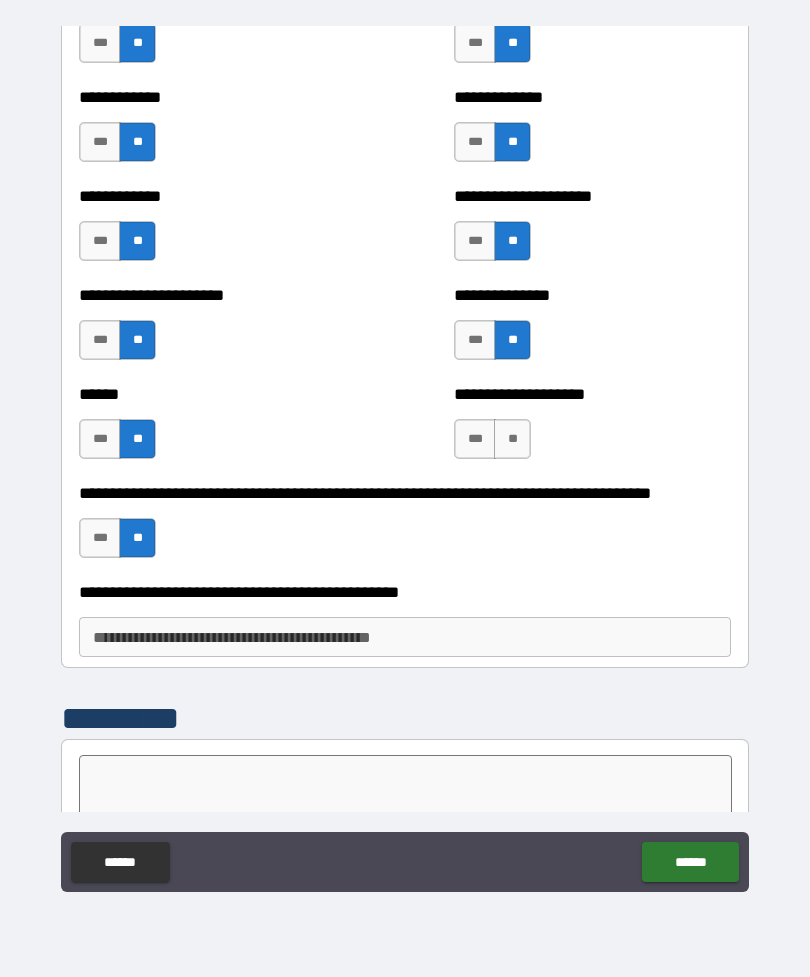 click on "**" at bounding box center [512, 439] 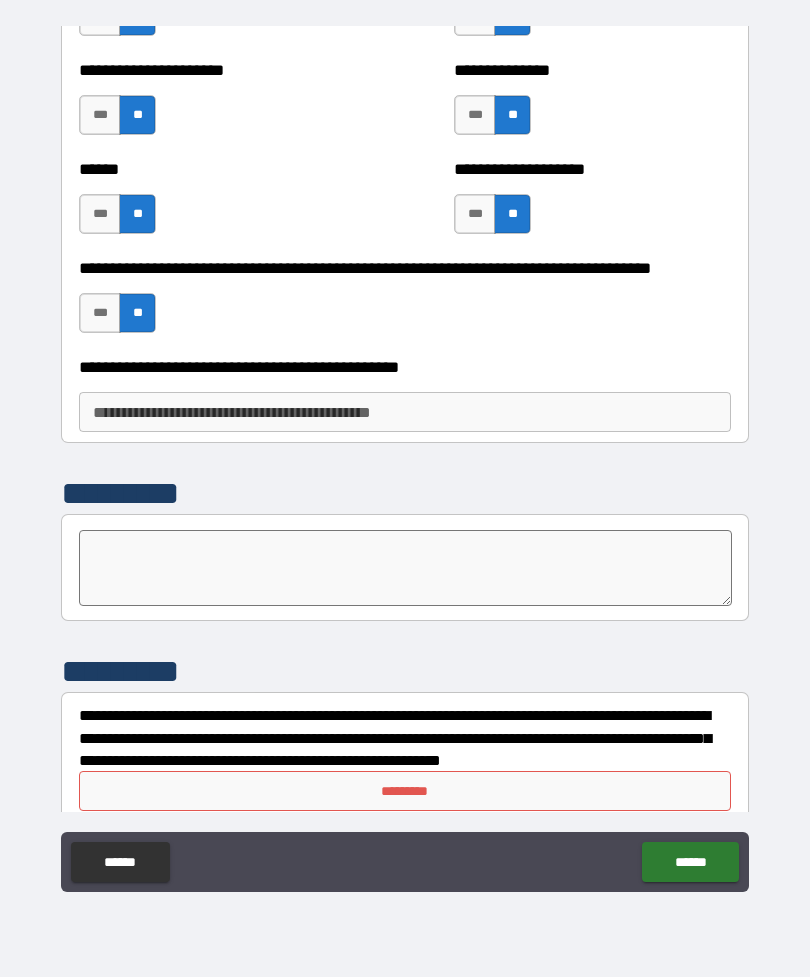 scroll, scrollTop: 3228, scrollLeft: 0, axis: vertical 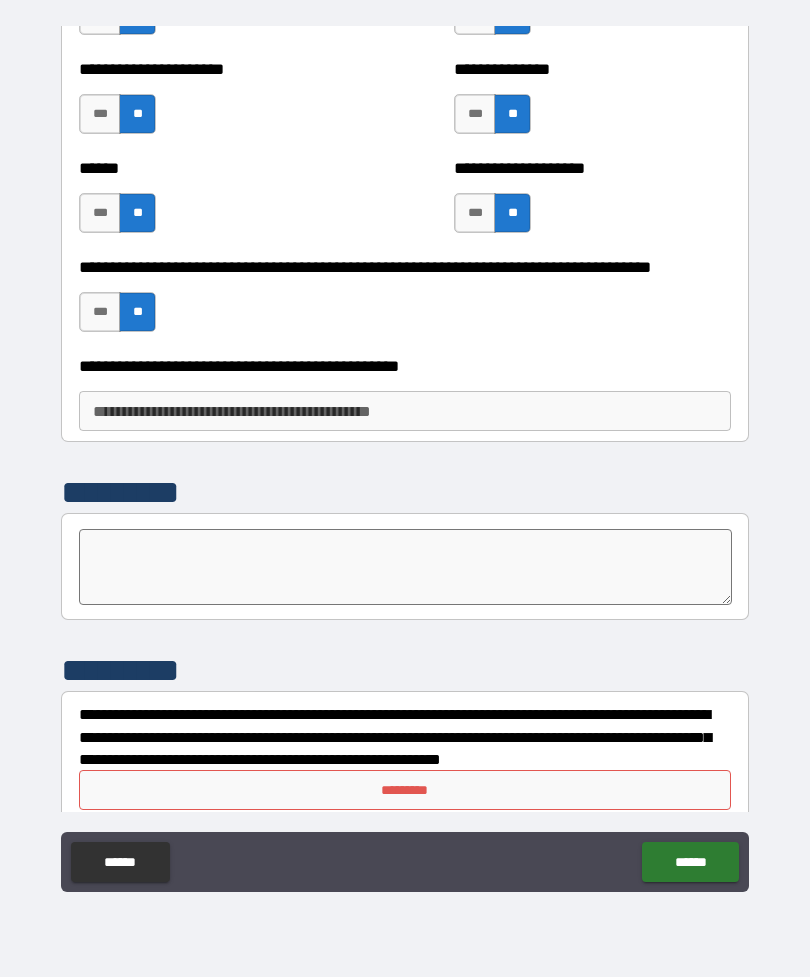 click on "*********" at bounding box center (405, 790) 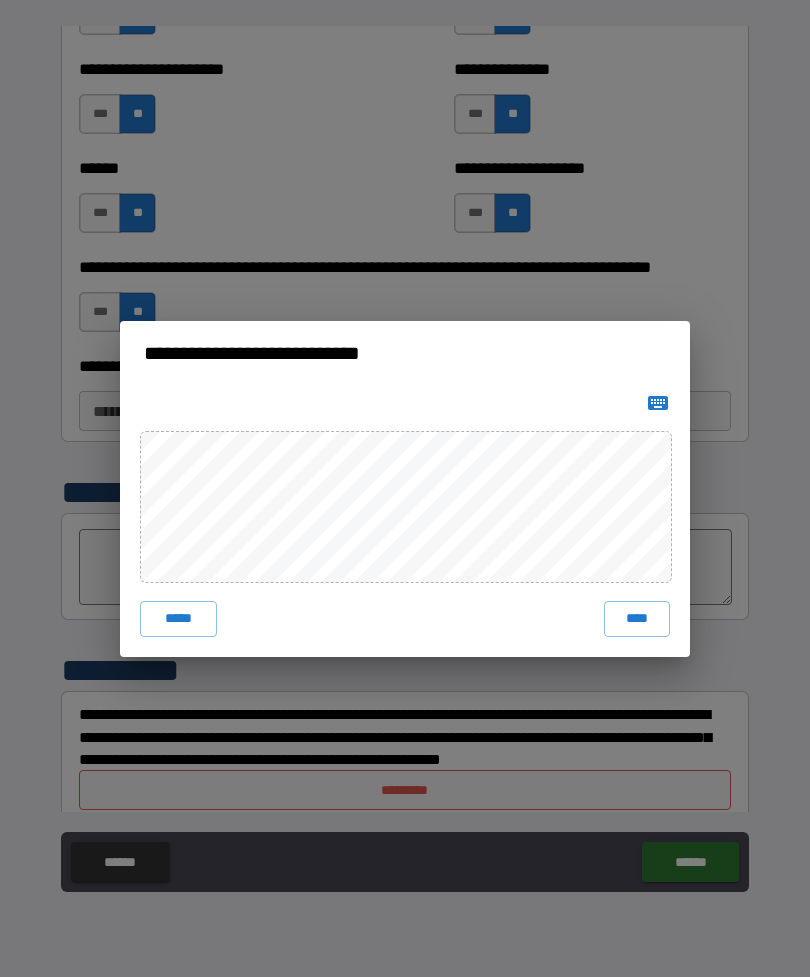 click on "****" at bounding box center (637, 619) 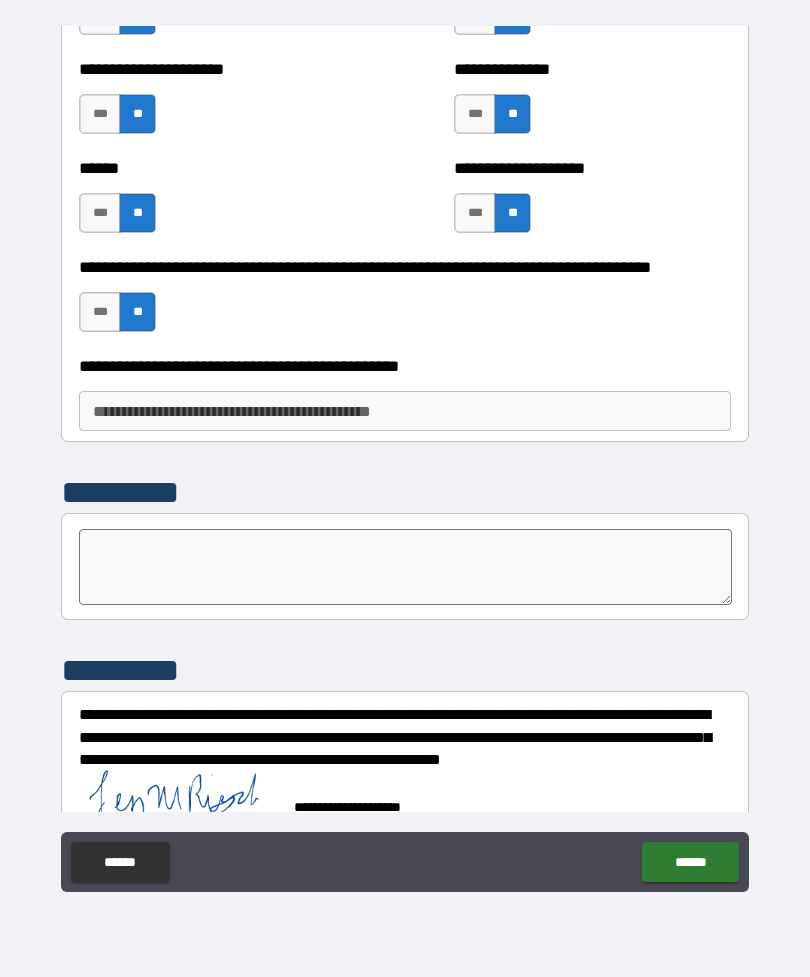 click on "******" at bounding box center (690, 862) 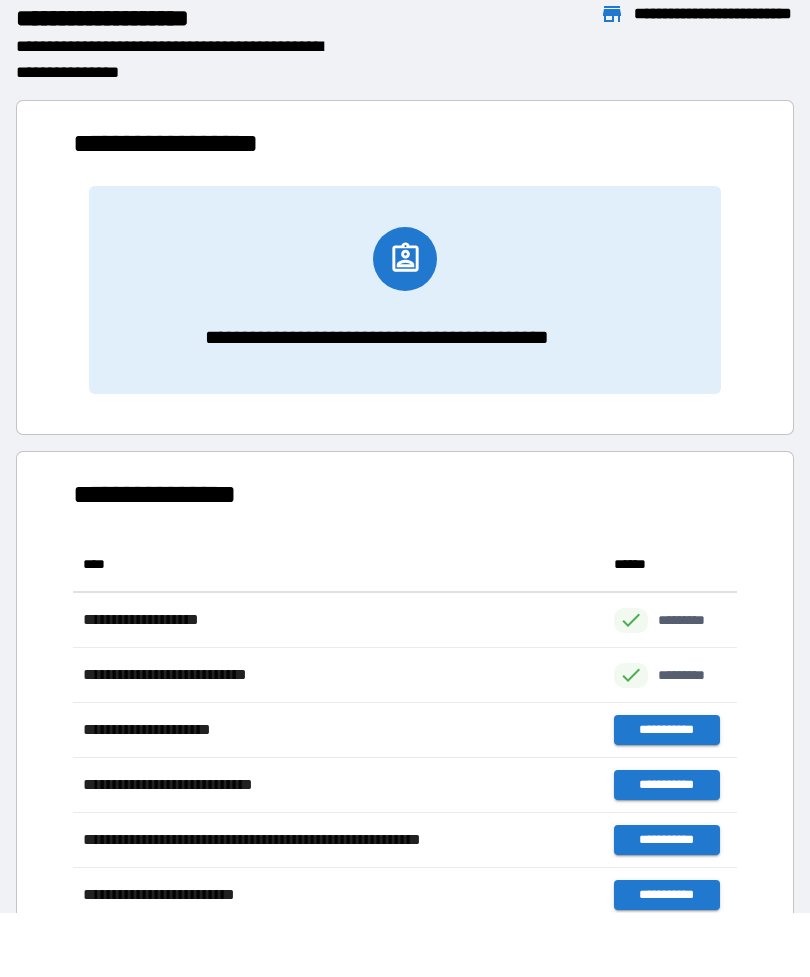 scroll, scrollTop: 1, scrollLeft: 1, axis: both 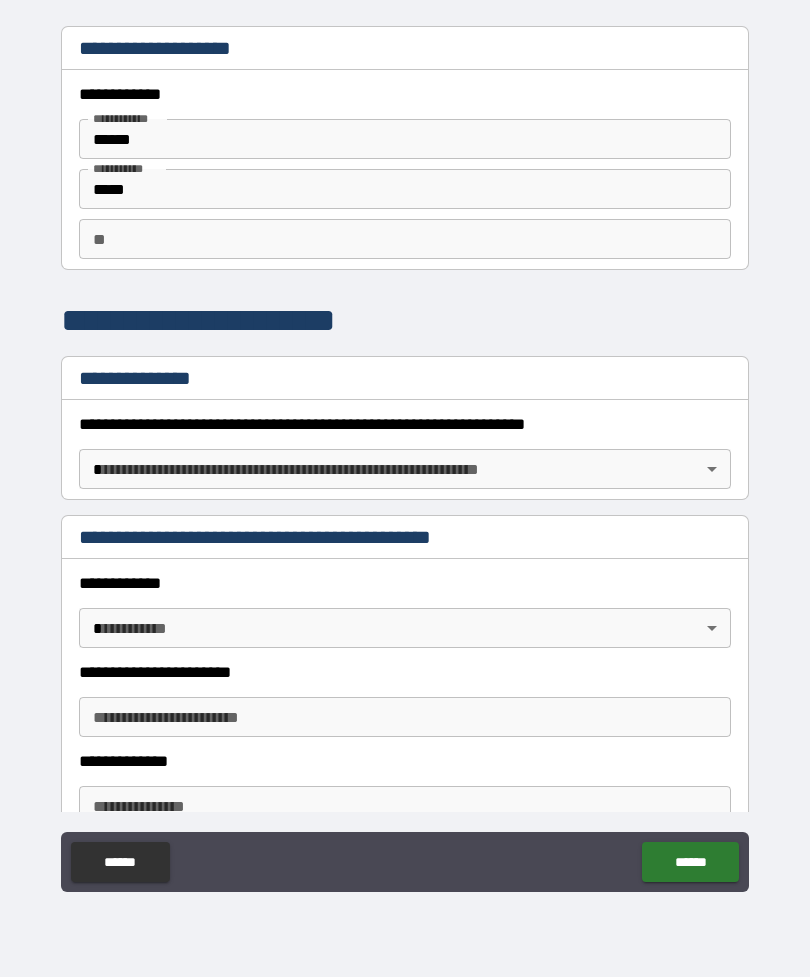 click on "**********" at bounding box center [405, 456] 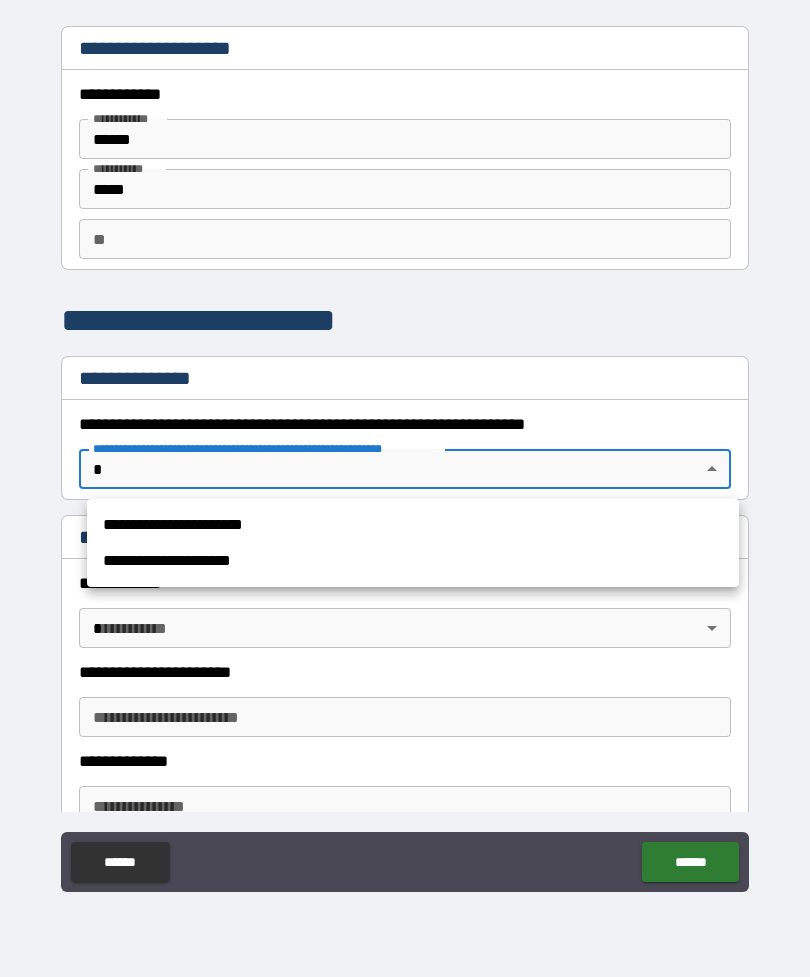 click on "**********" at bounding box center [413, 525] 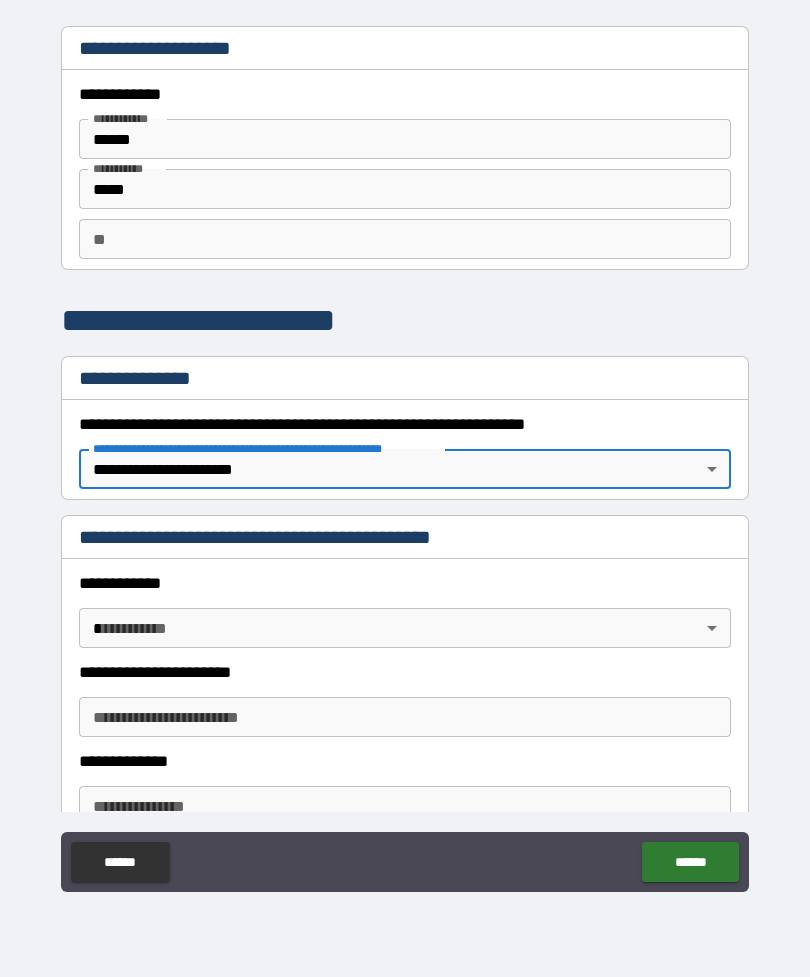 click on "**********" at bounding box center (405, 456) 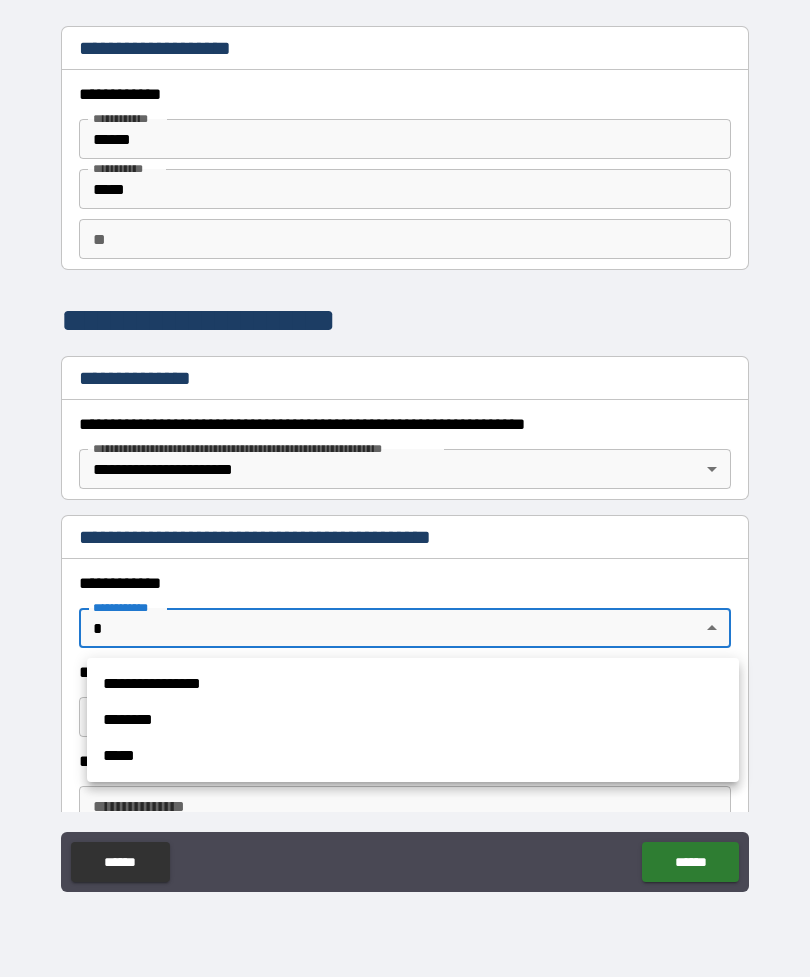 click on "**********" at bounding box center [413, 684] 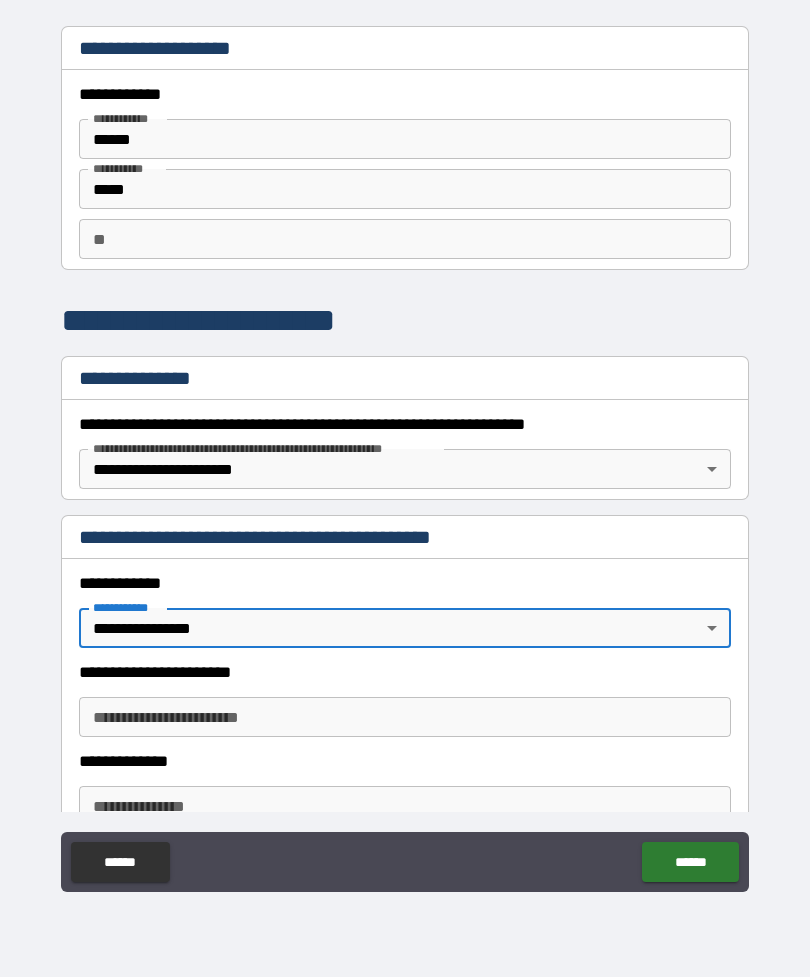 click on "**********" at bounding box center (405, 717) 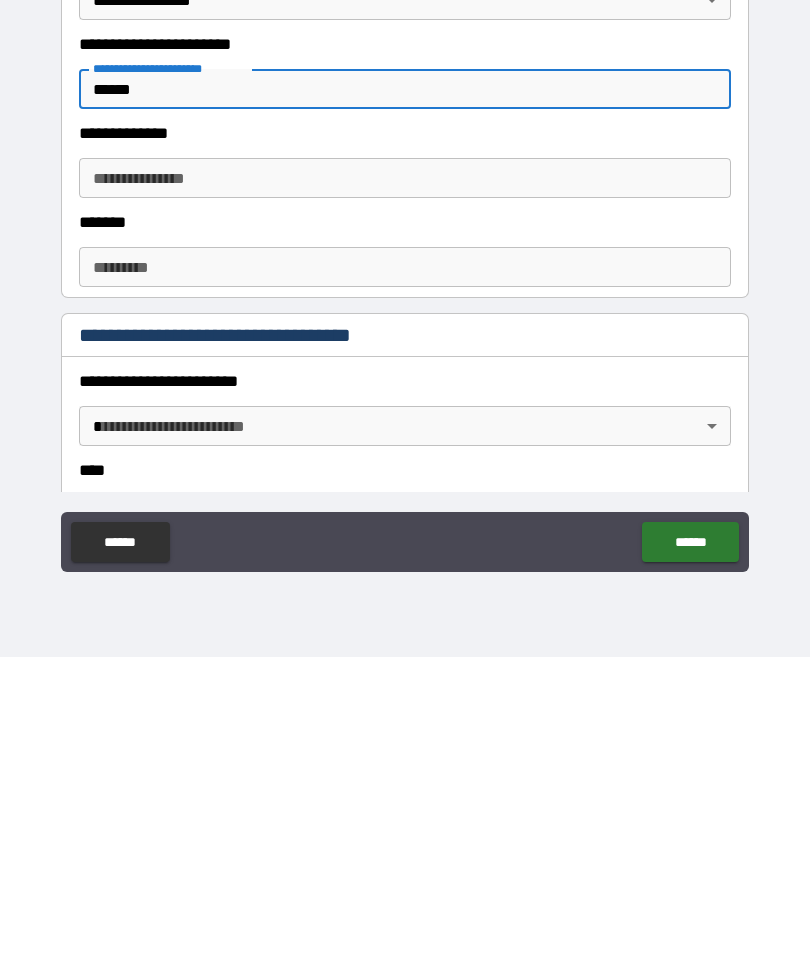 scroll, scrollTop: 309, scrollLeft: 0, axis: vertical 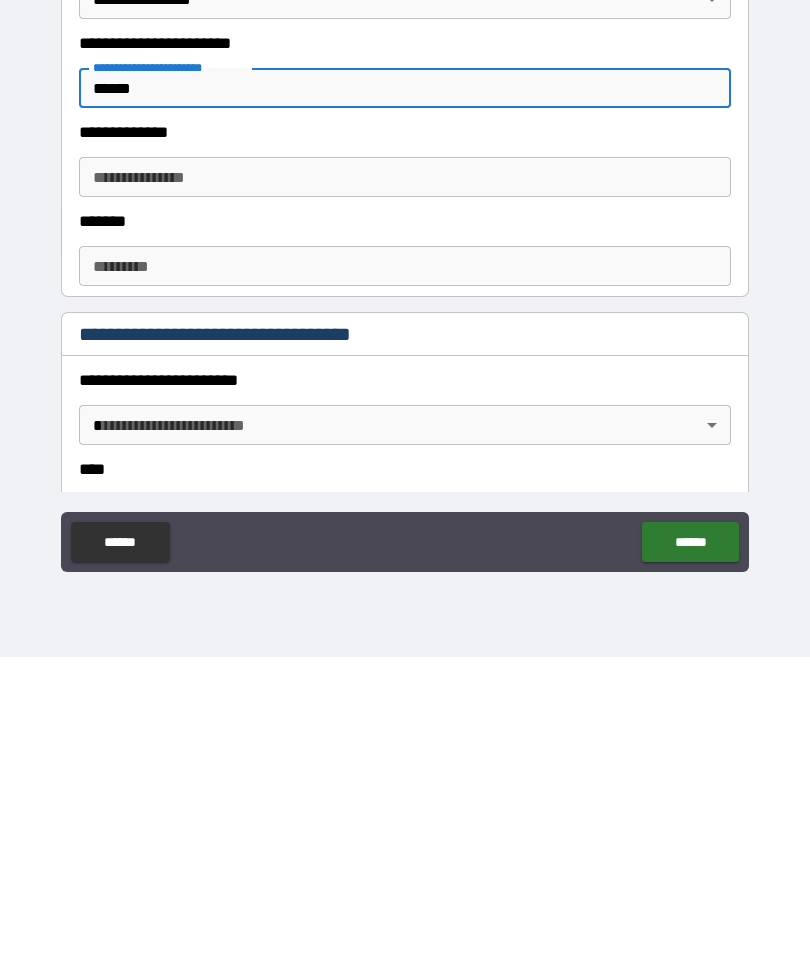 type on "******" 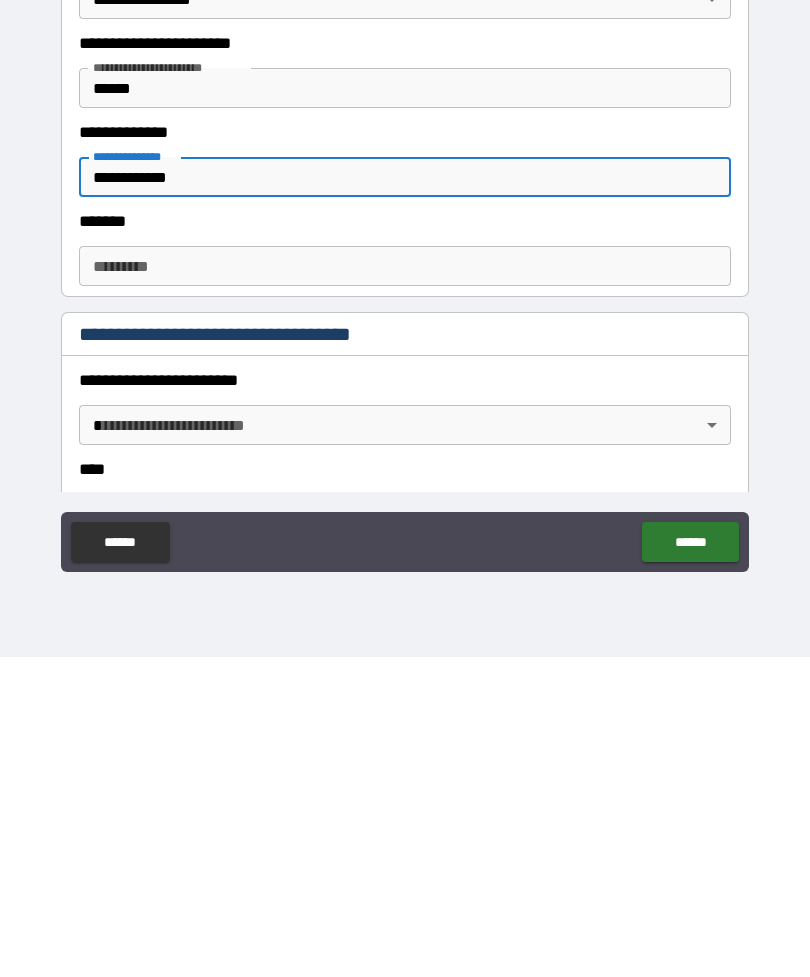 type on "**********" 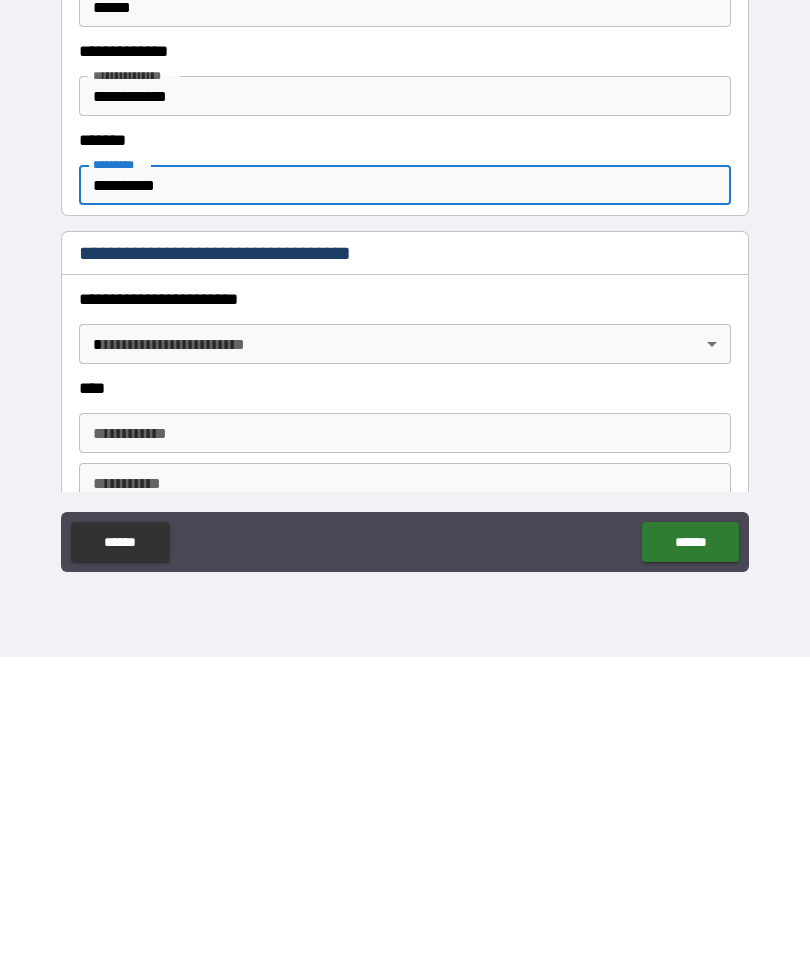 scroll, scrollTop: 389, scrollLeft: 0, axis: vertical 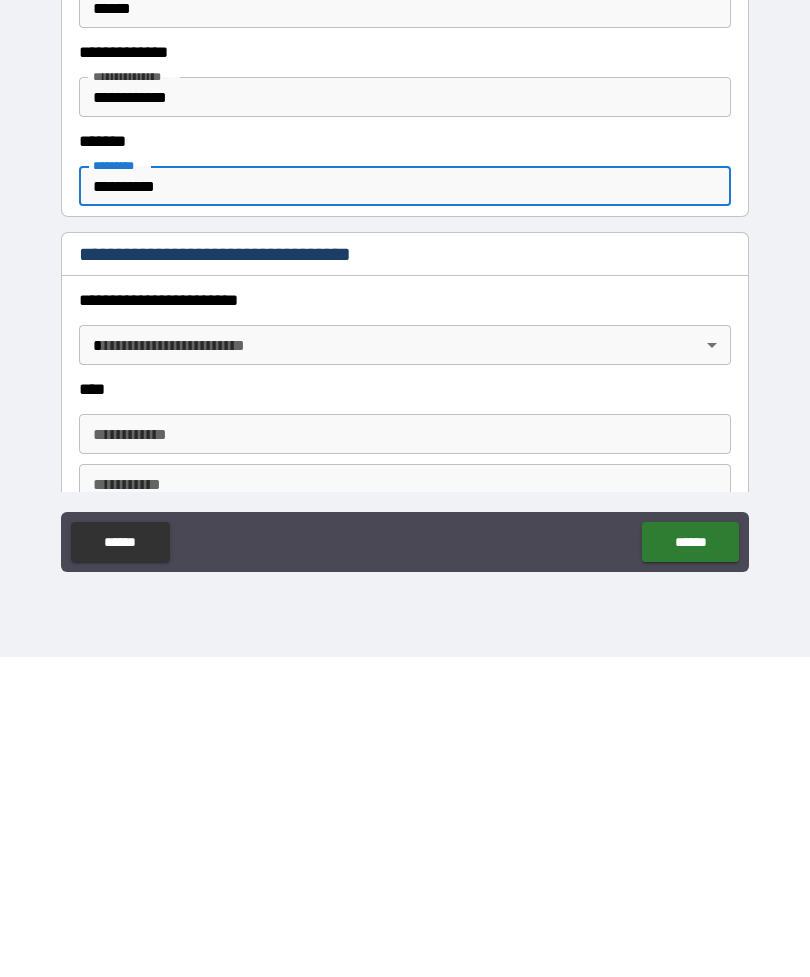 type on "**********" 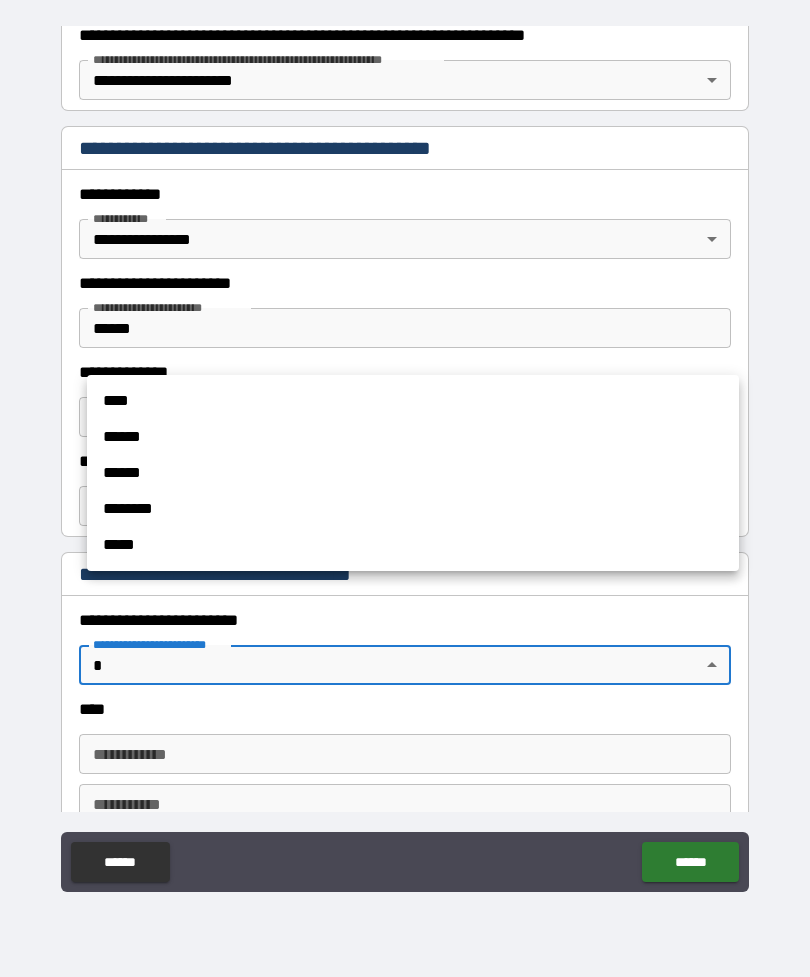 click on "******" at bounding box center (413, 437) 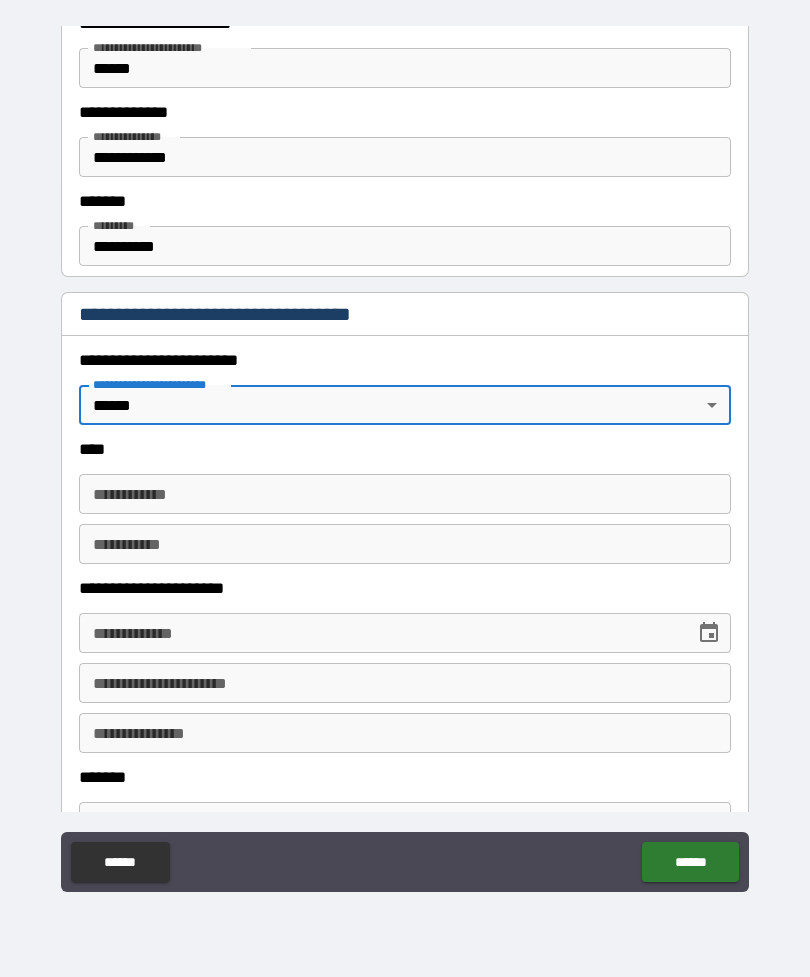 scroll, scrollTop: 659, scrollLeft: 0, axis: vertical 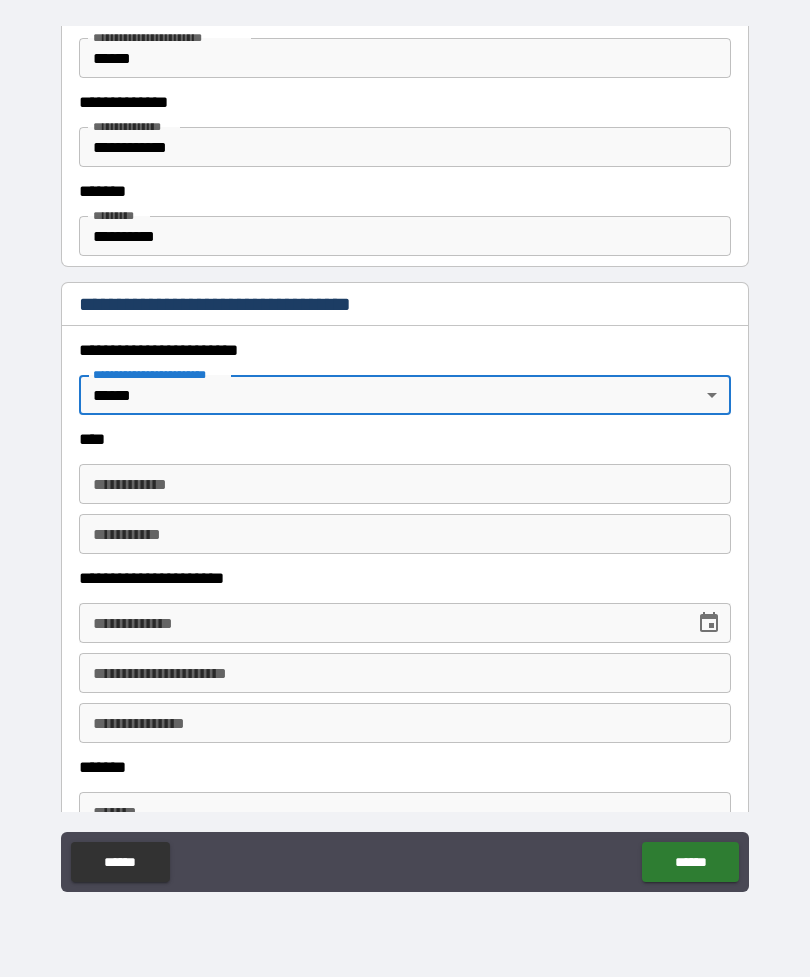 click on "**********" at bounding box center [405, 484] 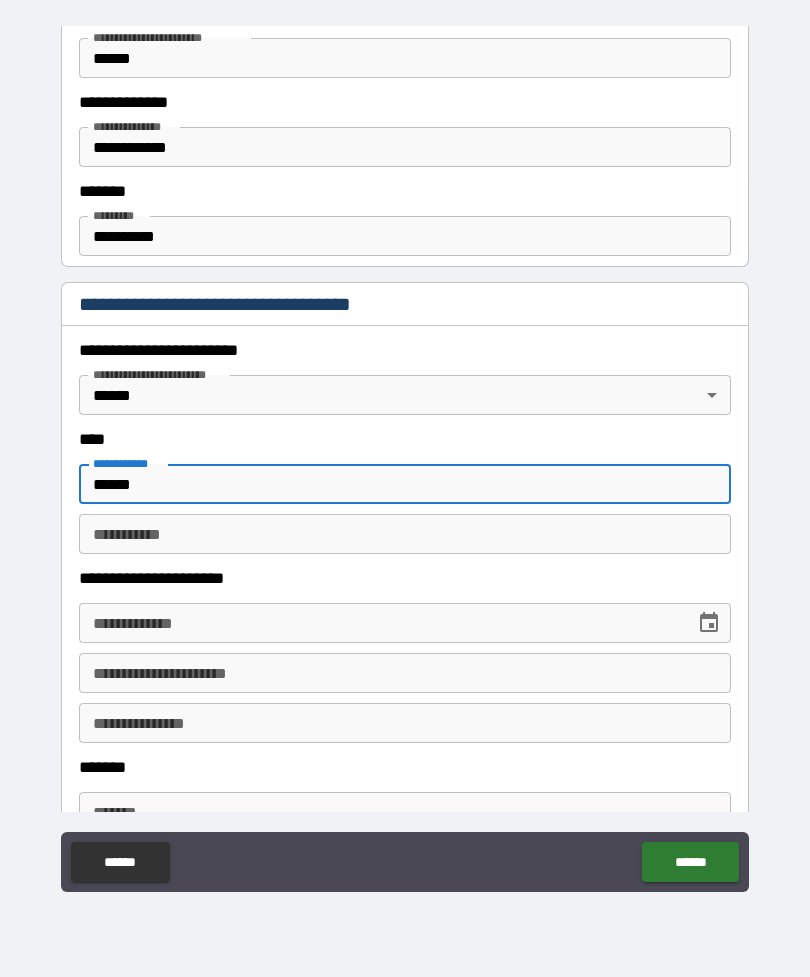 type on "******" 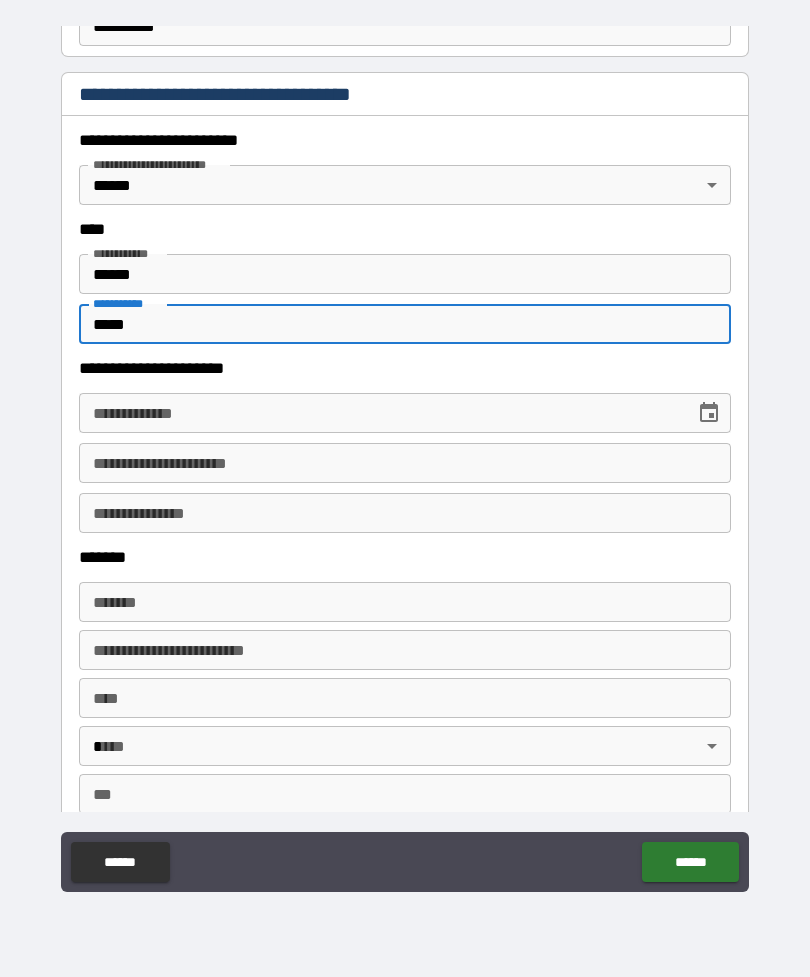 scroll, scrollTop: 879, scrollLeft: 0, axis: vertical 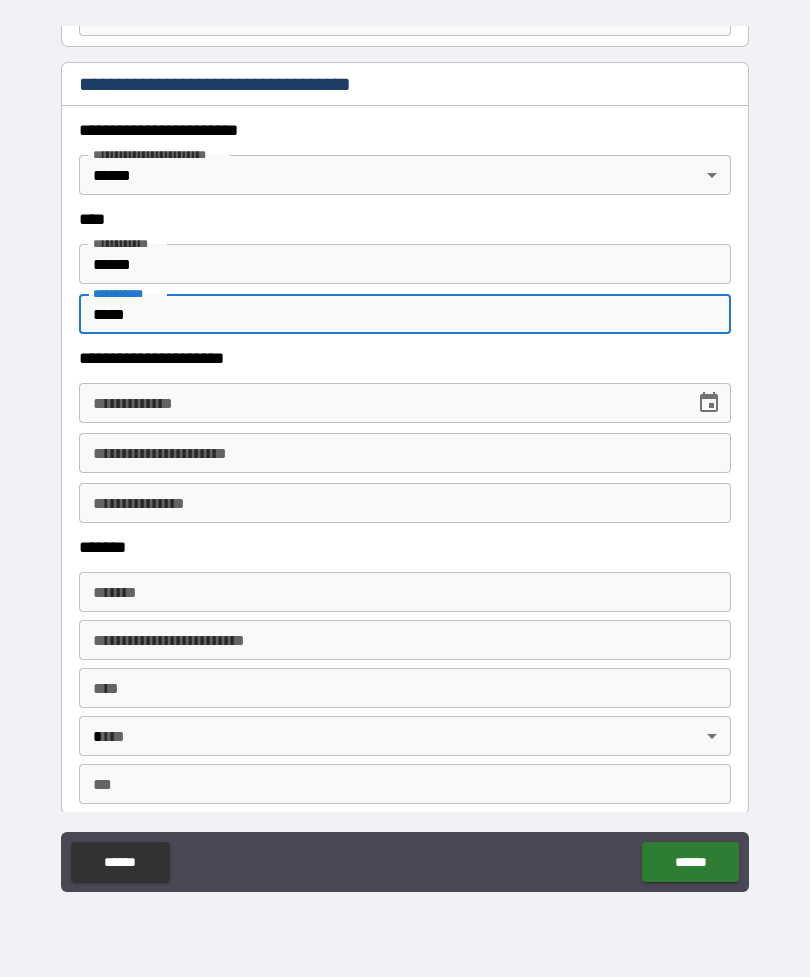 type on "*****" 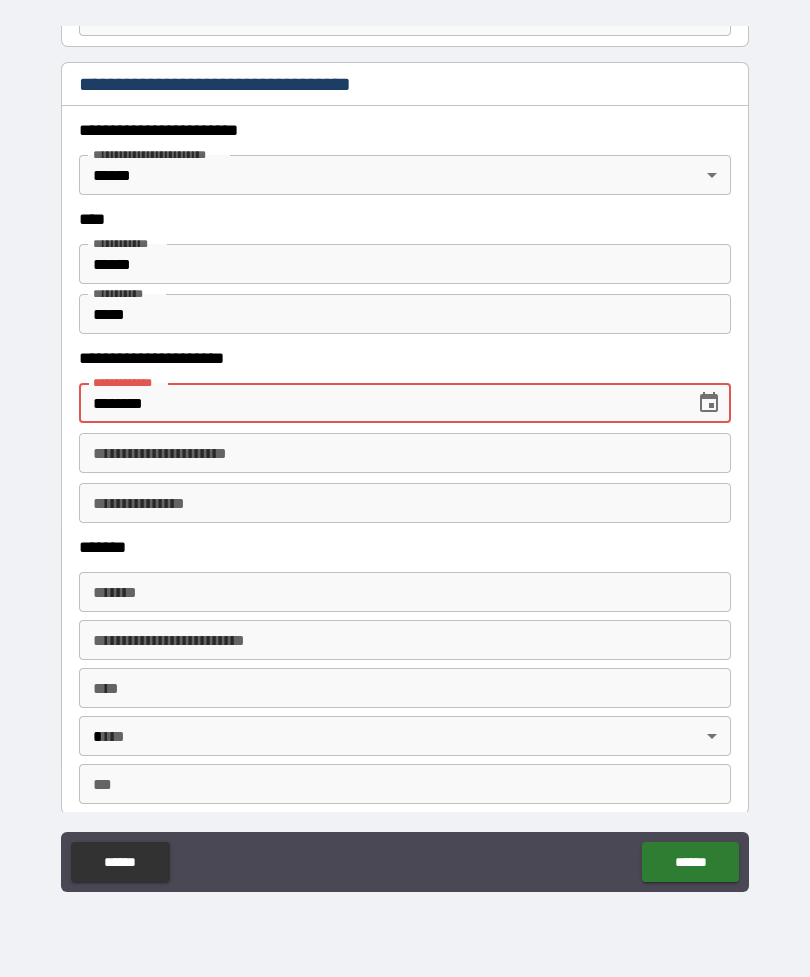 click on "**********" at bounding box center (405, 503) 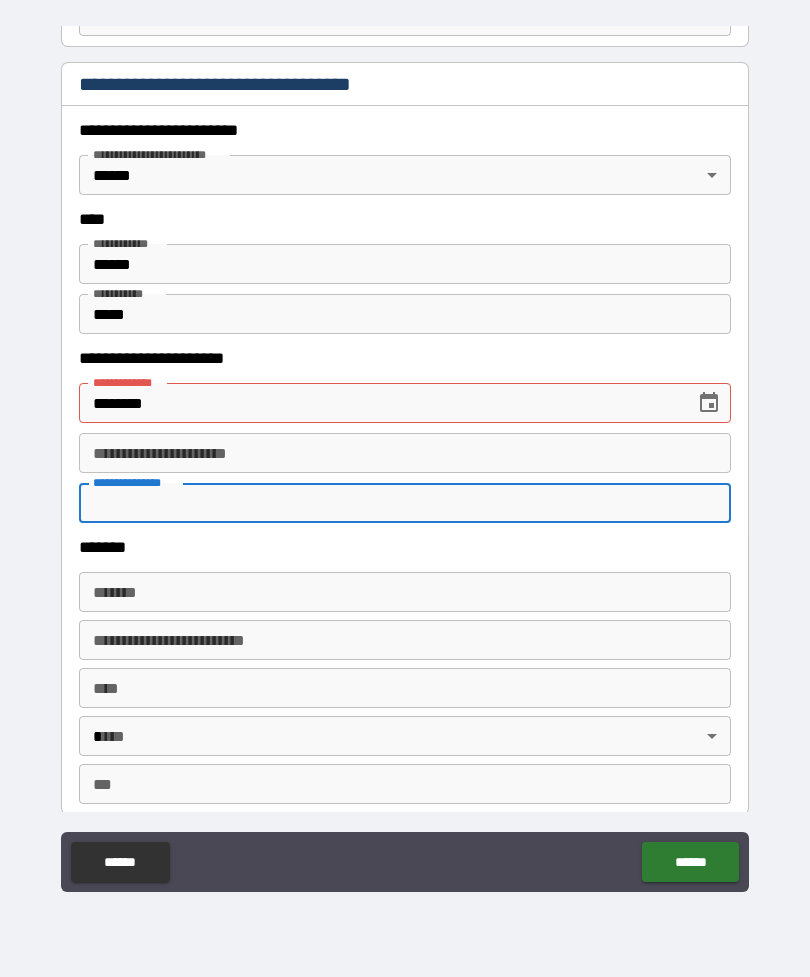 click on "********" at bounding box center (380, 403) 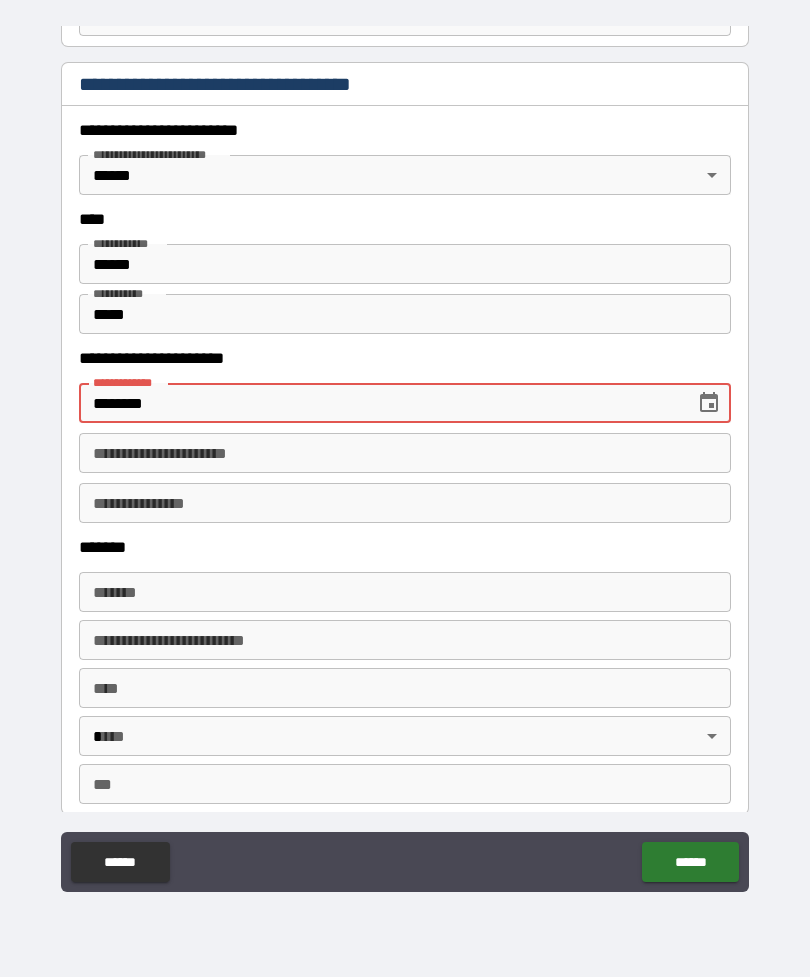 click 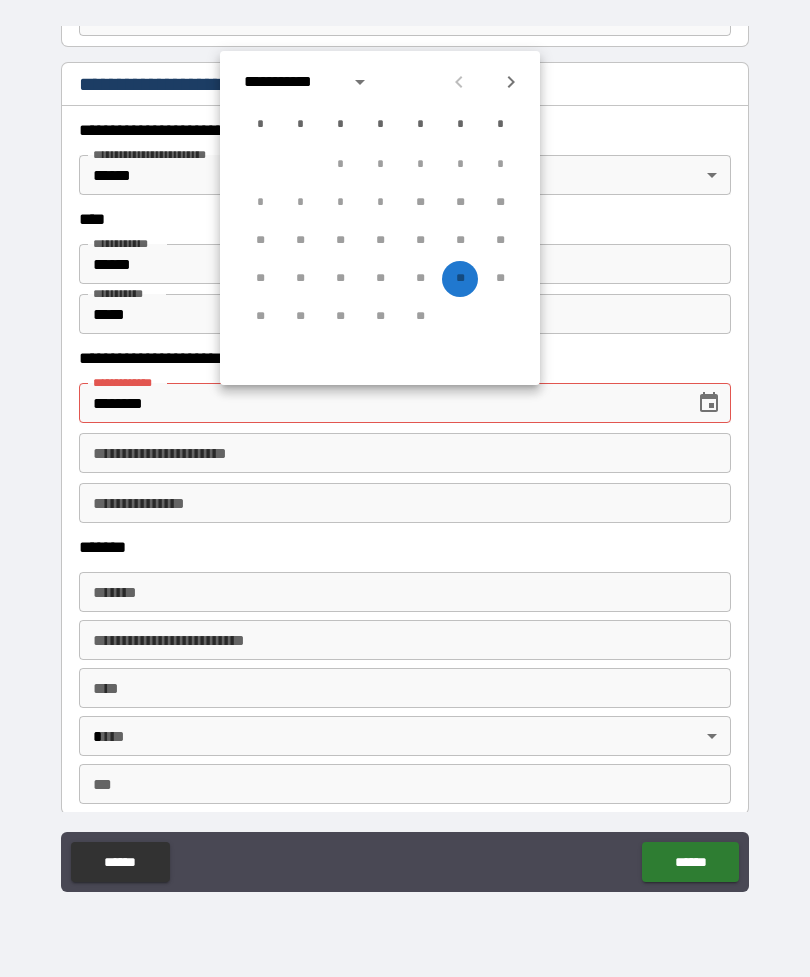 click 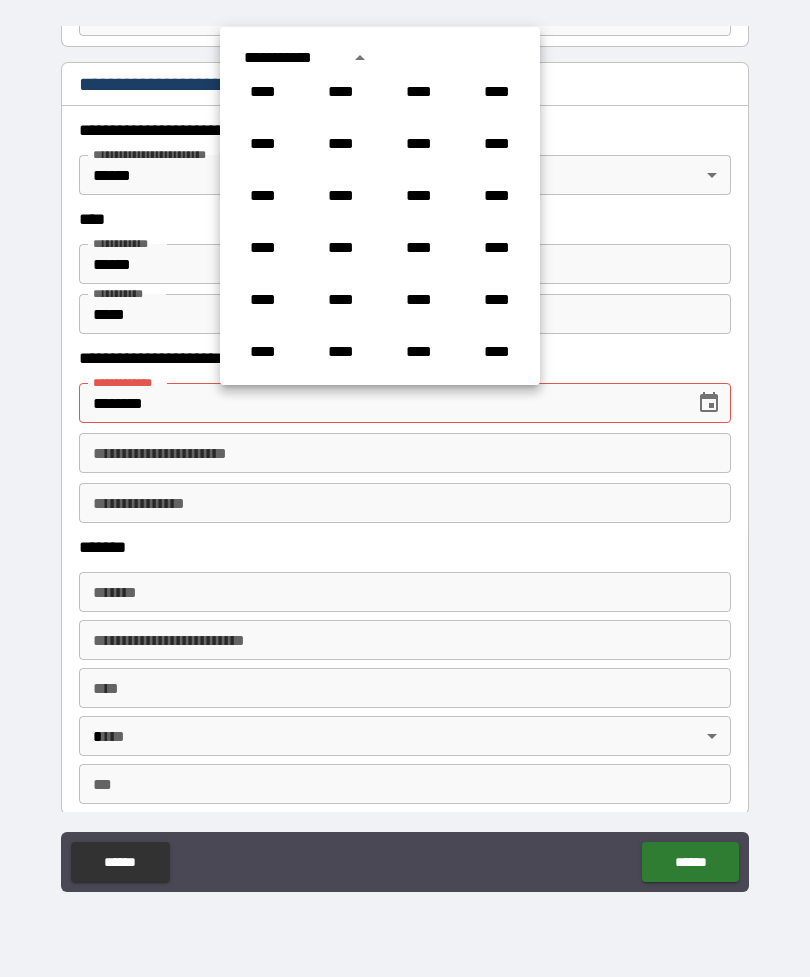 scroll, scrollTop: 1416, scrollLeft: 0, axis: vertical 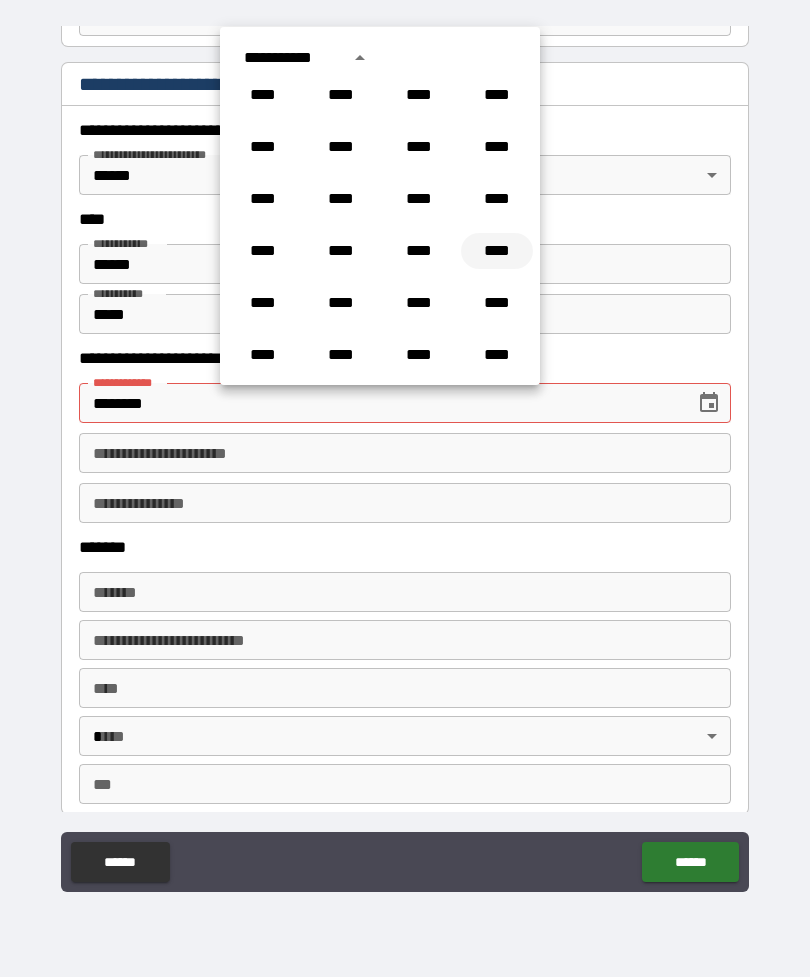 click on "****" at bounding box center [497, 251] 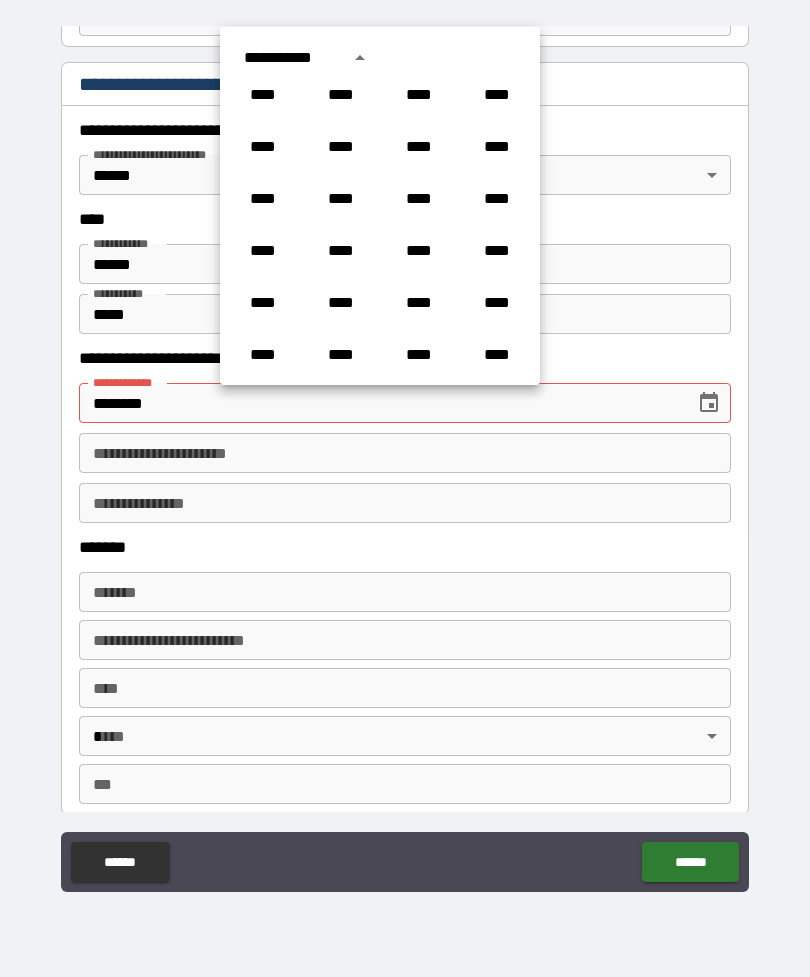 type on "**********" 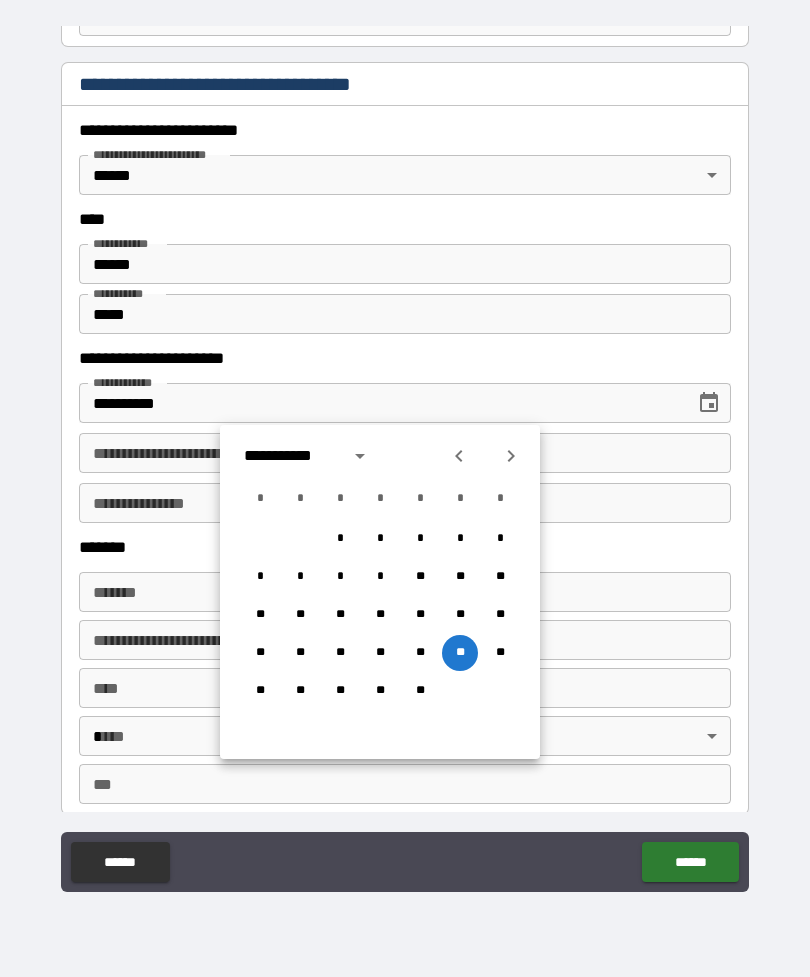 click on "**" at bounding box center (460, 653) 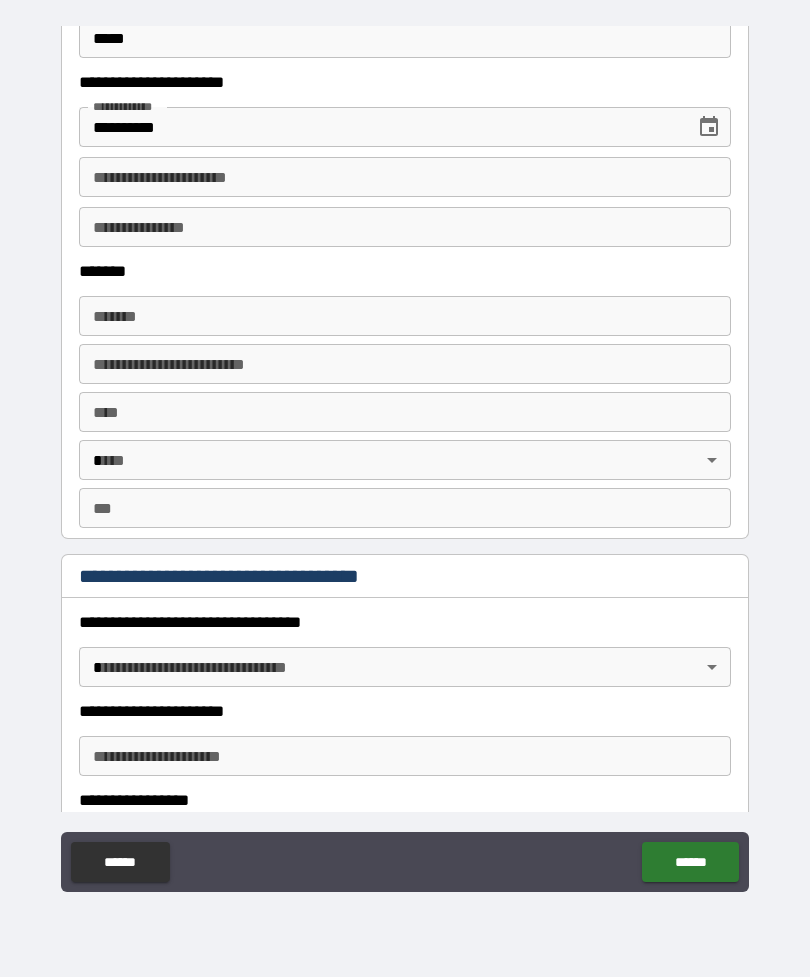 scroll, scrollTop: 1162, scrollLeft: 0, axis: vertical 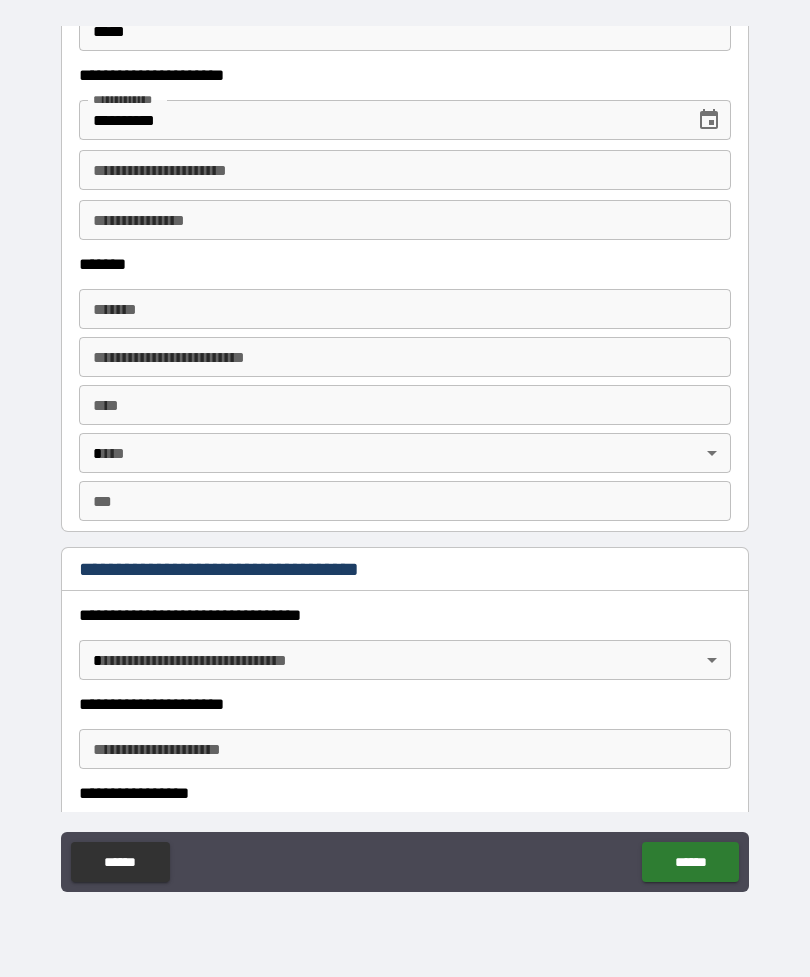click on "*******" at bounding box center (405, 309) 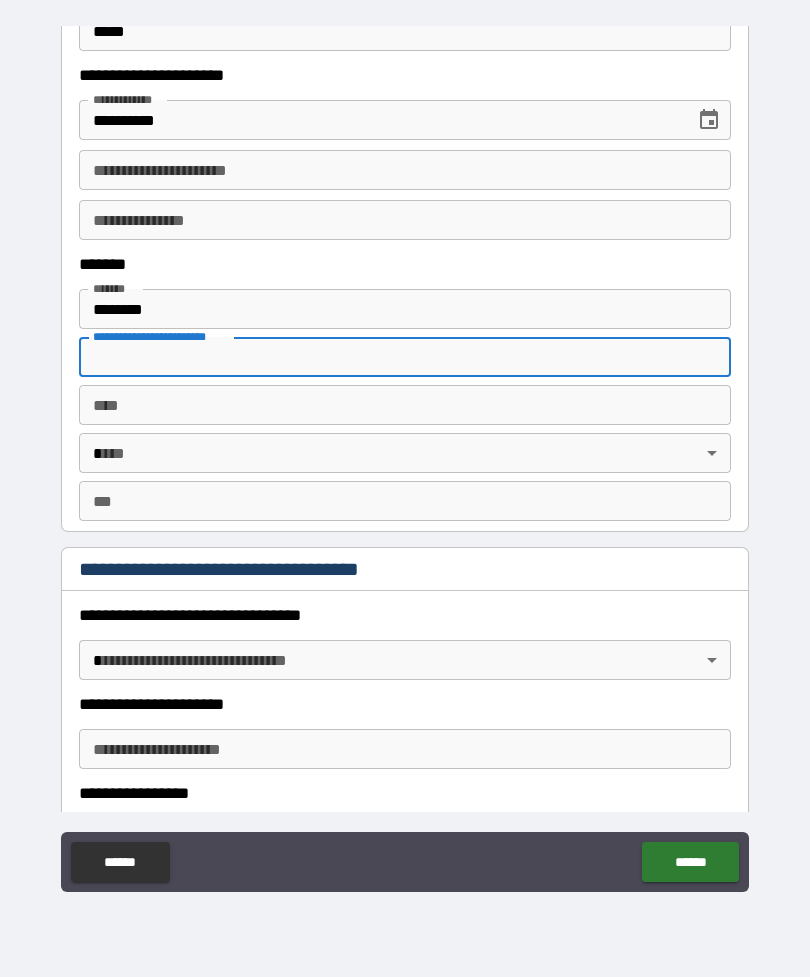 type on "**********" 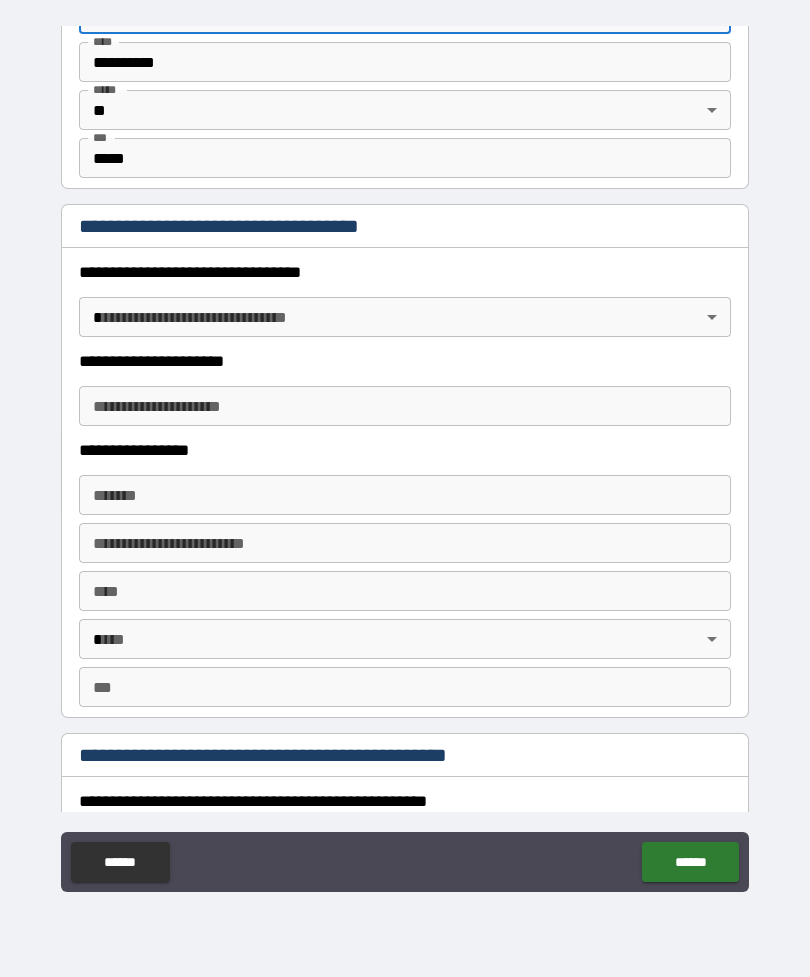 scroll, scrollTop: 1504, scrollLeft: 0, axis: vertical 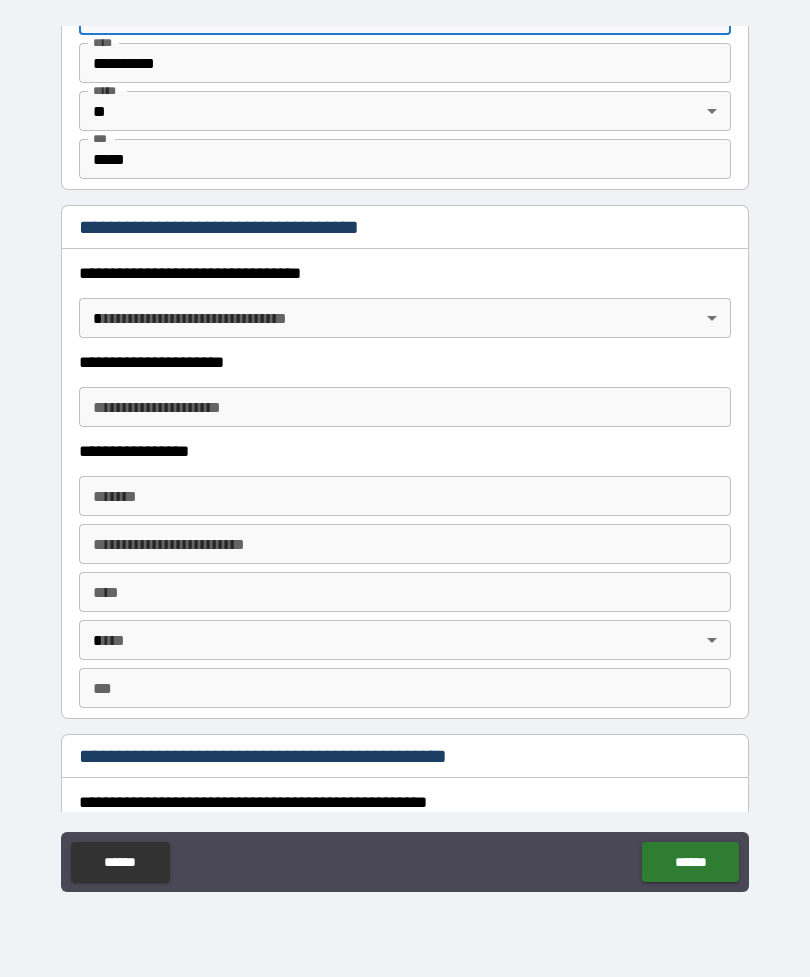 click on "**********" at bounding box center [405, 456] 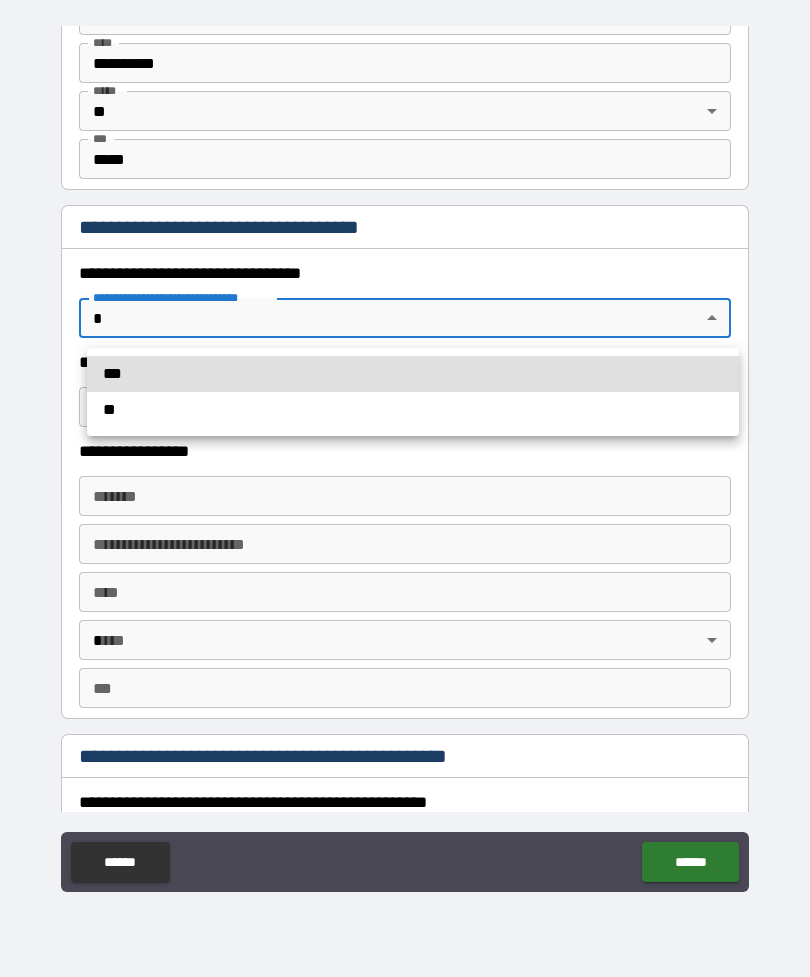 click on "***" at bounding box center [413, 374] 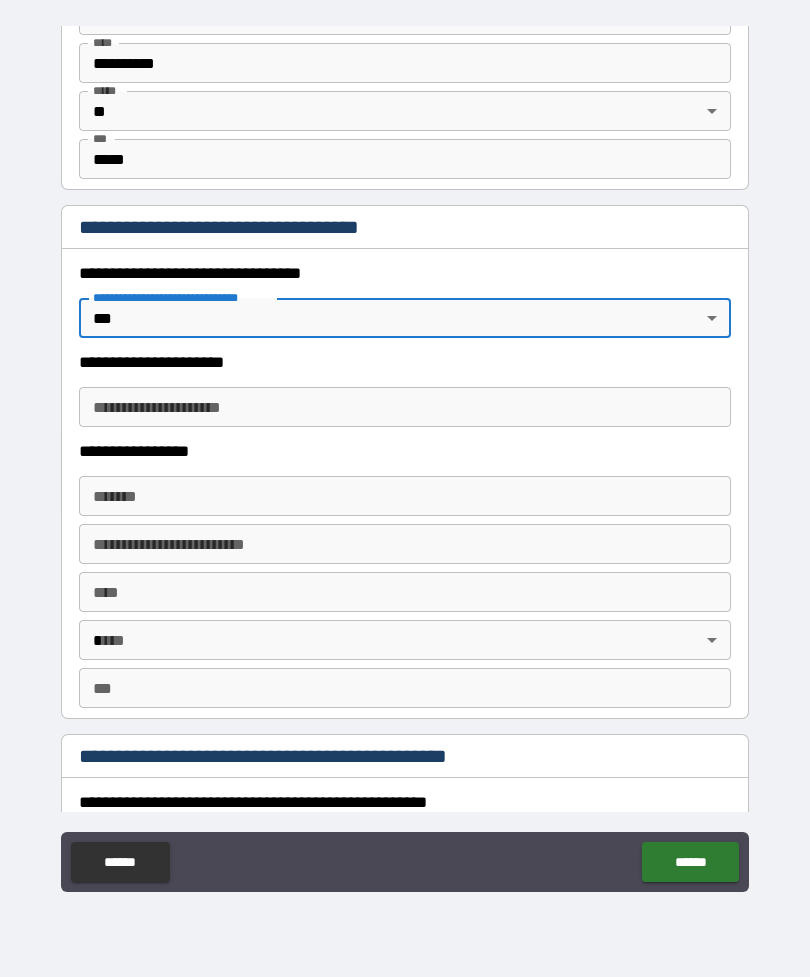 type on "*" 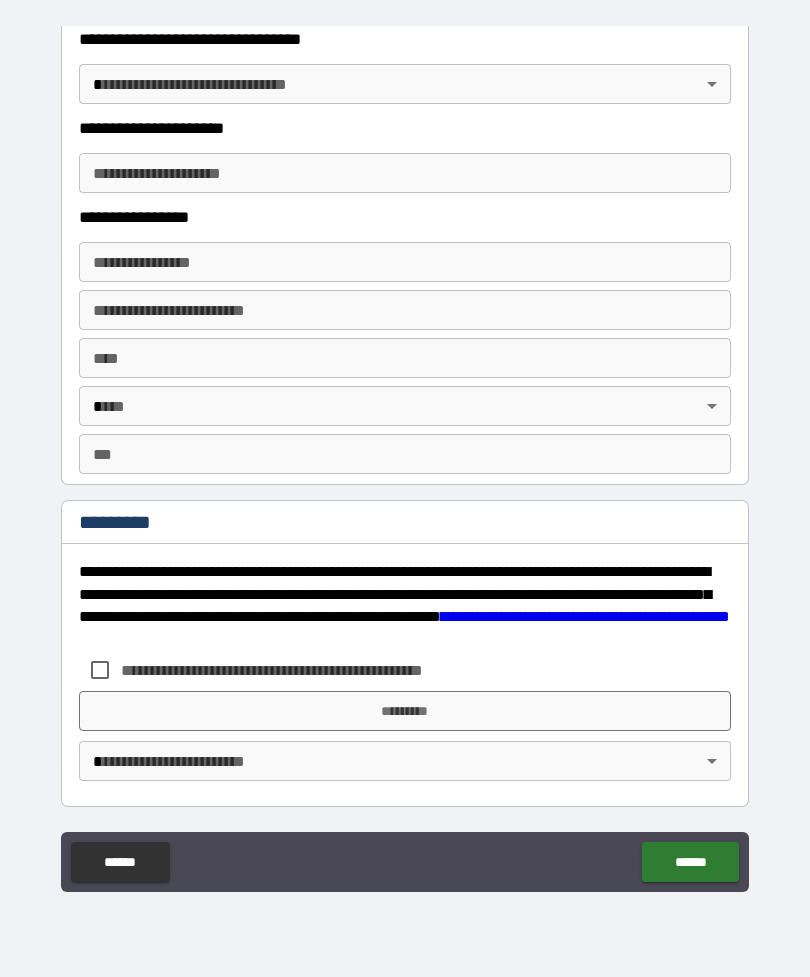 scroll, scrollTop: 3550, scrollLeft: 0, axis: vertical 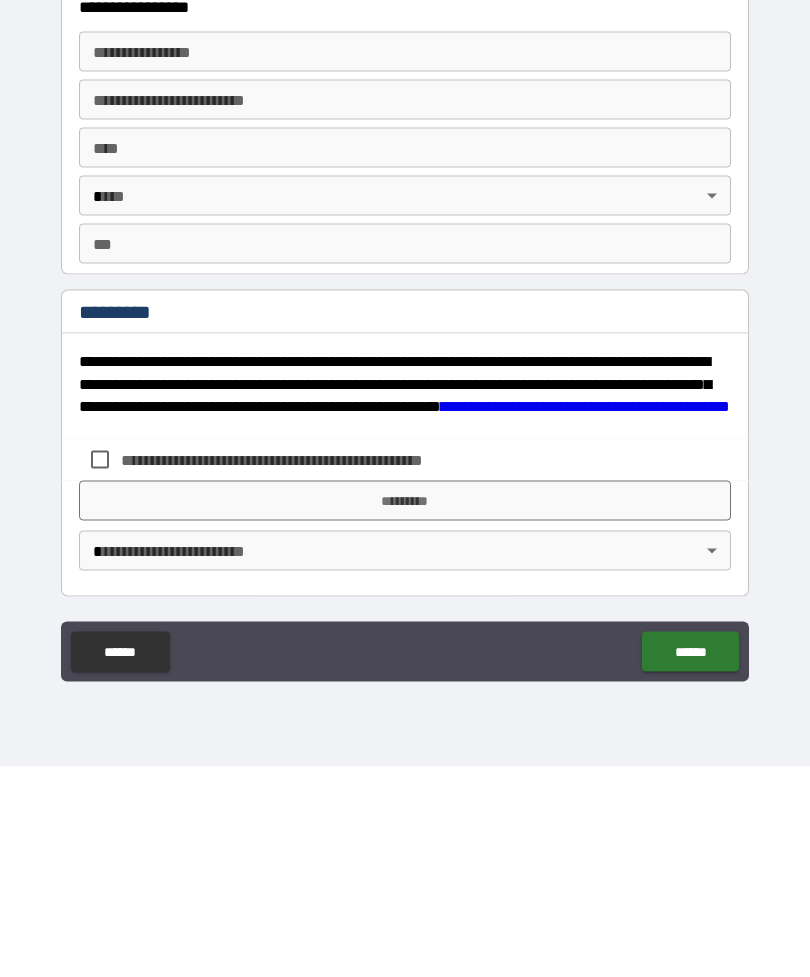 type on "********" 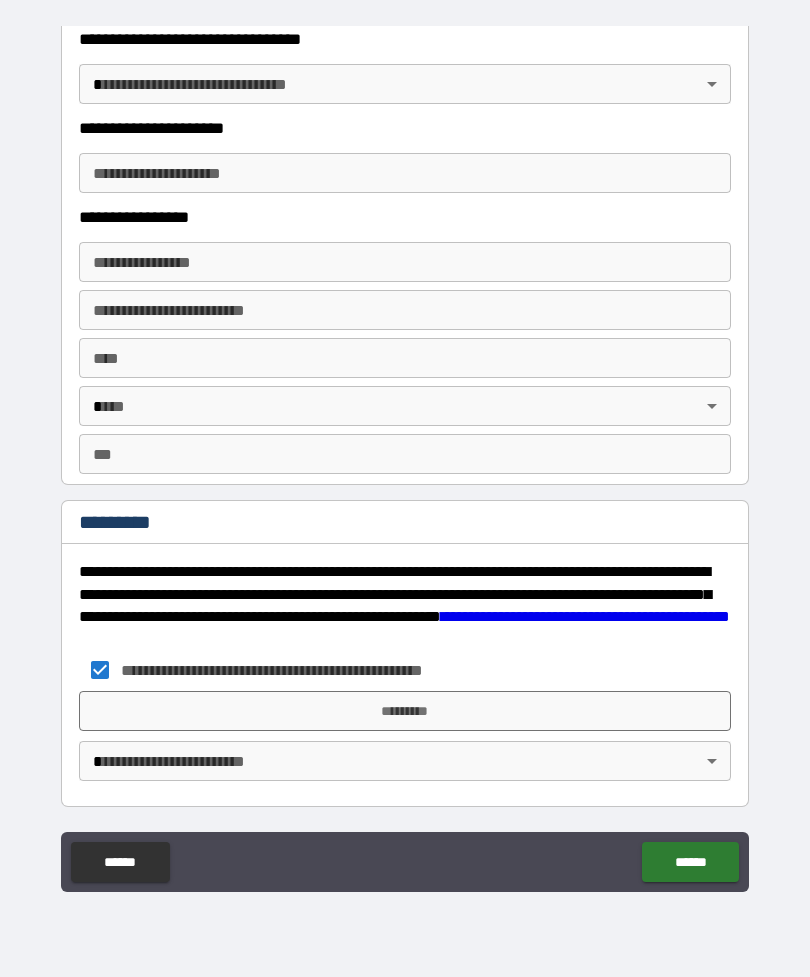 click on "*********" at bounding box center (405, 711) 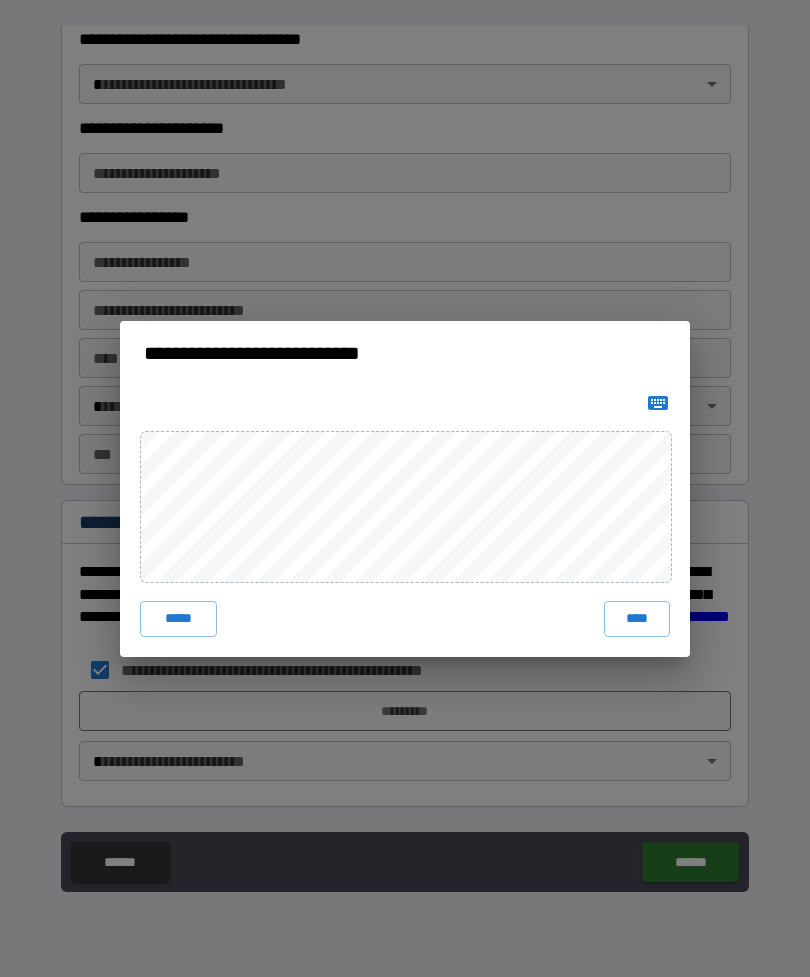 click on "****" at bounding box center [637, 619] 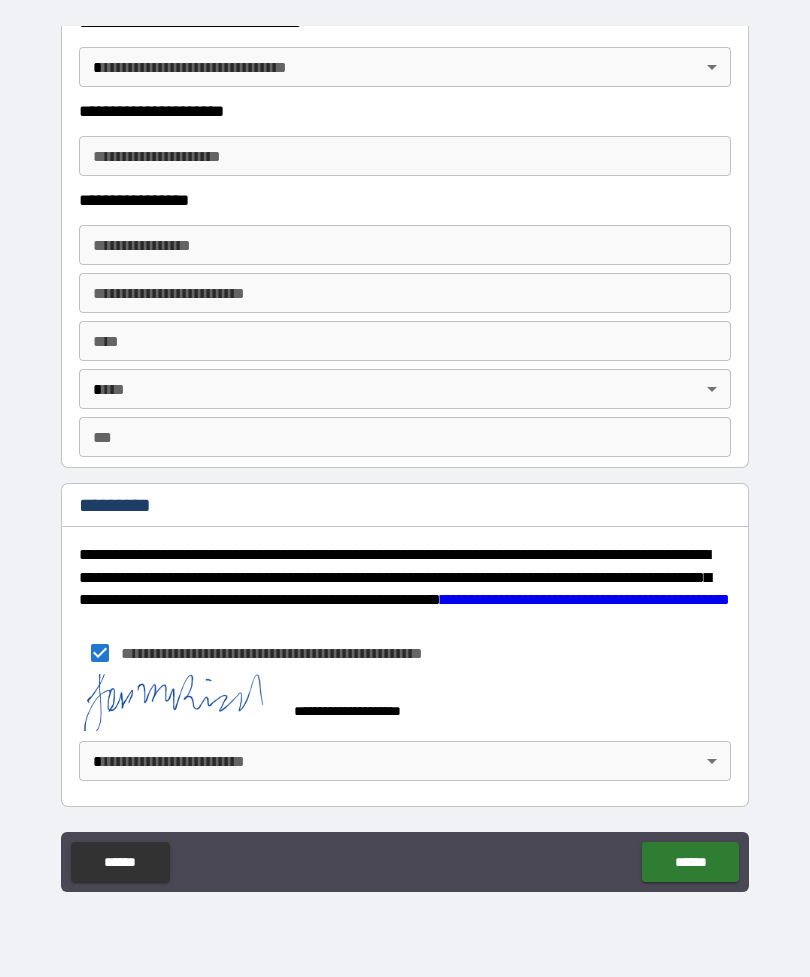 scroll, scrollTop: 3567, scrollLeft: 0, axis: vertical 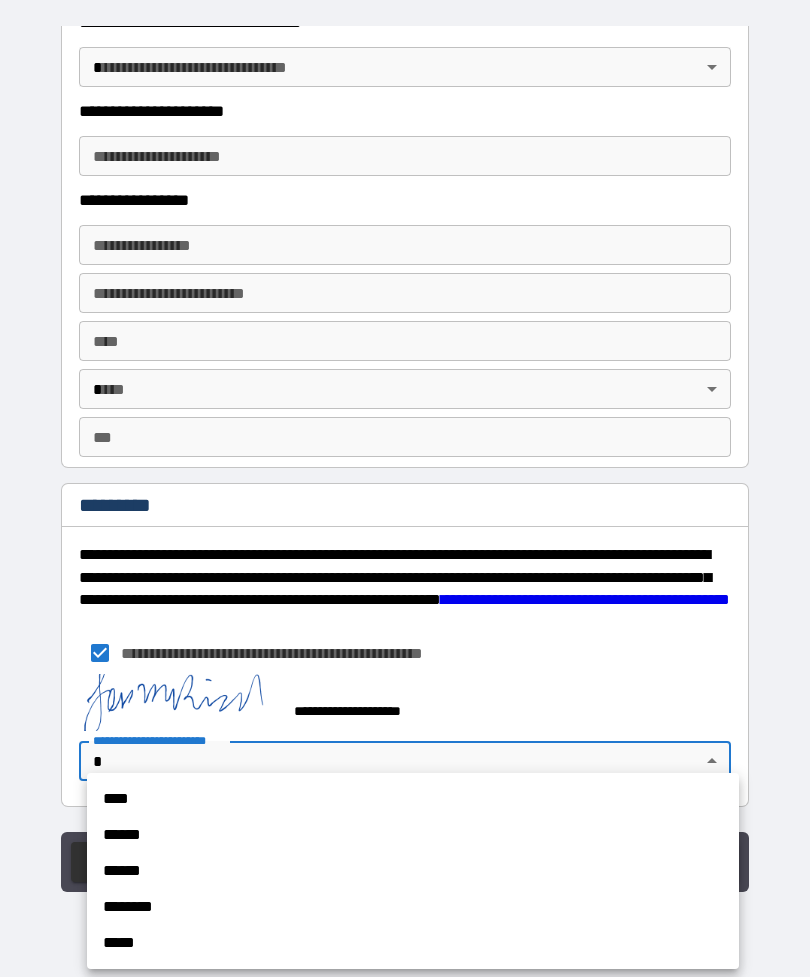 click on "******" at bounding box center (413, 835) 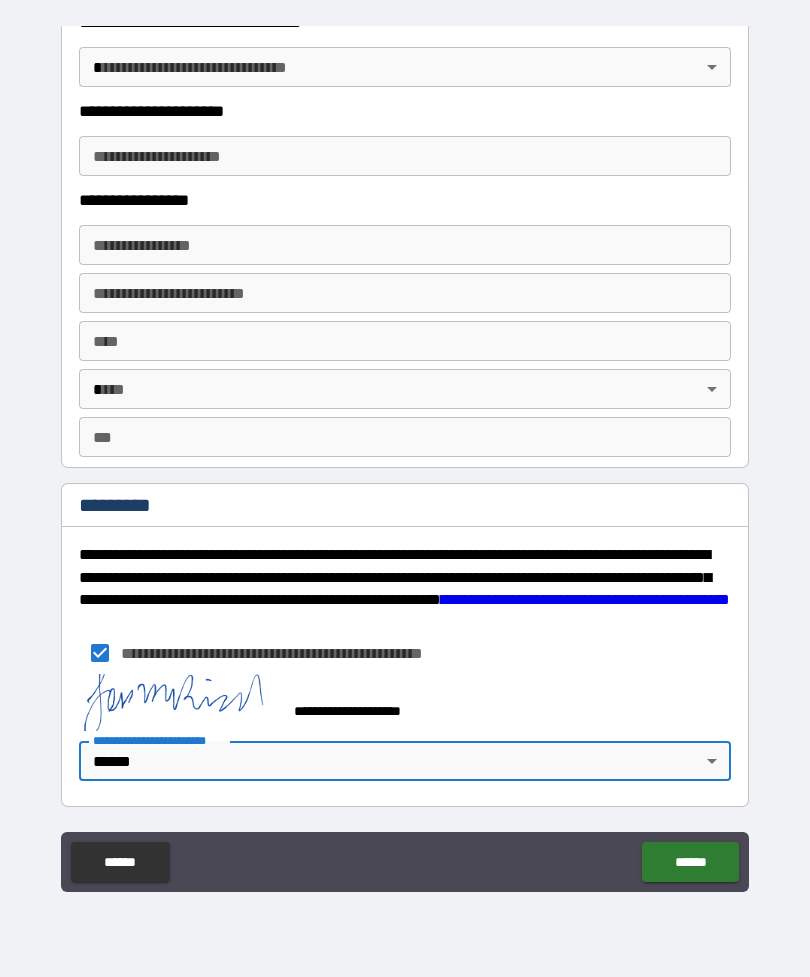 click on "******" at bounding box center (690, 862) 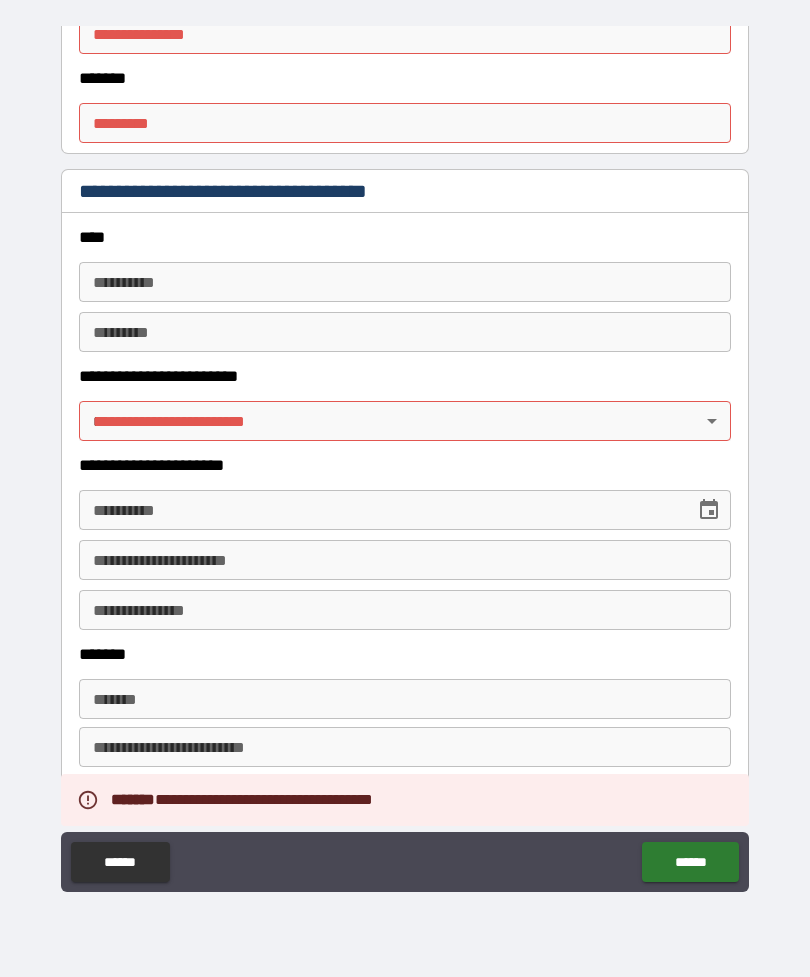 scroll, scrollTop: 2591, scrollLeft: 0, axis: vertical 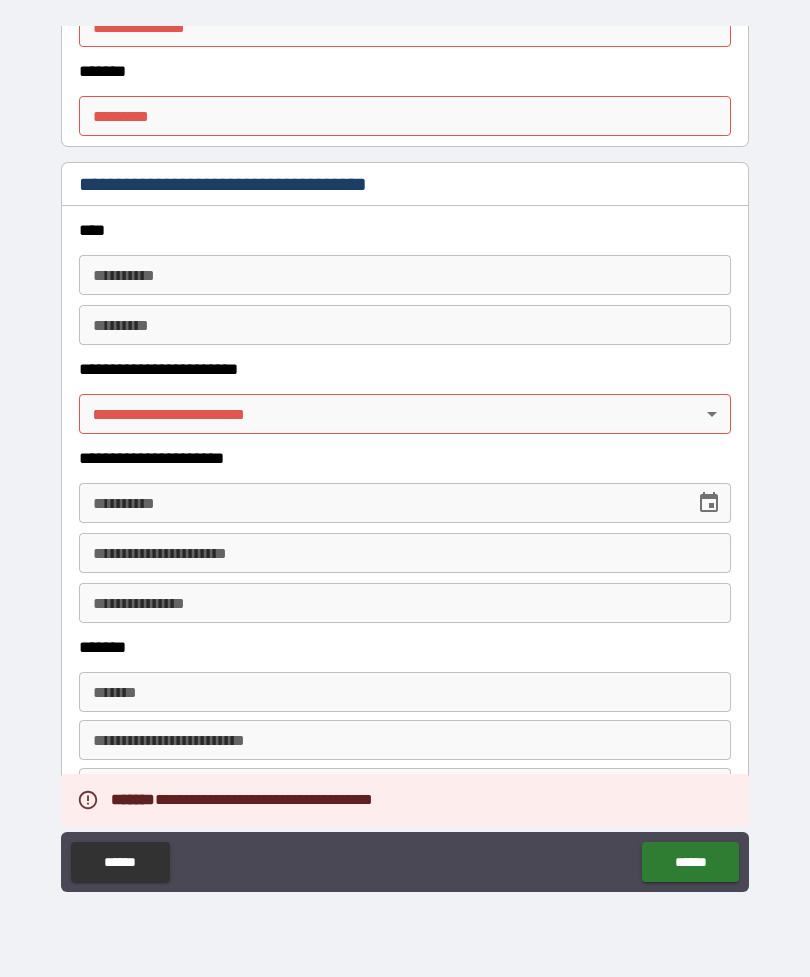 click on "**********" at bounding box center (405, 456) 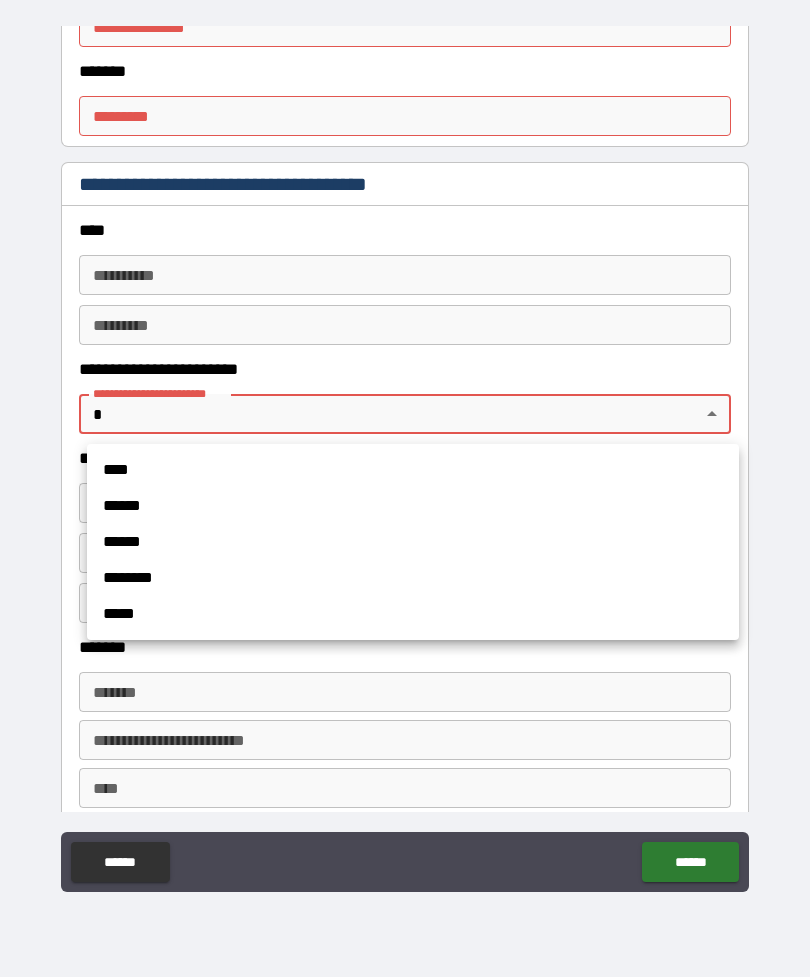 click at bounding box center (405, 488) 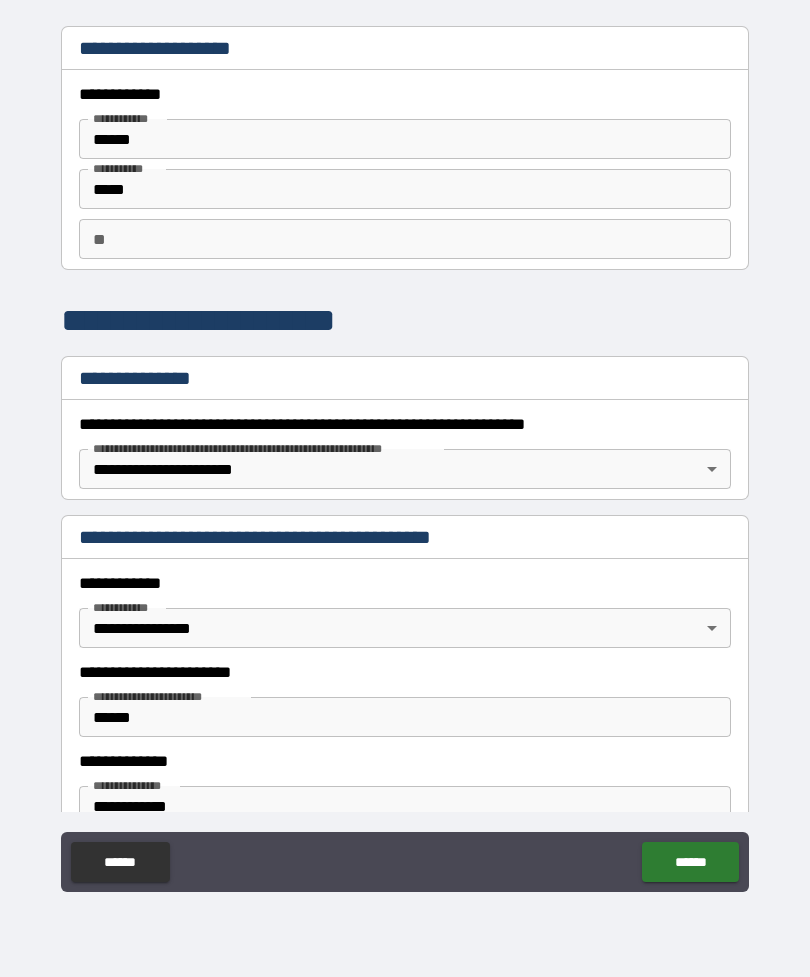 scroll, scrollTop: 0, scrollLeft: 0, axis: both 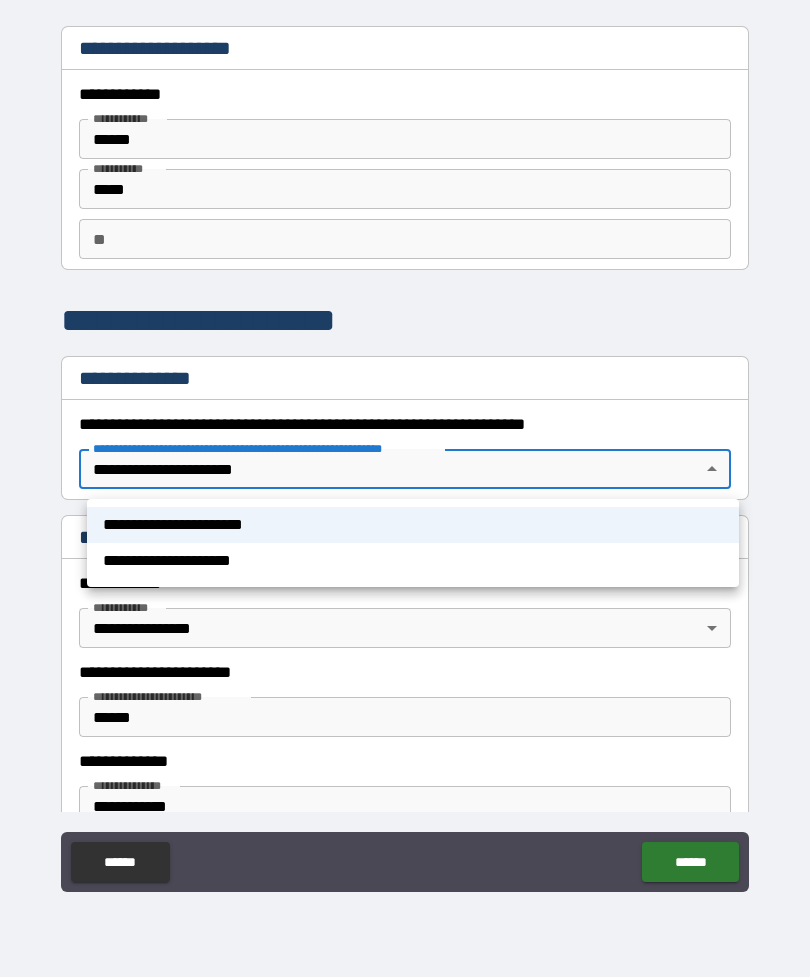 click on "**********" at bounding box center [413, 525] 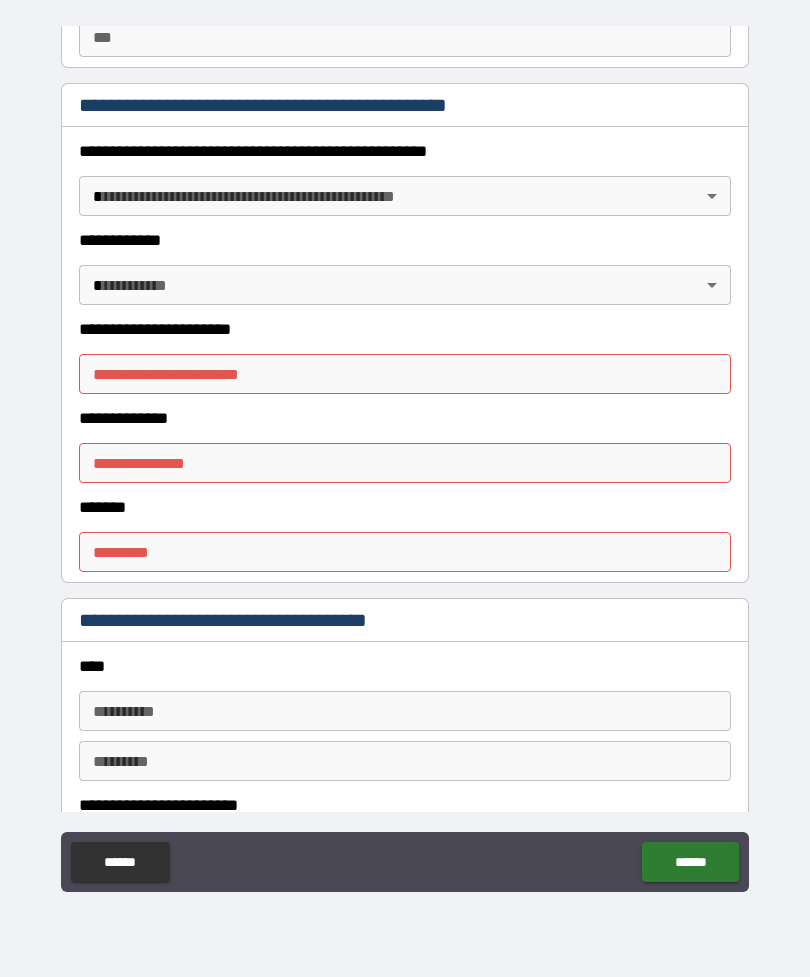 scroll, scrollTop: 2220, scrollLeft: 0, axis: vertical 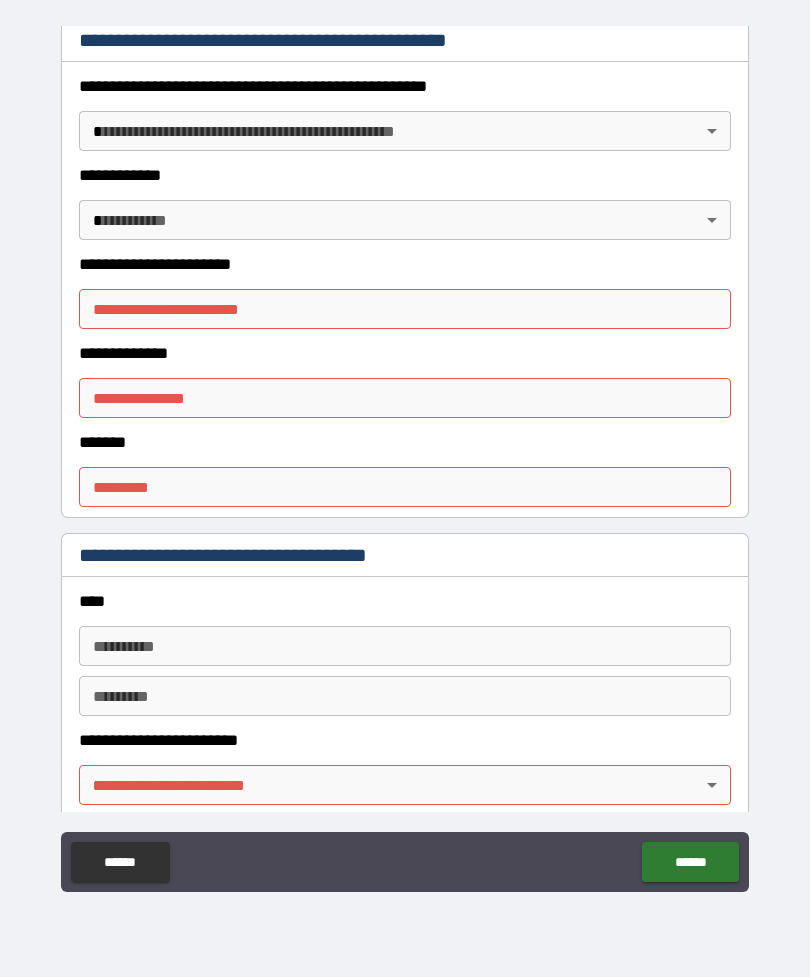 click on "******" at bounding box center [690, 862] 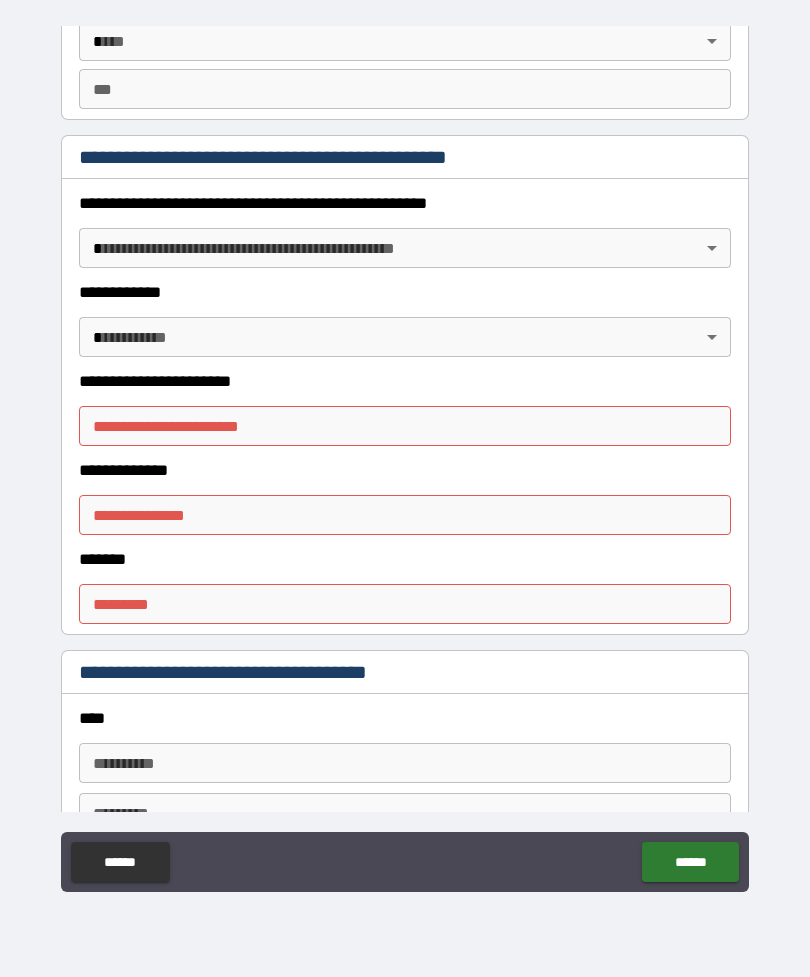 scroll, scrollTop: 2101, scrollLeft: 0, axis: vertical 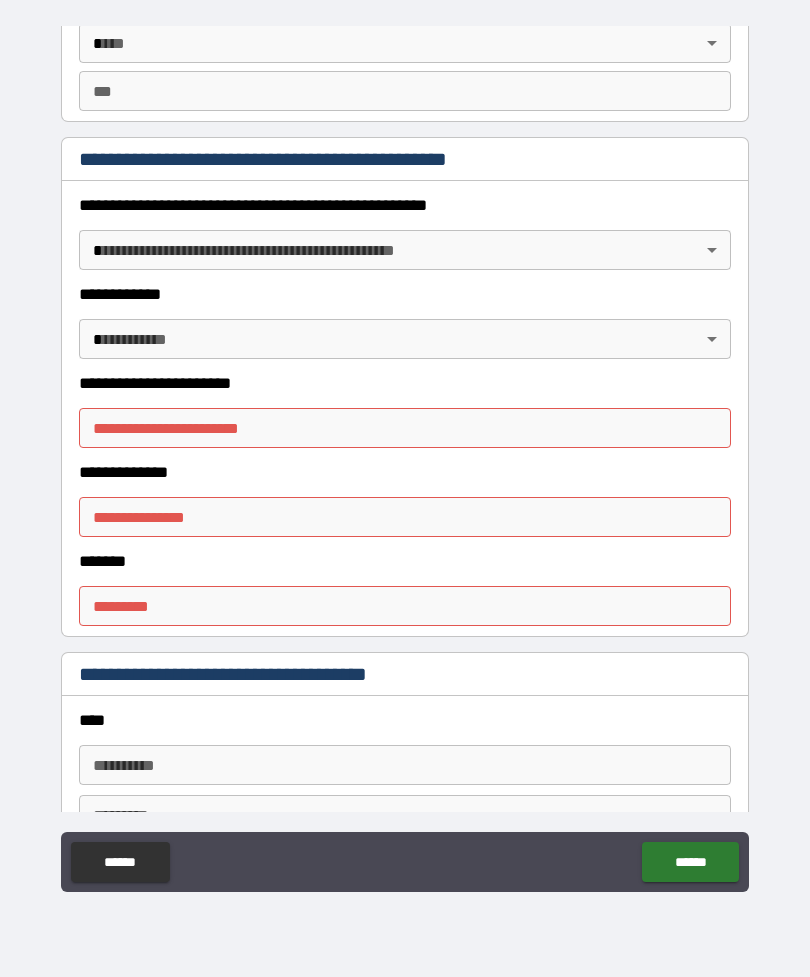 click on "**********" at bounding box center (405, 456) 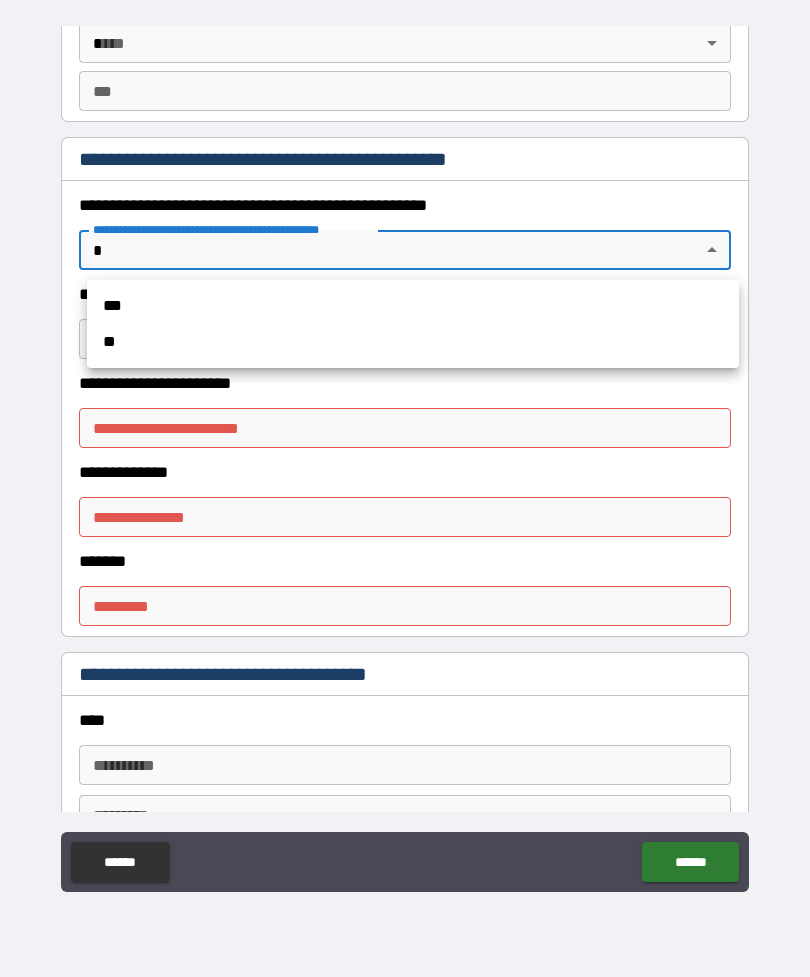 click on "**" at bounding box center [413, 342] 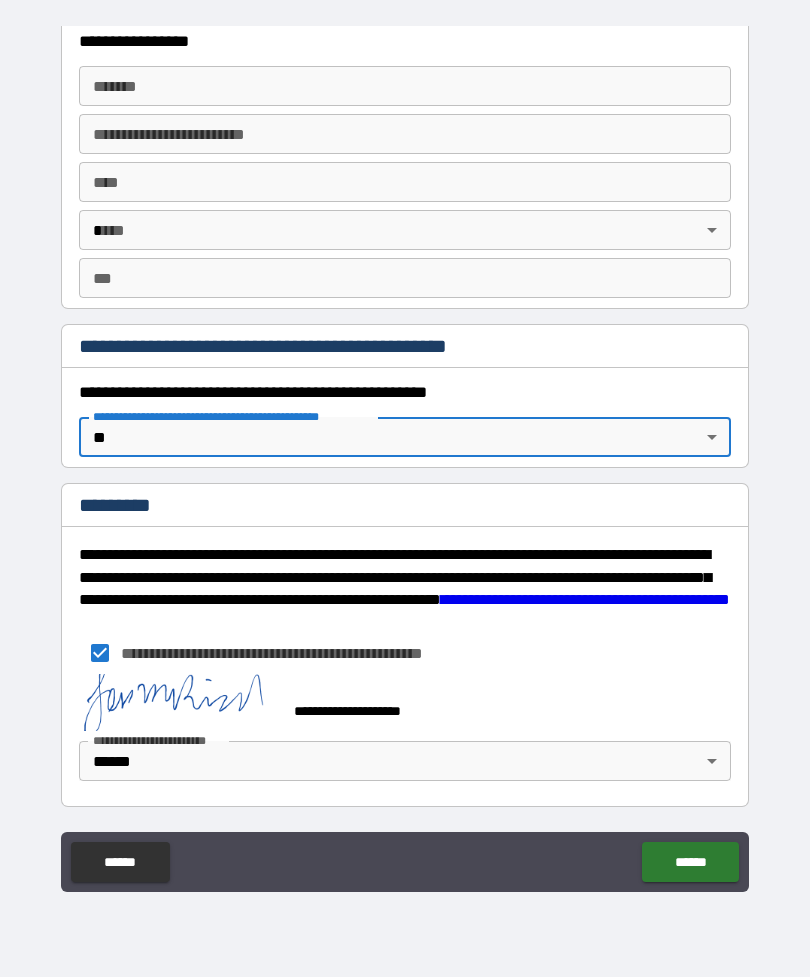 click on "******" at bounding box center (690, 862) 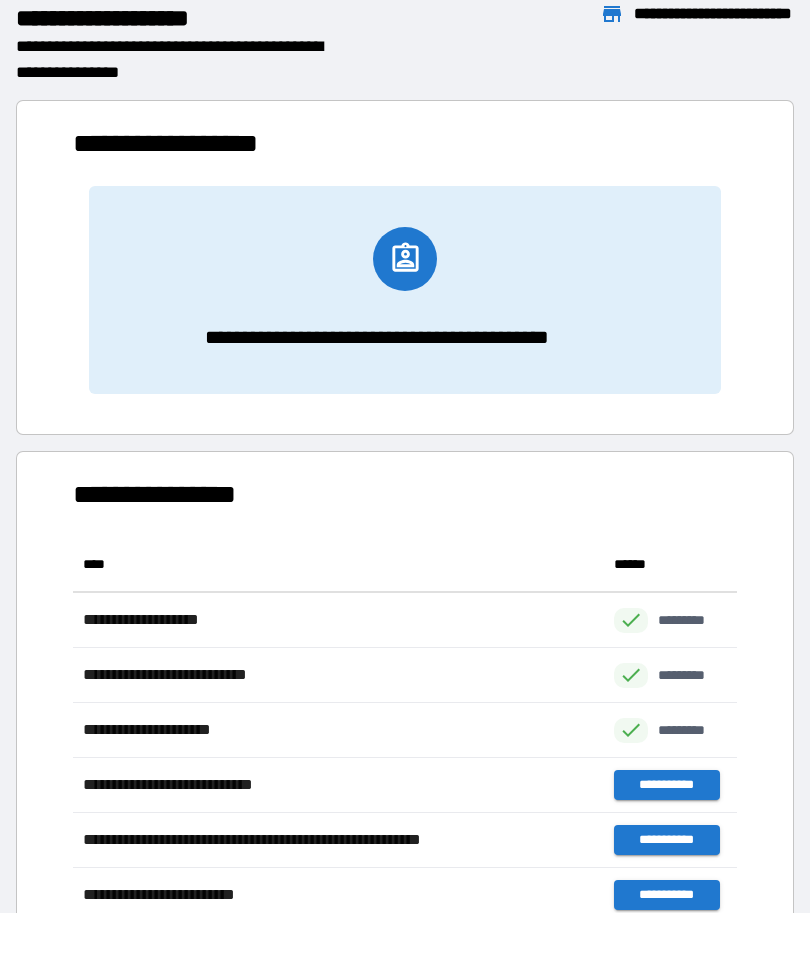 scroll, scrollTop: 1, scrollLeft: 1, axis: both 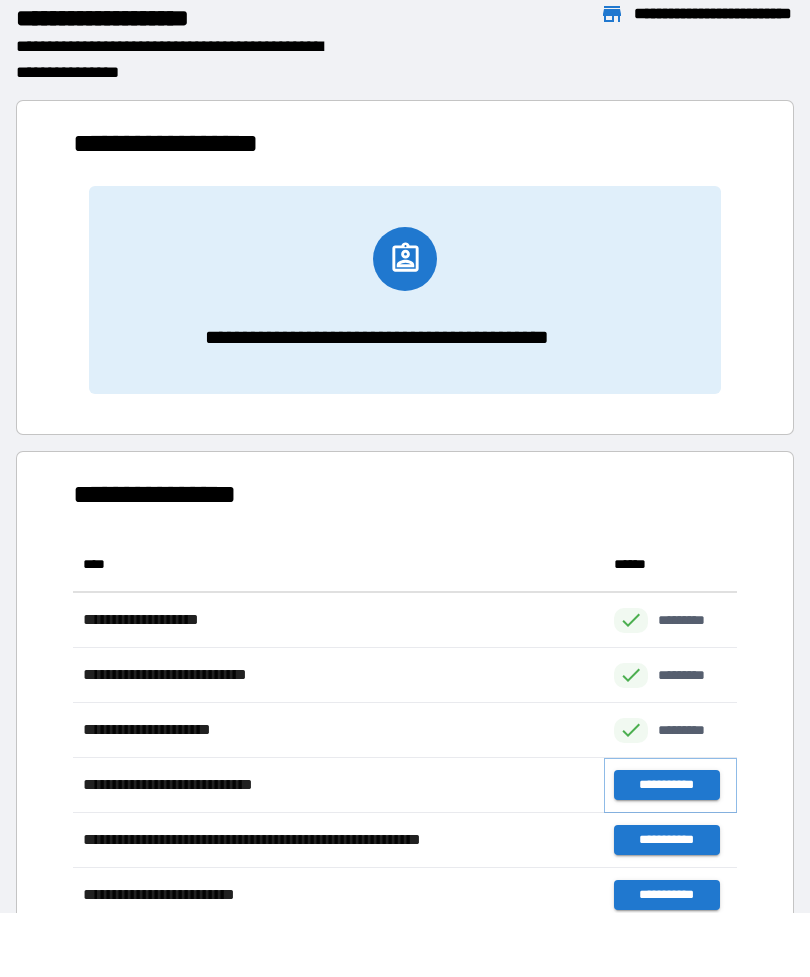 click on "**********" at bounding box center [666, 785] 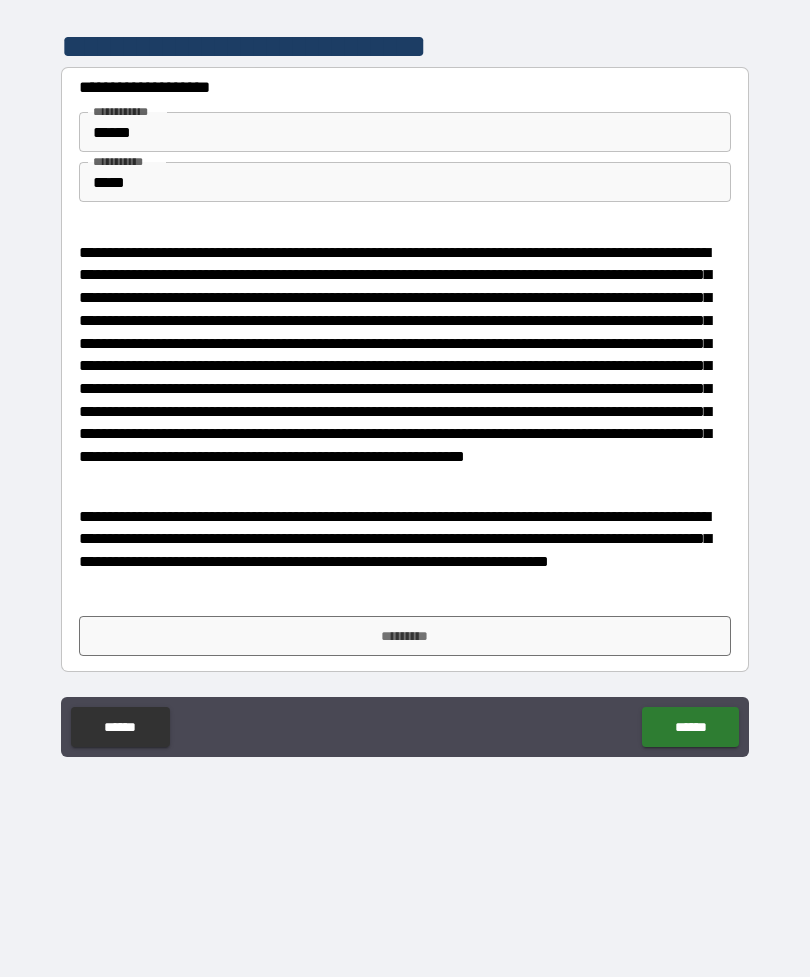 click on "*********" at bounding box center (405, 636) 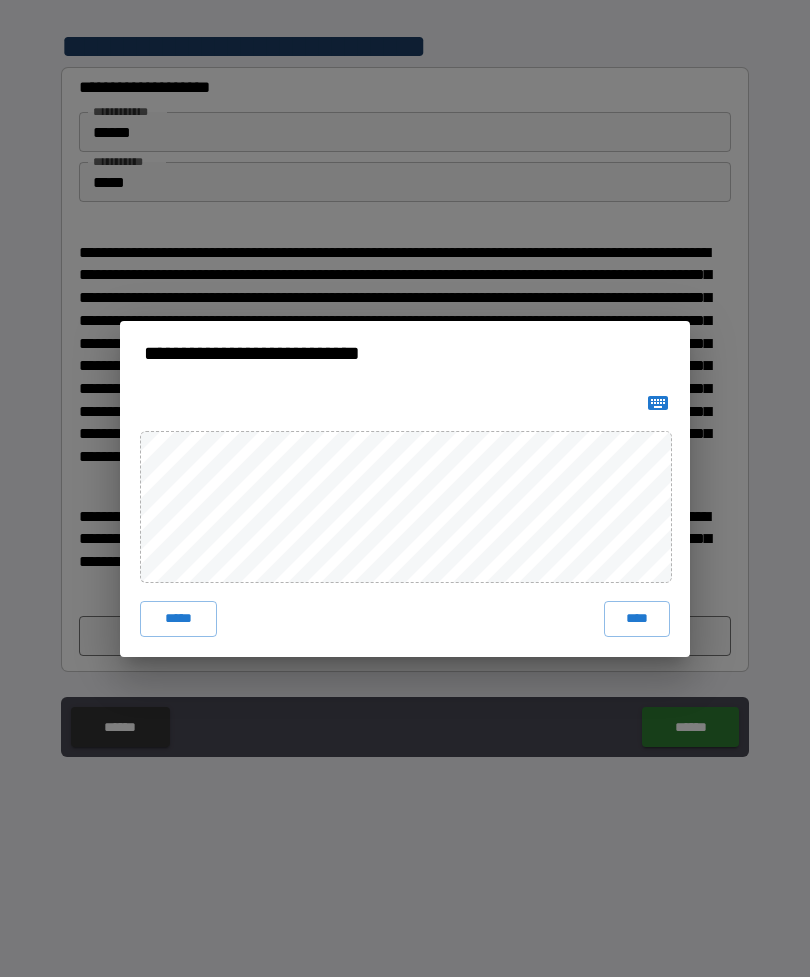 click on "****" at bounding box center (637, 619) 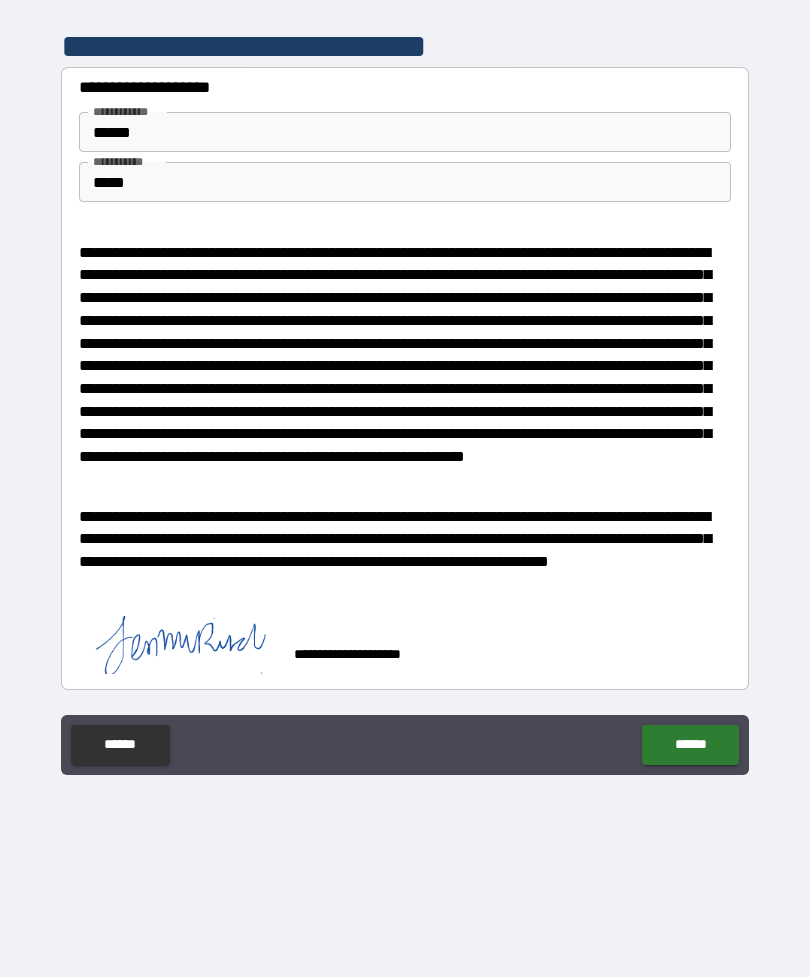 click on "******" at bounding box center (690, 745) 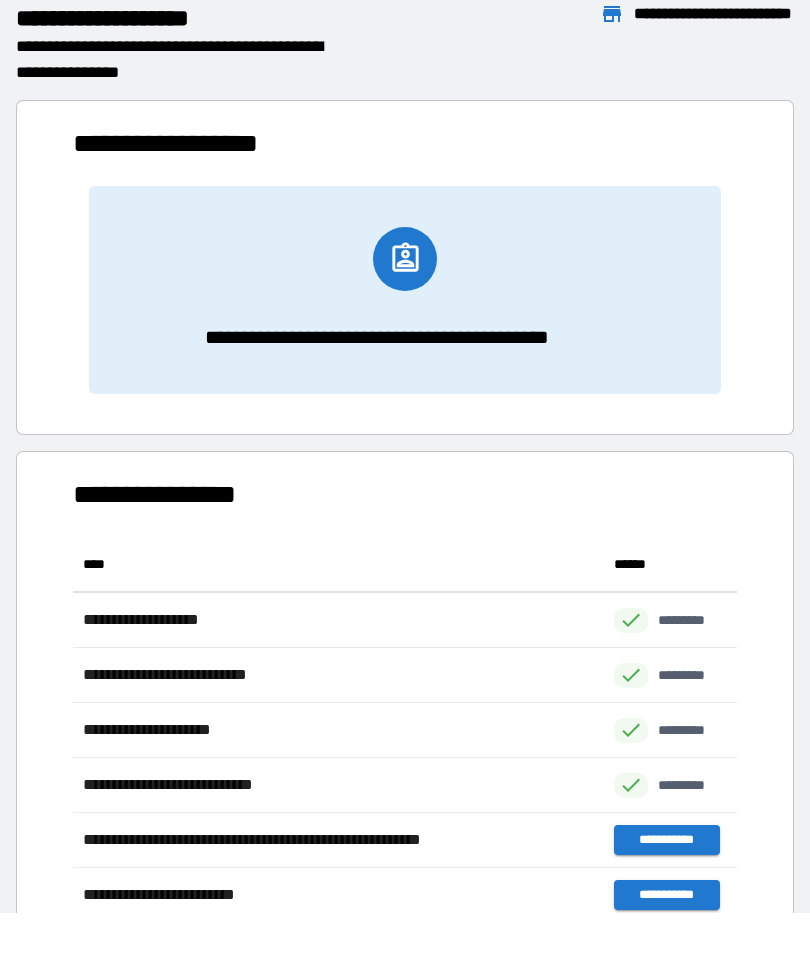 scroll, scrollTop: 1, scrollLeft: 1, axis: both 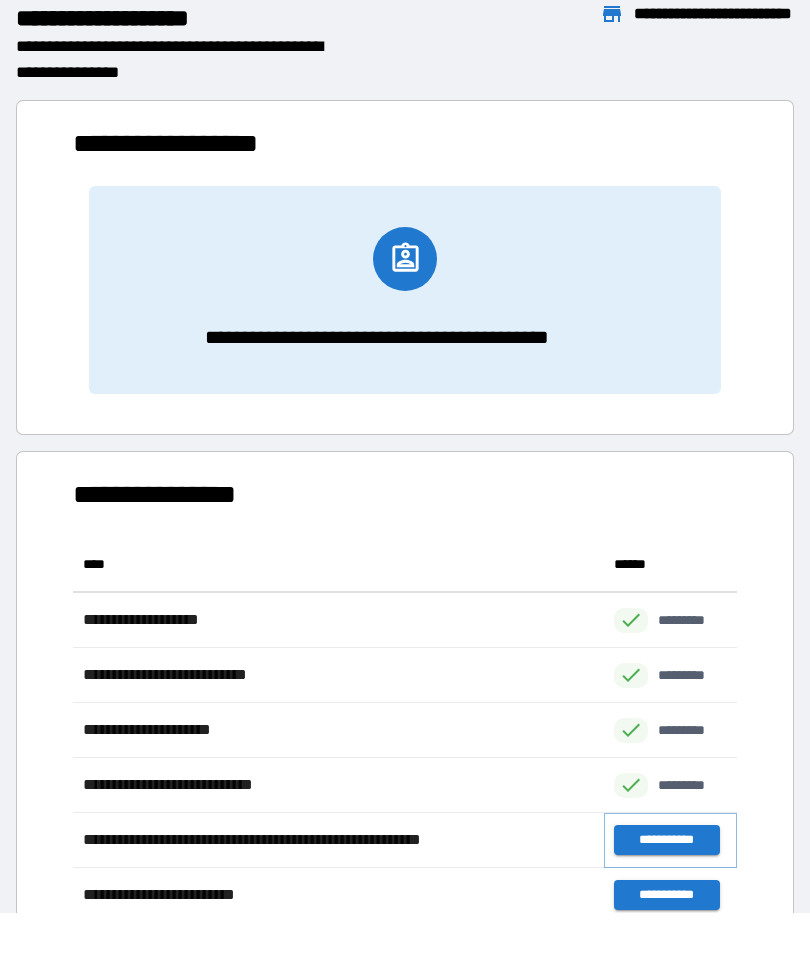 click on "**********" at bounding box center [666, 840] 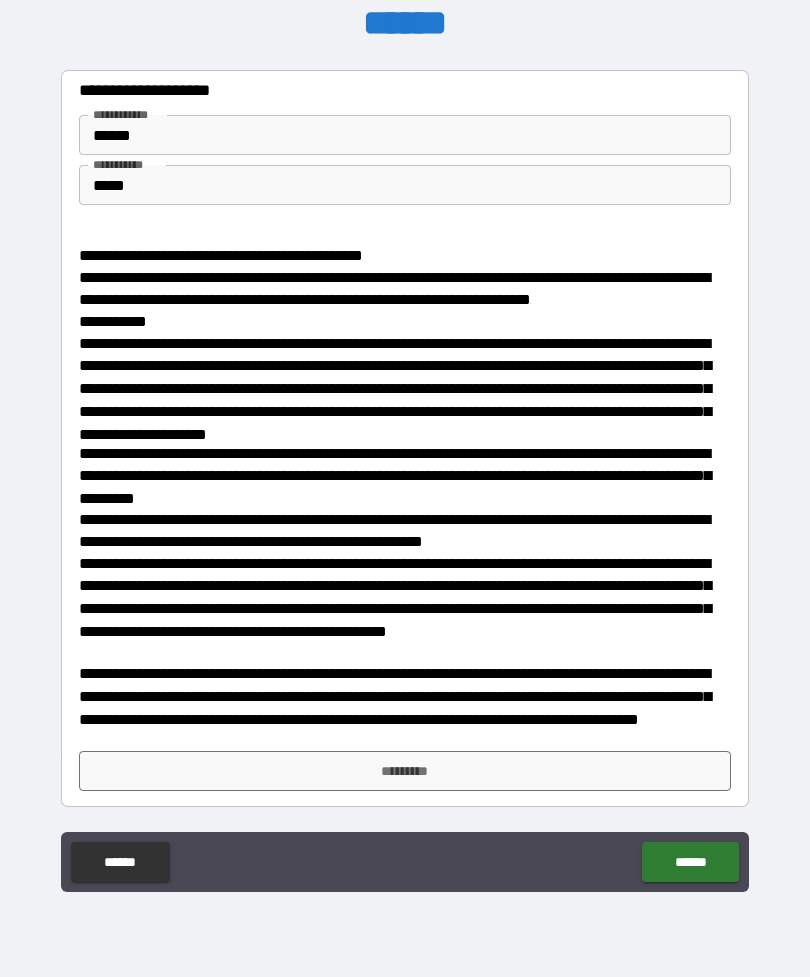scroll, scrollTop: 80, scrollLeft: 0, axis: vertical 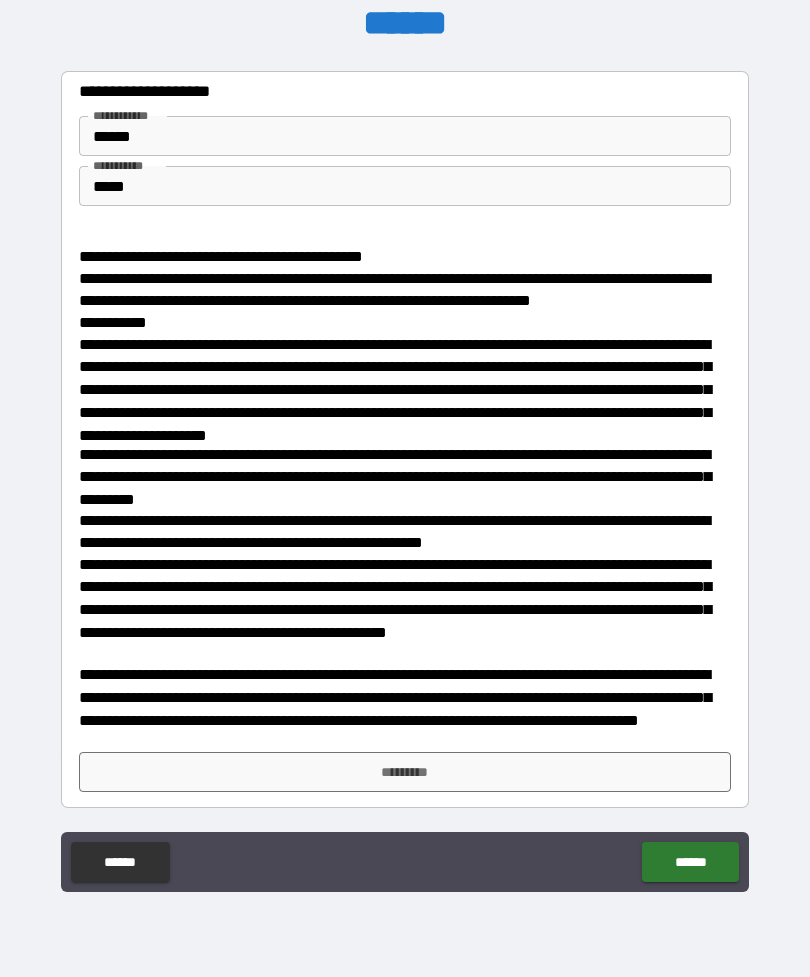 click on "*********" at bounding box center (405, 772) 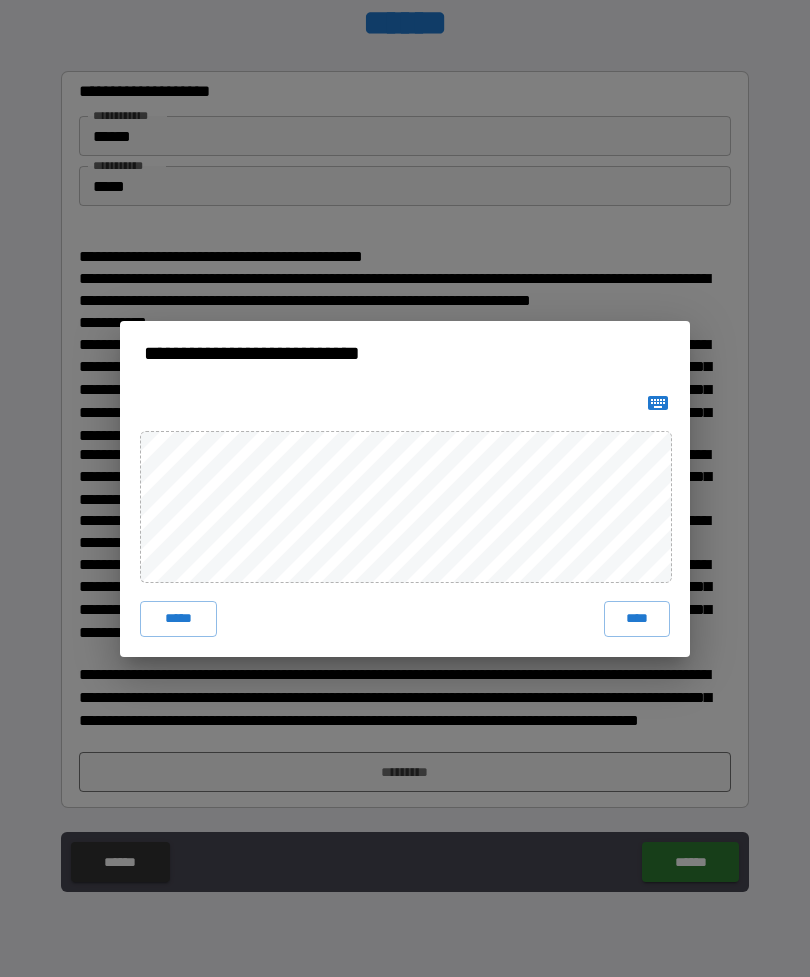 click on "****" at bounding box center [637, 619] 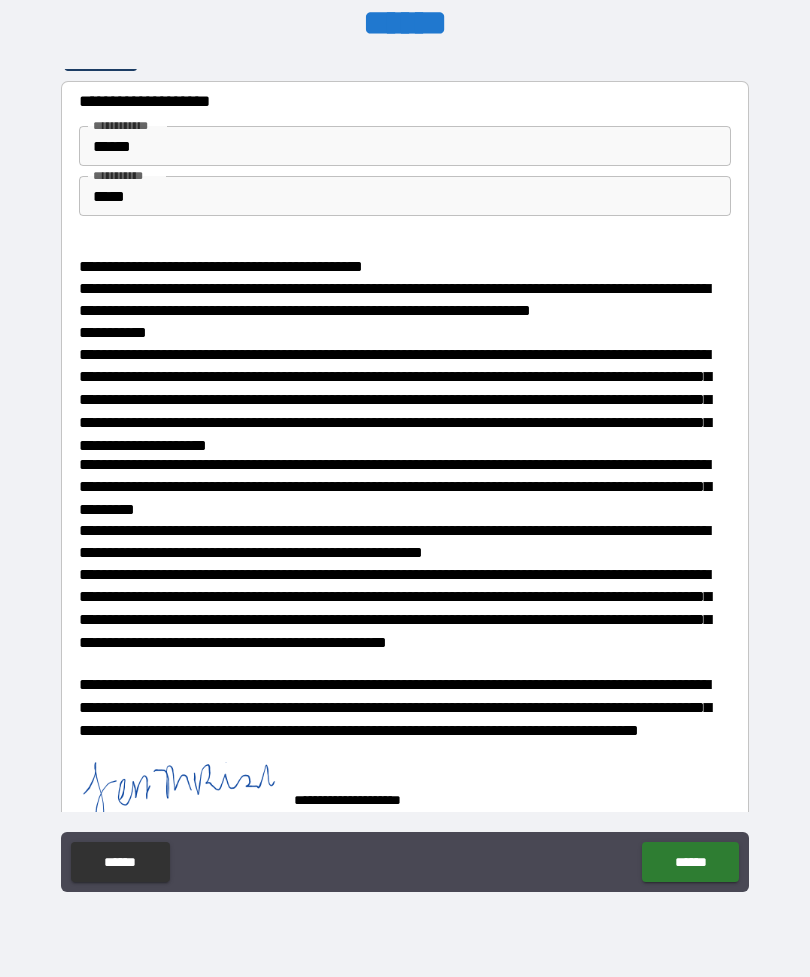 click on "******" at bounding box center (690, 862) 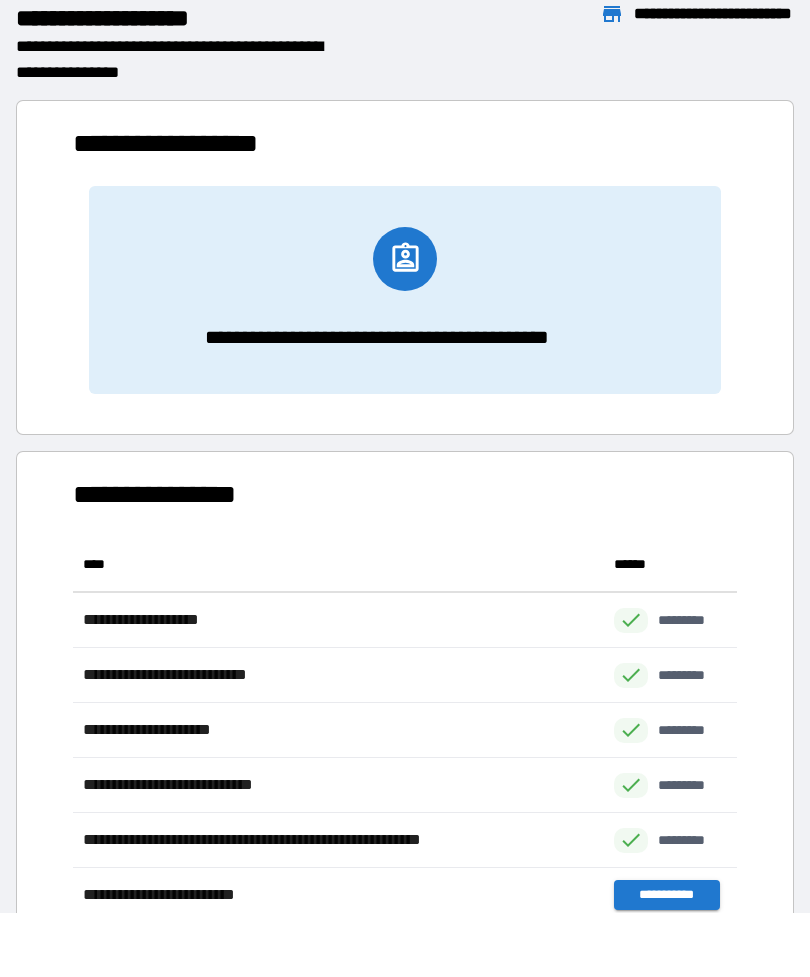 scroll, scrollTop: 386, scrollLeft: 664, axis: both 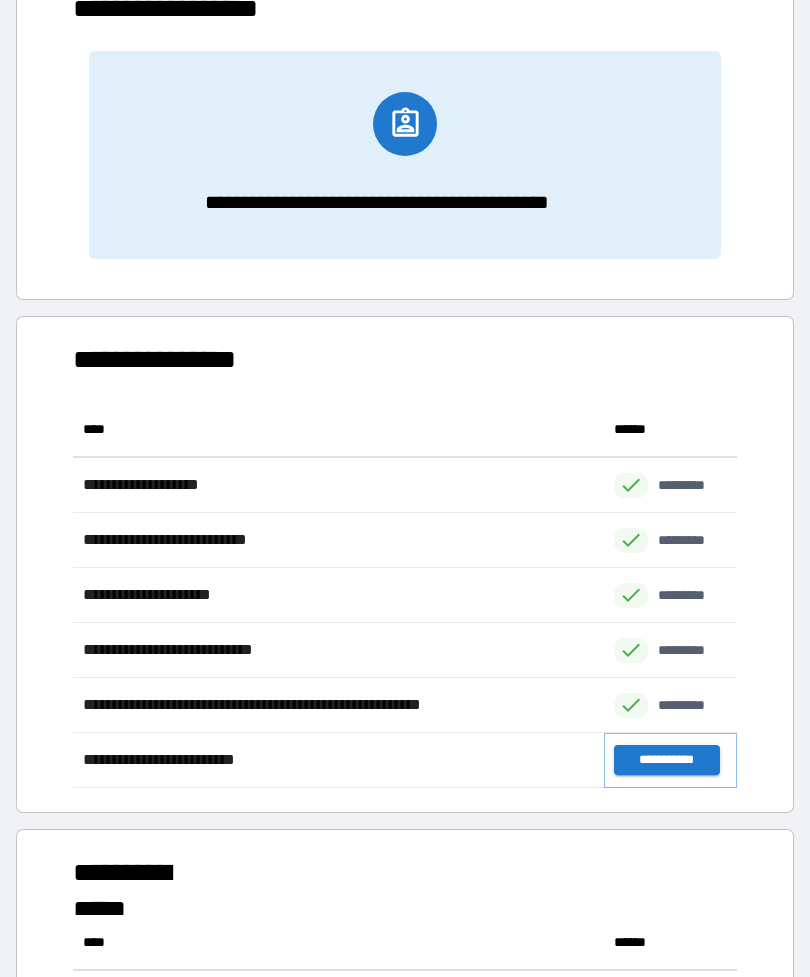click on "**********" at bounding box center [666, 760] 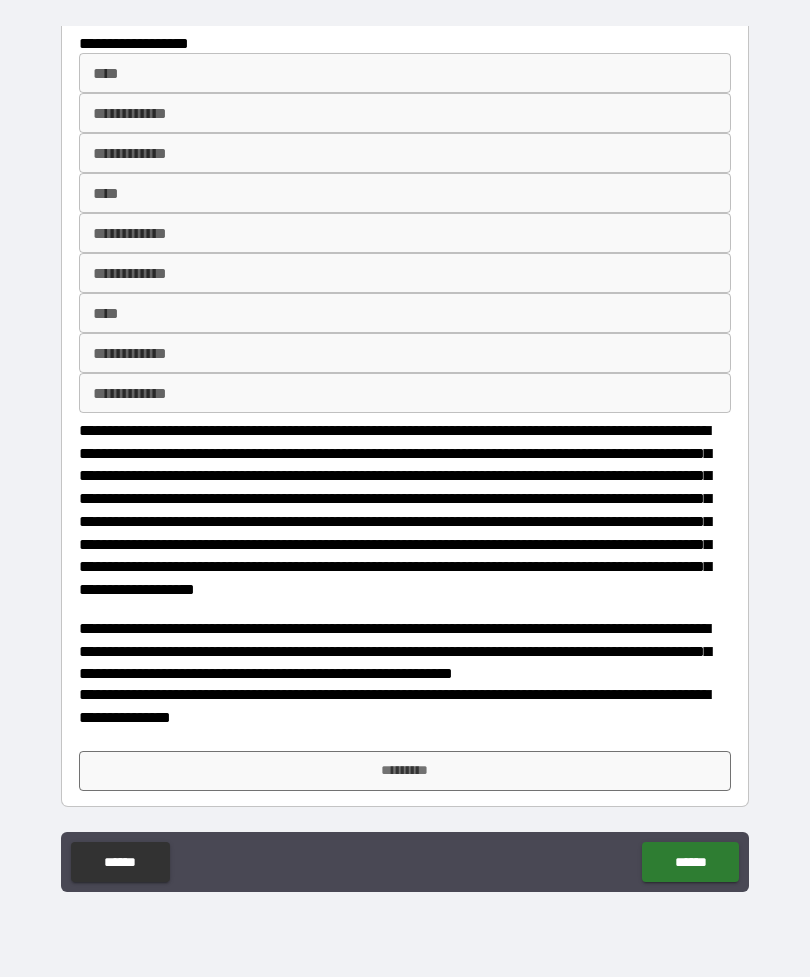 scroll, scrollTop: 363, scrollLeft: 0, axis: vertical 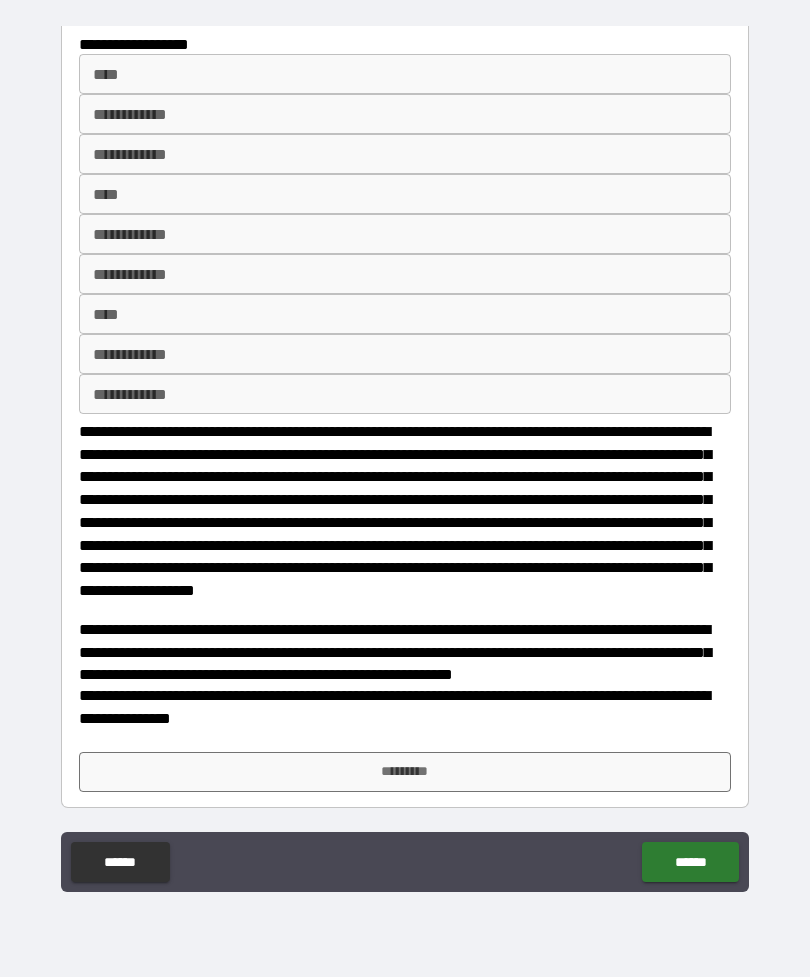 click on "*********" at bounding box center (405, 772) 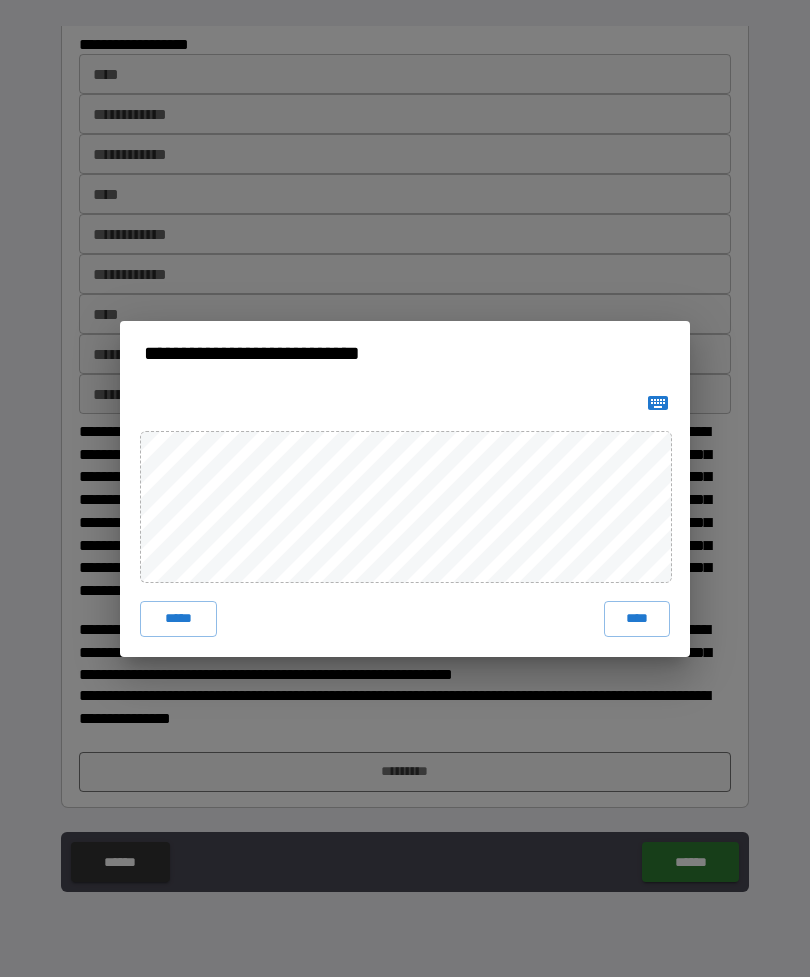 click at bounding box center [405, 403] 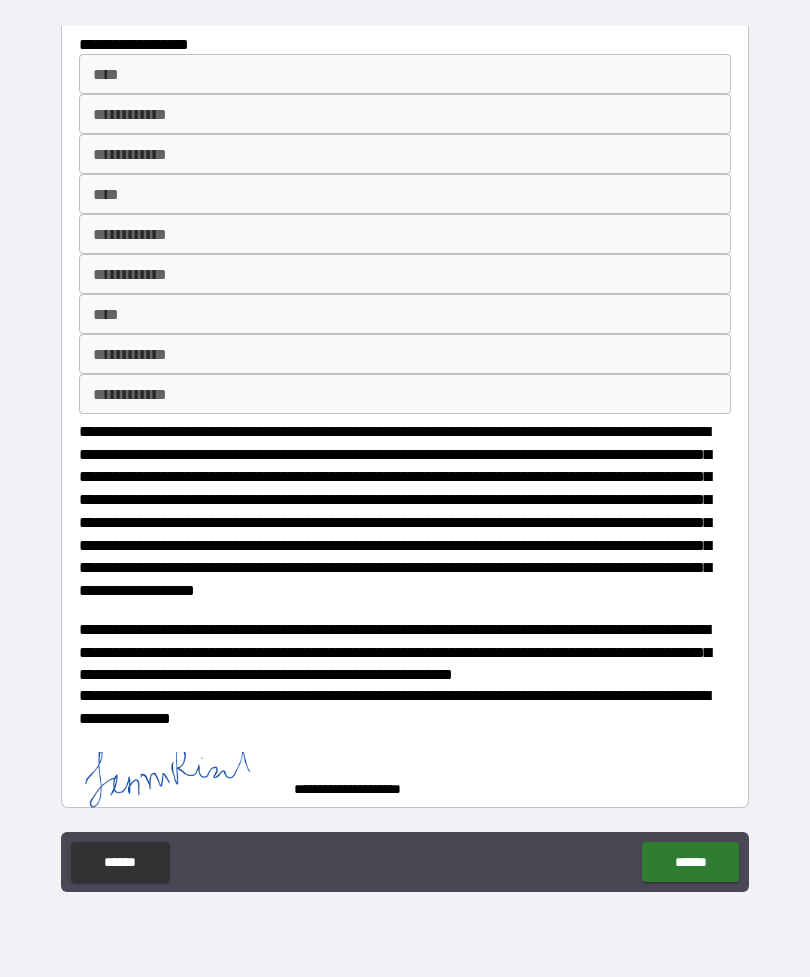 scroll, scrollTop: 353, scrollLeft: 0, axis: vertical 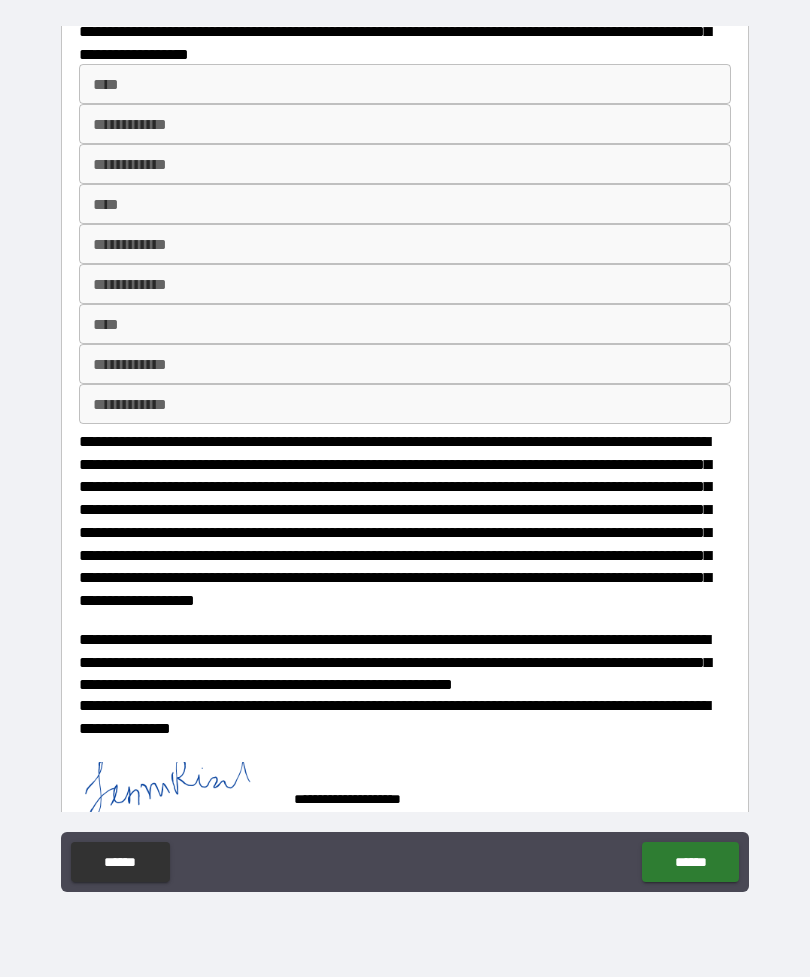 click on "******   ******" at bounding box center (405, 862) 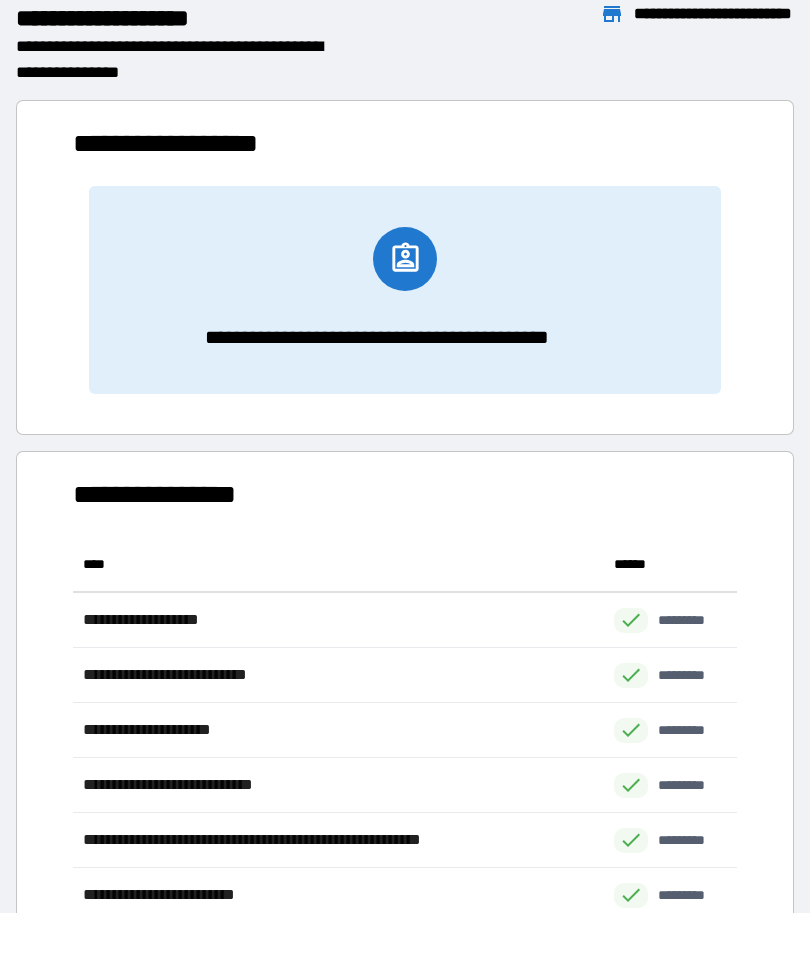 scroll, scrollTop: 386, scrollLeft: 664, axis: both 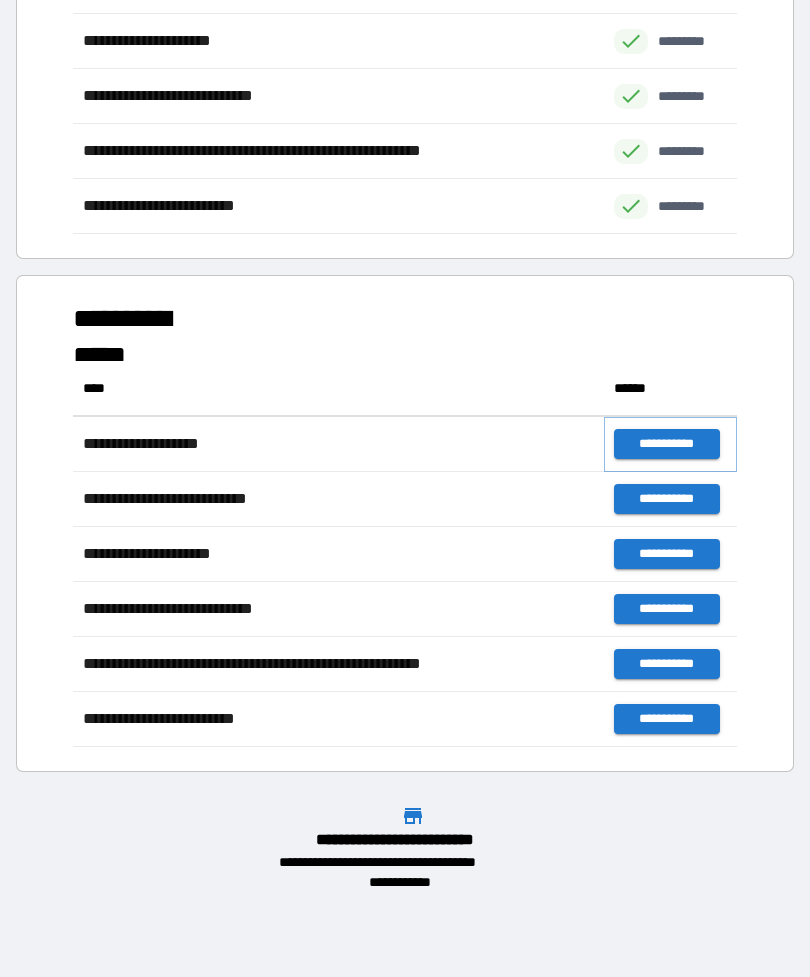 click on "**********" at bounding box center [666, 444] 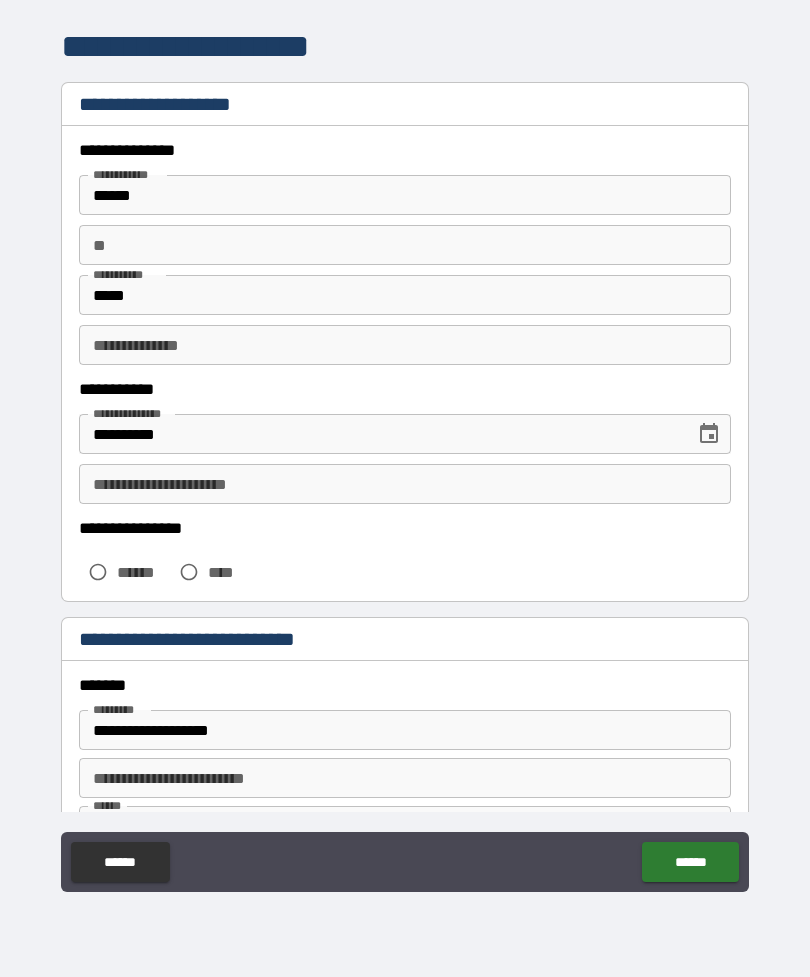 click on "**" at bounding box center [405, 245] 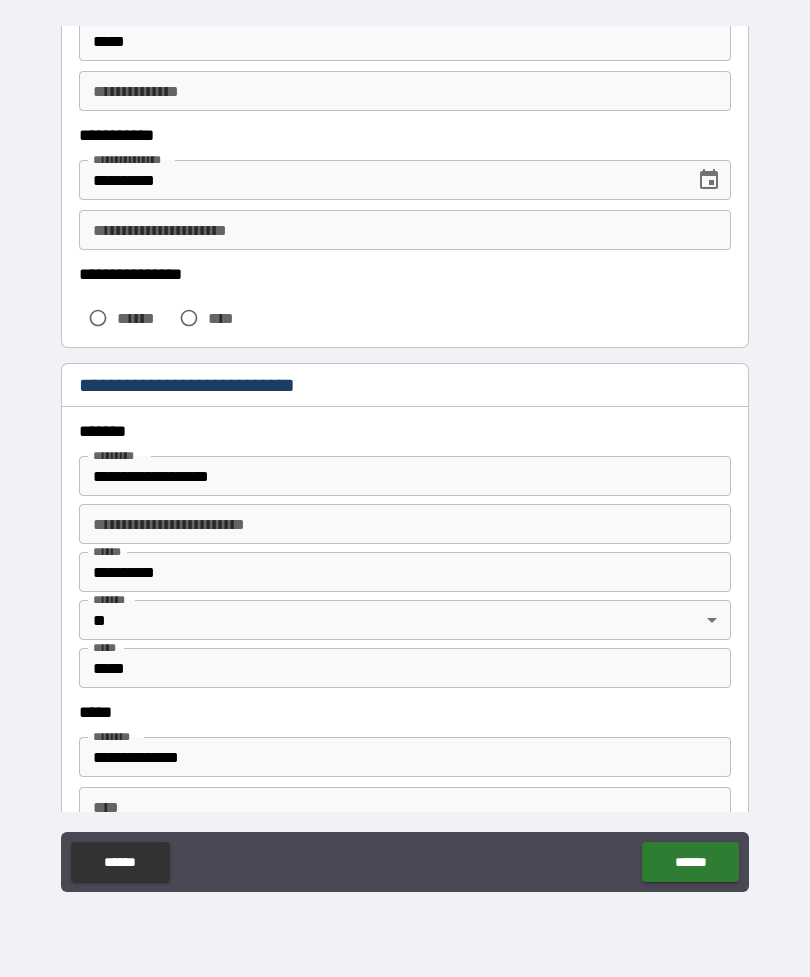 scroll, scrollTop: 253, scrollLeft: 0, axis: vertical 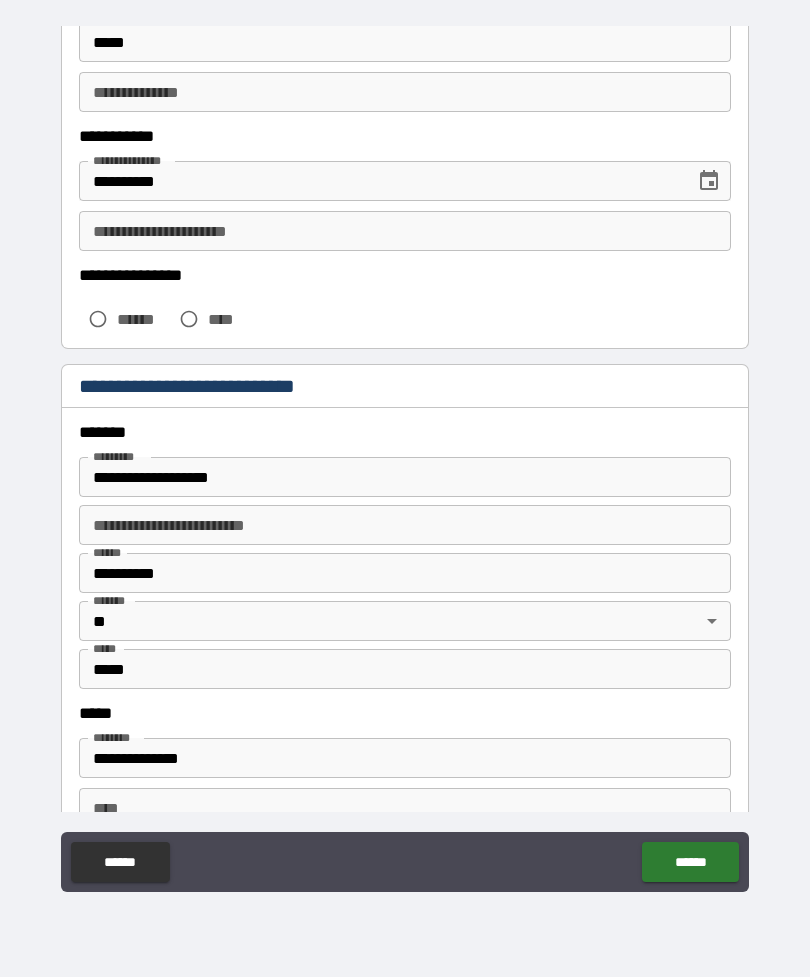 type on "*" 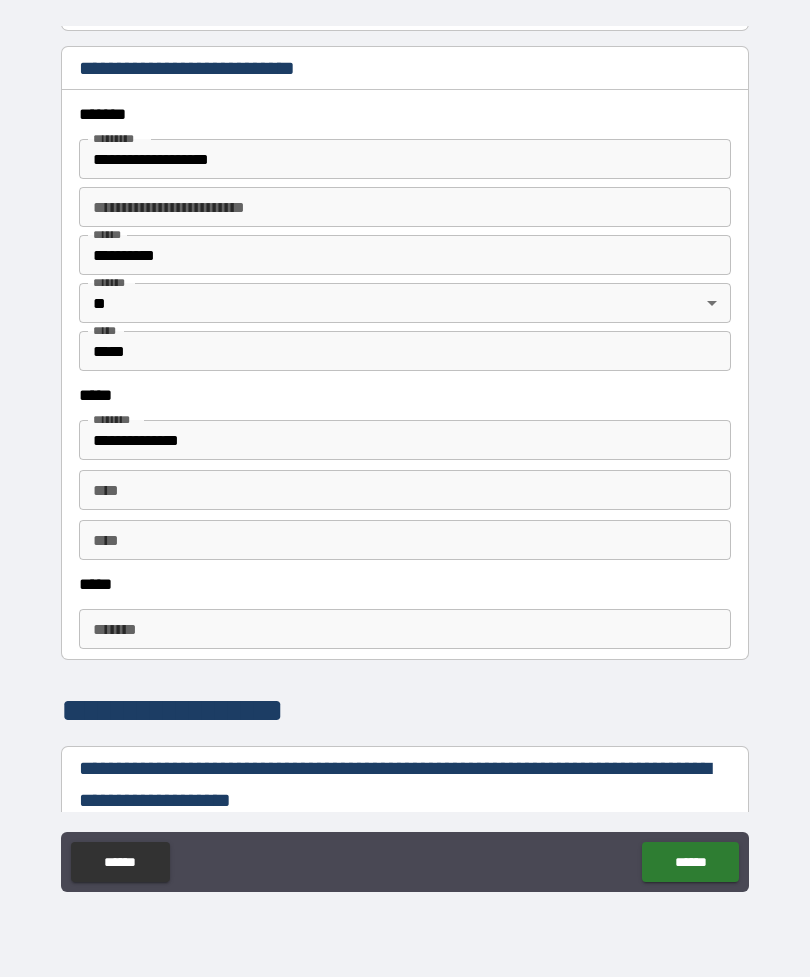 scroll, scrollTop: 573, scrollLeft: 0, axis: vertical 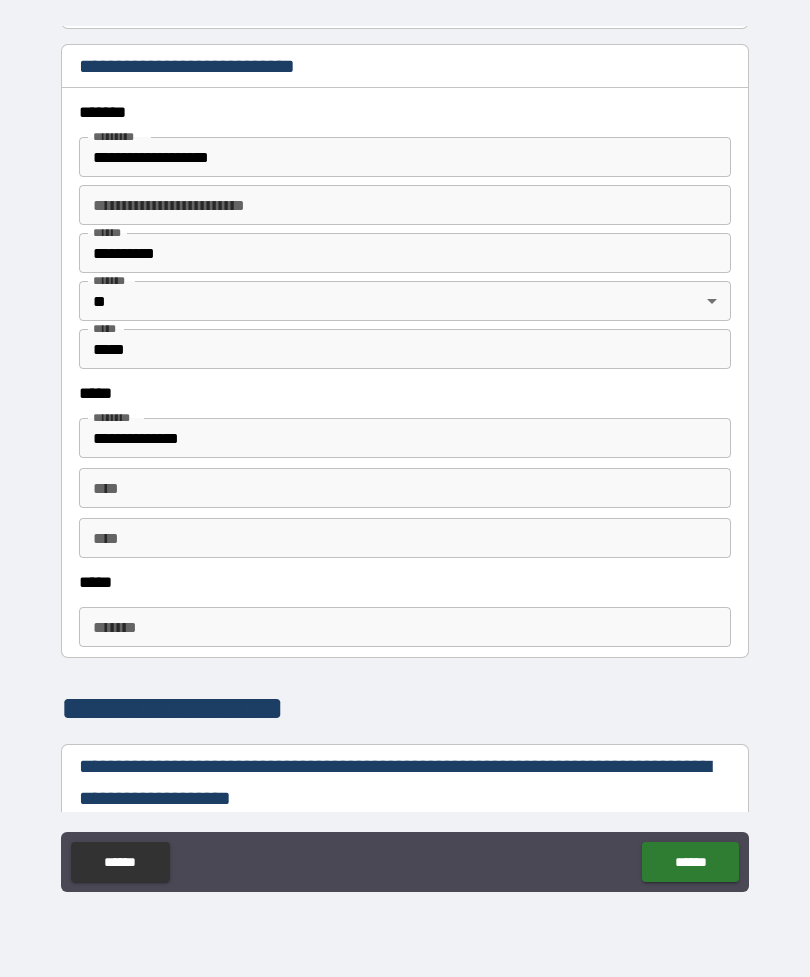 click on "*****   *" at bounding box center (405, 627) 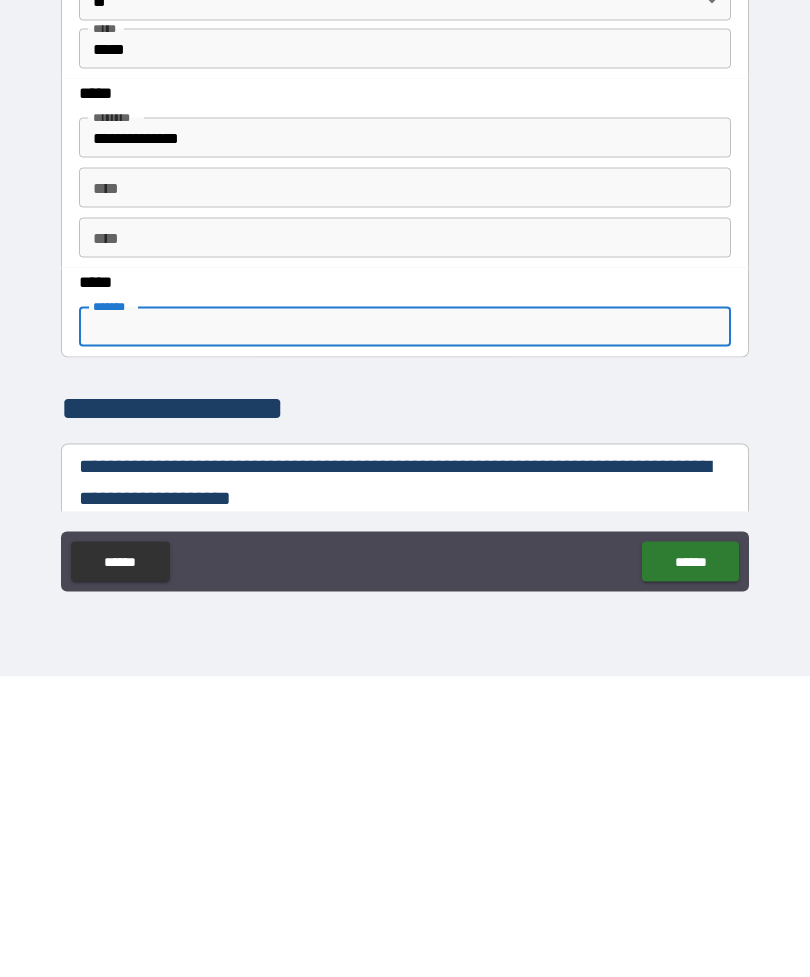 paste on "**********" 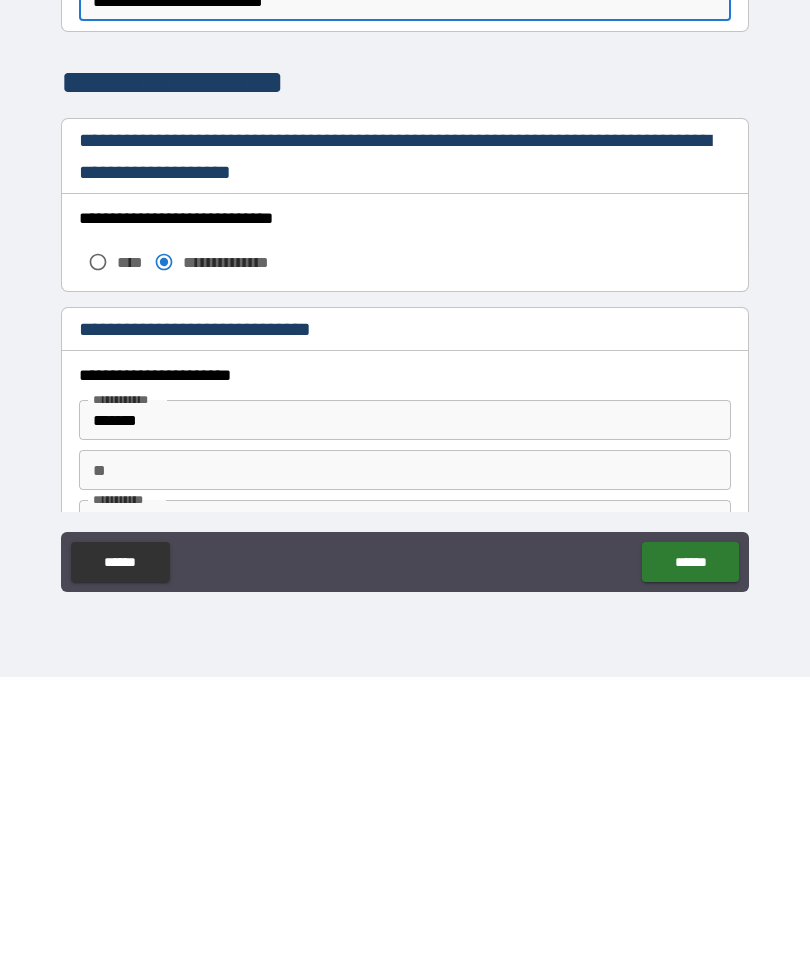 scroll, scrollTop: 896, scrollLeft: 0, axis: vertical 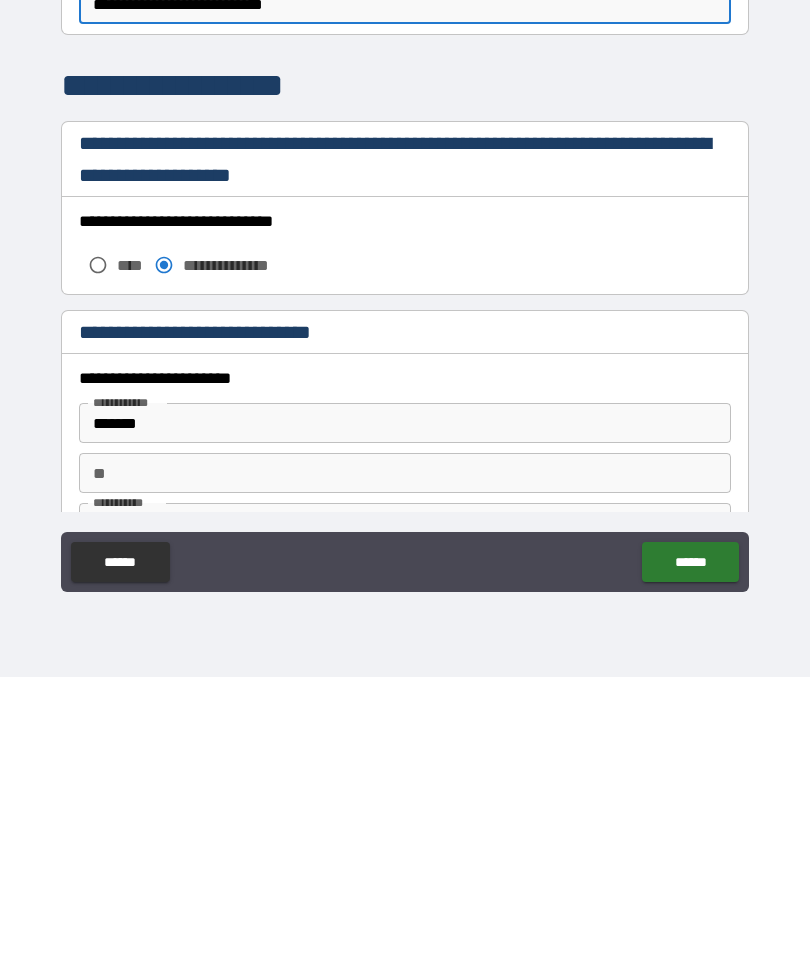 type on "**********" 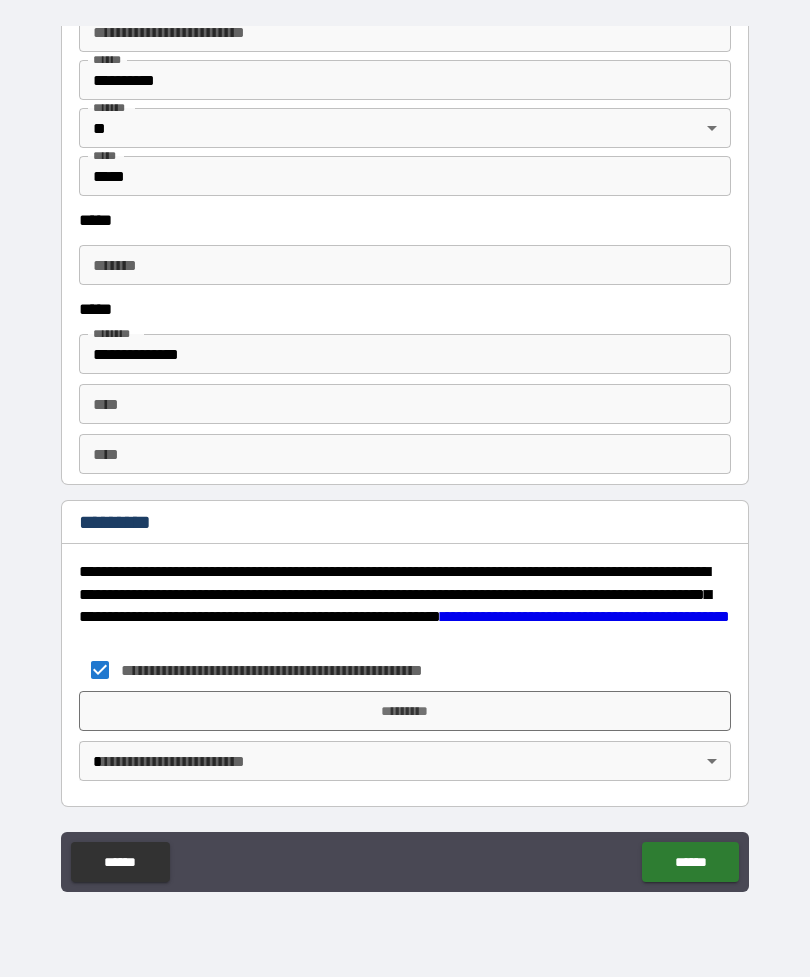 scroll, scrollTop: 2033, scrollLeft: 0, axis: vertical 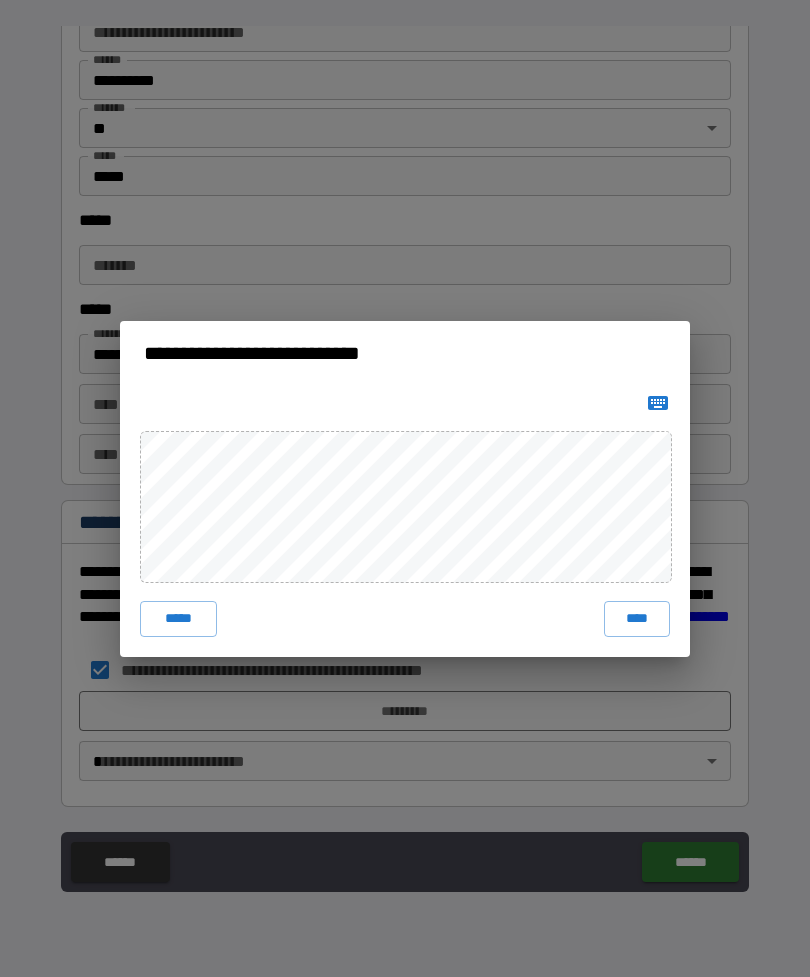 click on "****" at bounding box center (637, 619) 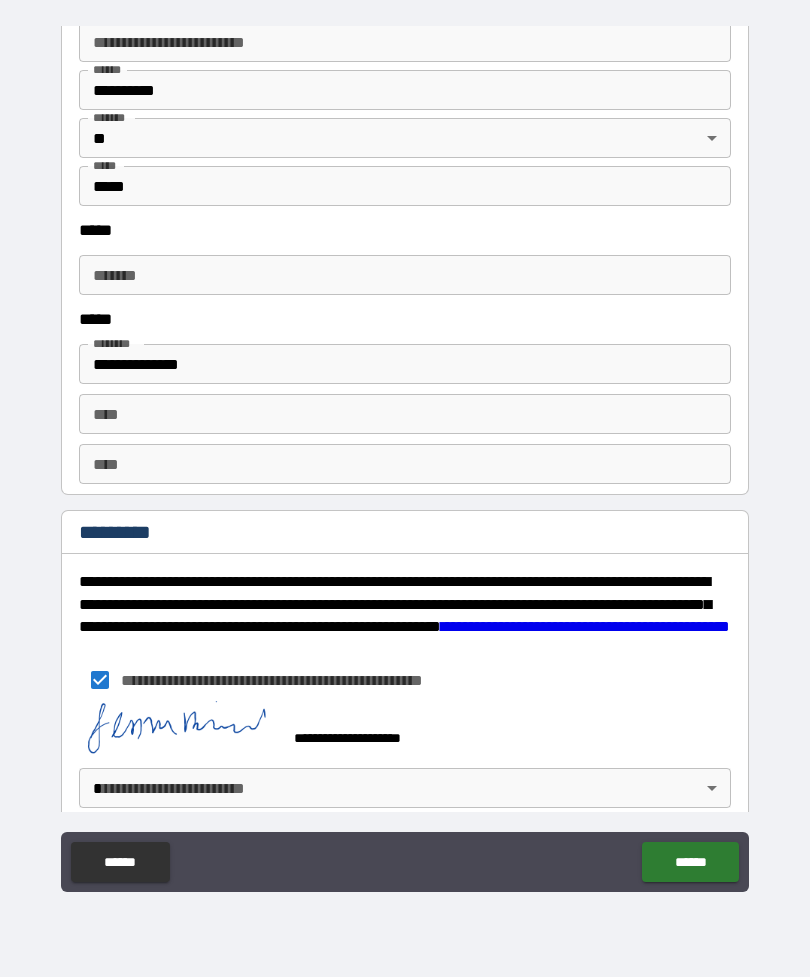 click on "**********" at bounding box center [405, 456] 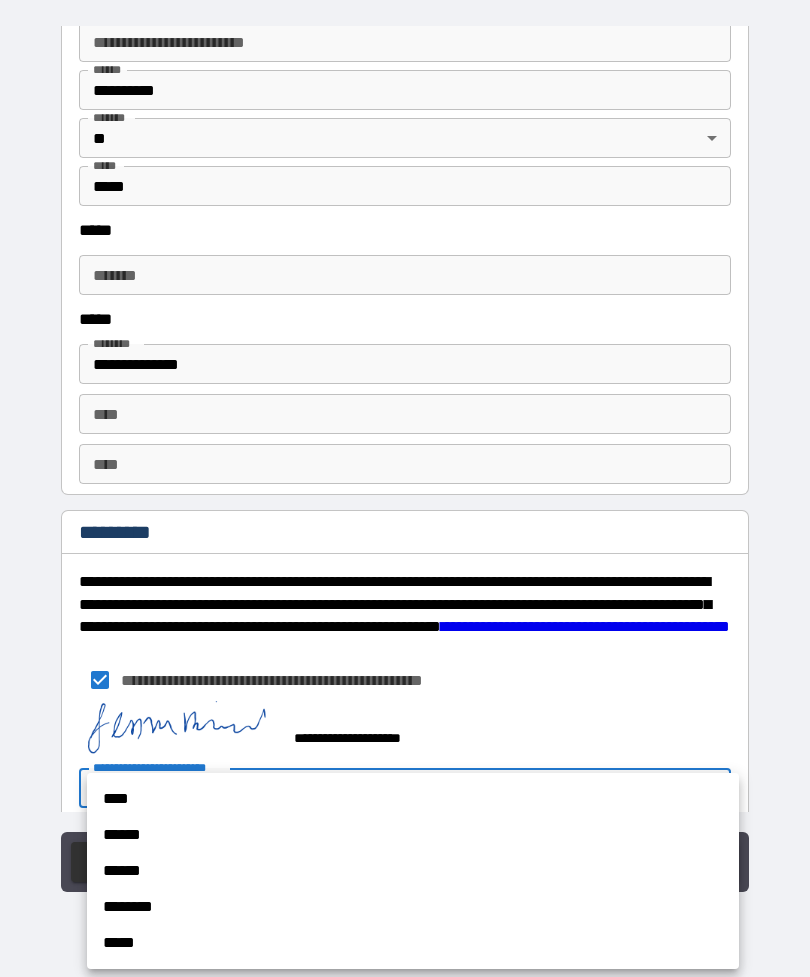 click on "******" at bounding box center (413, 835) 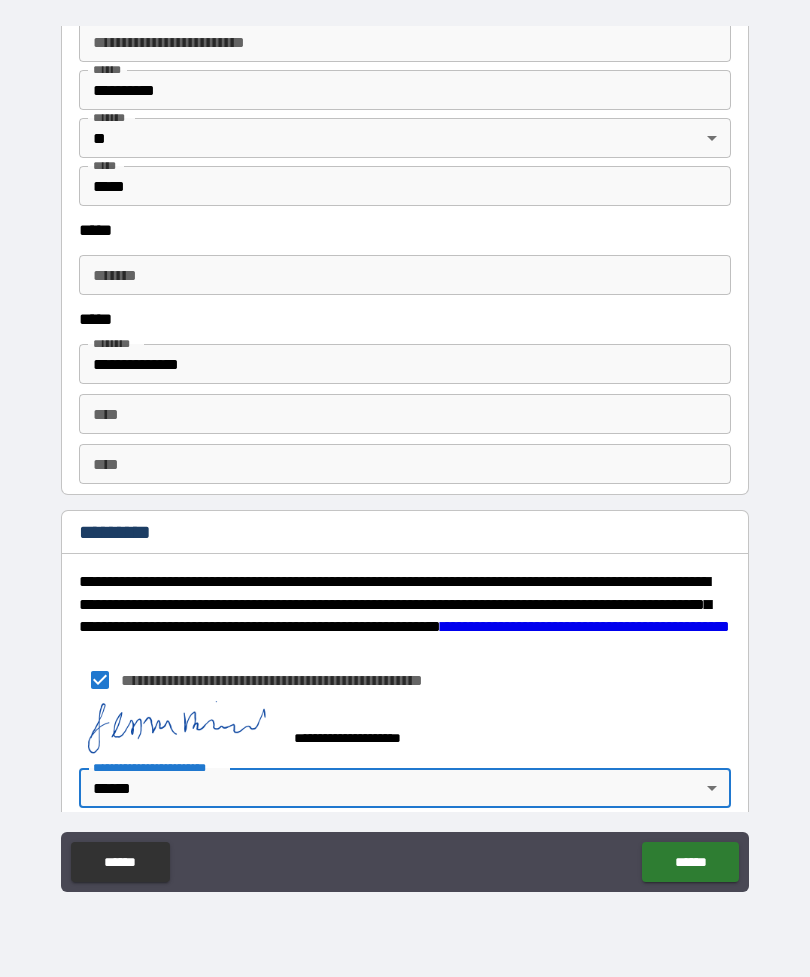 click on "******" at bounding box center [690, 862] 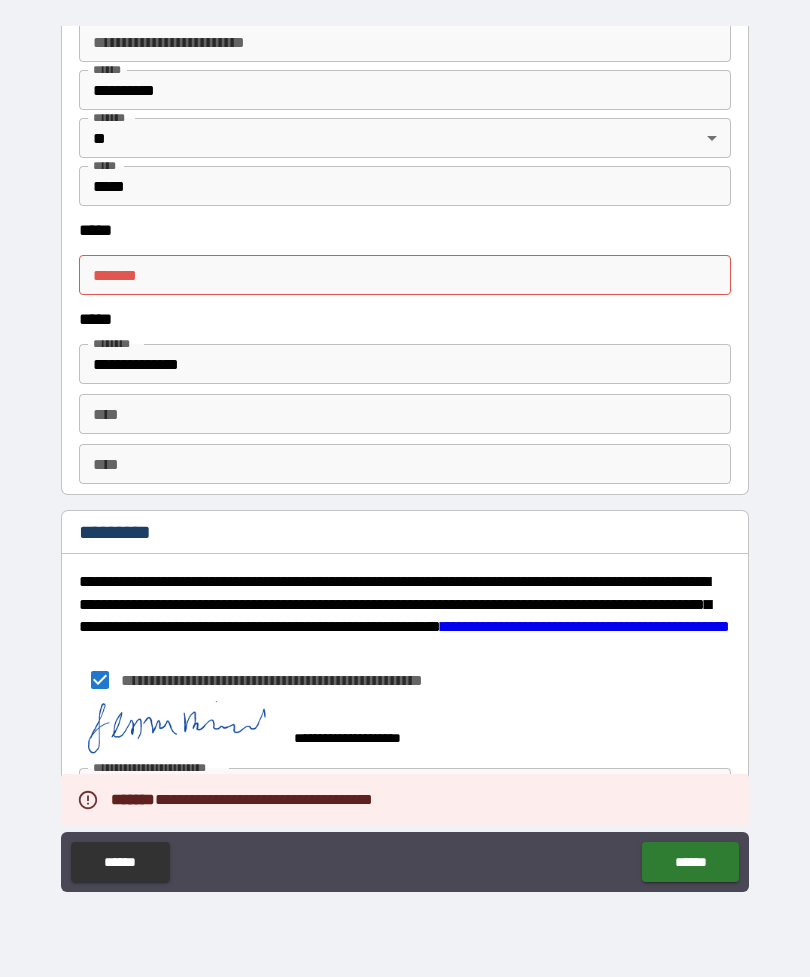 click on "*****   *" at bounding box center (405, 275) 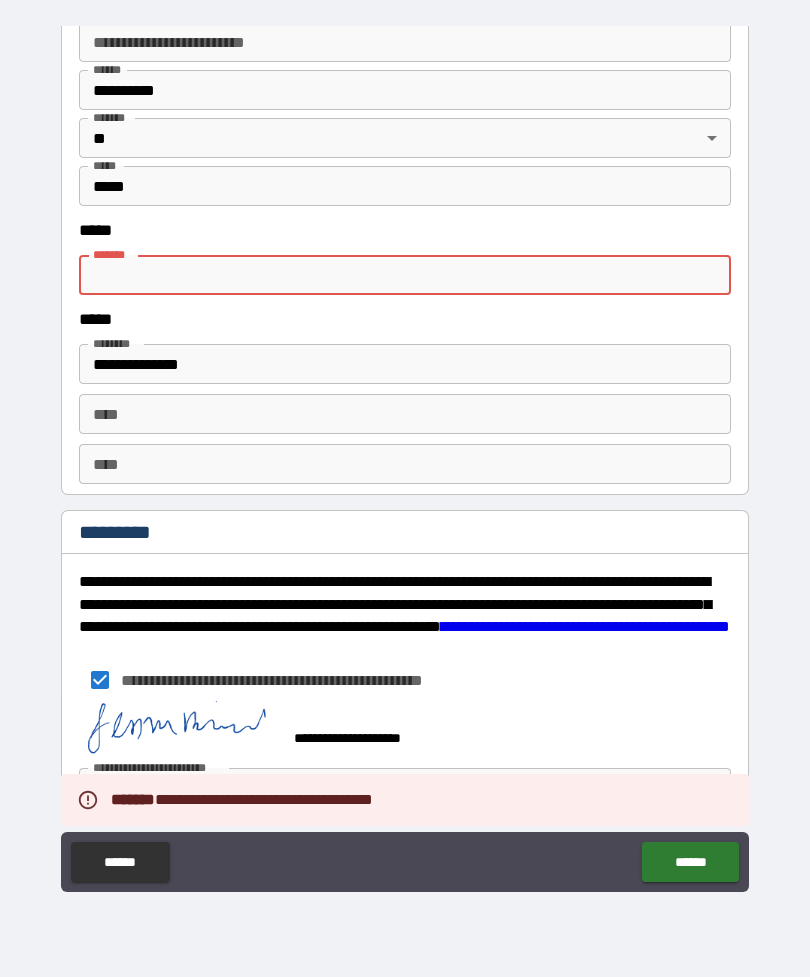 paste on "**********" 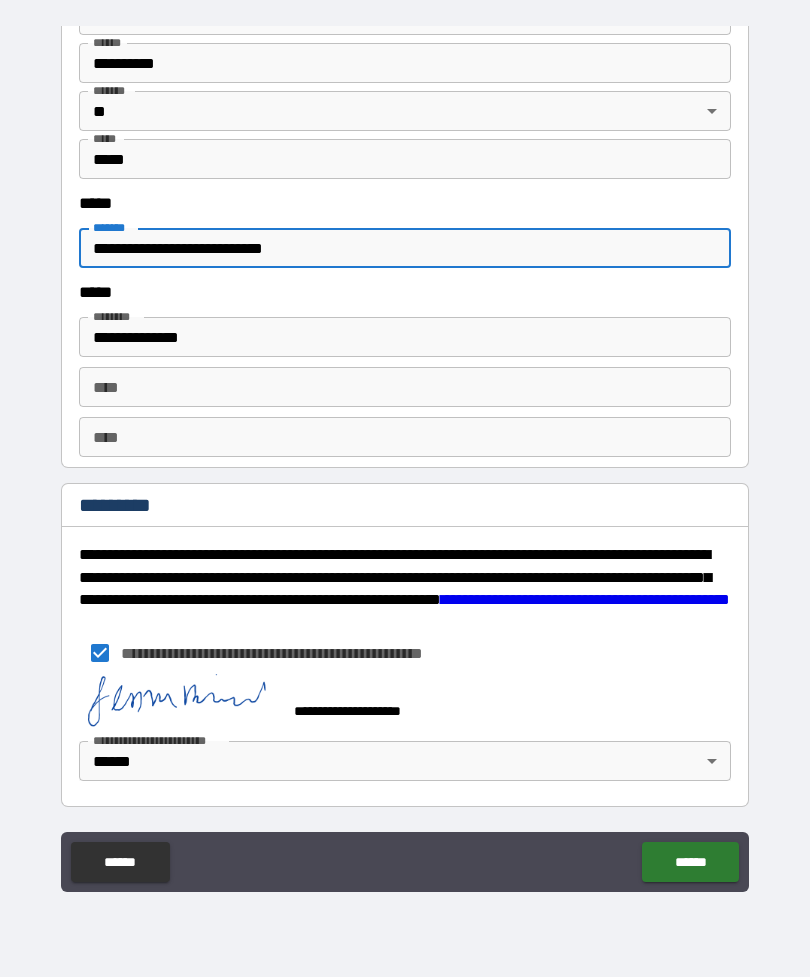 scroll, scrollTop: 2050, scrollLeft: 0, axis: vertical 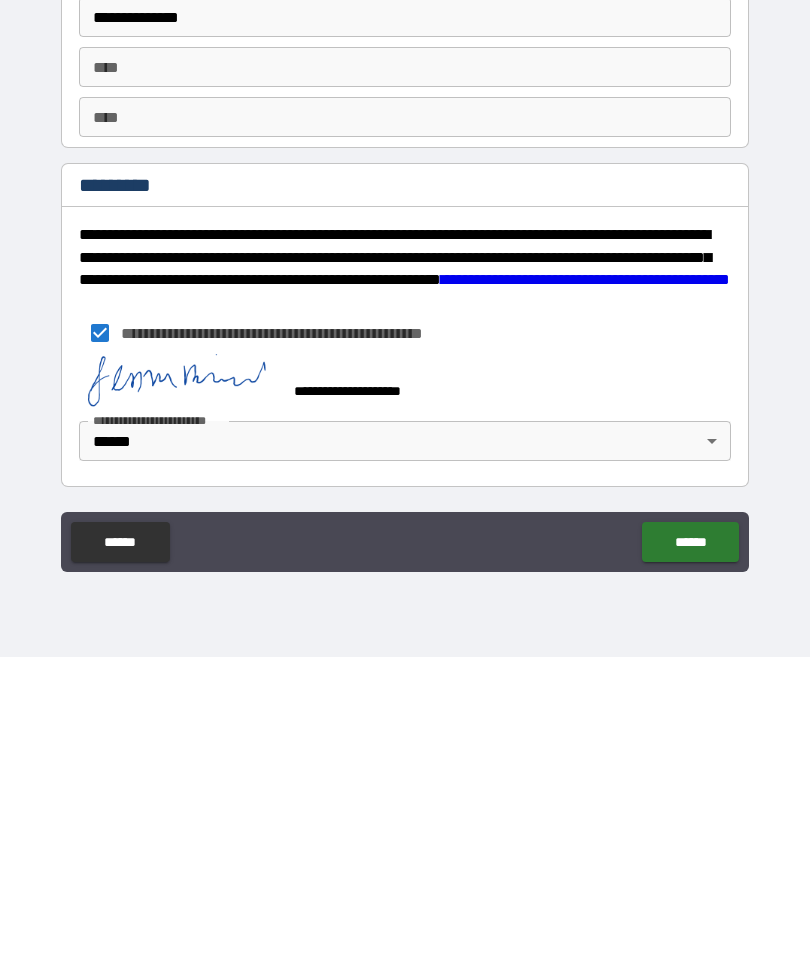 click on "******" at bounding box center (690, 862) 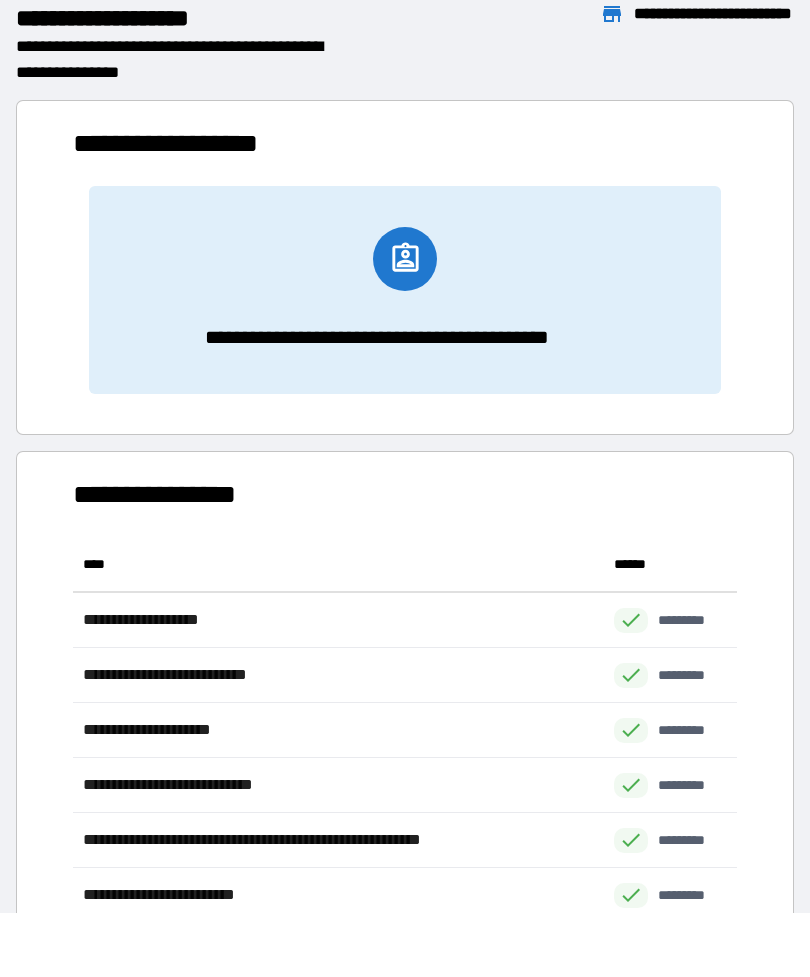 scroll, scrollTop: 1, scrollLeft: 1, axis: both 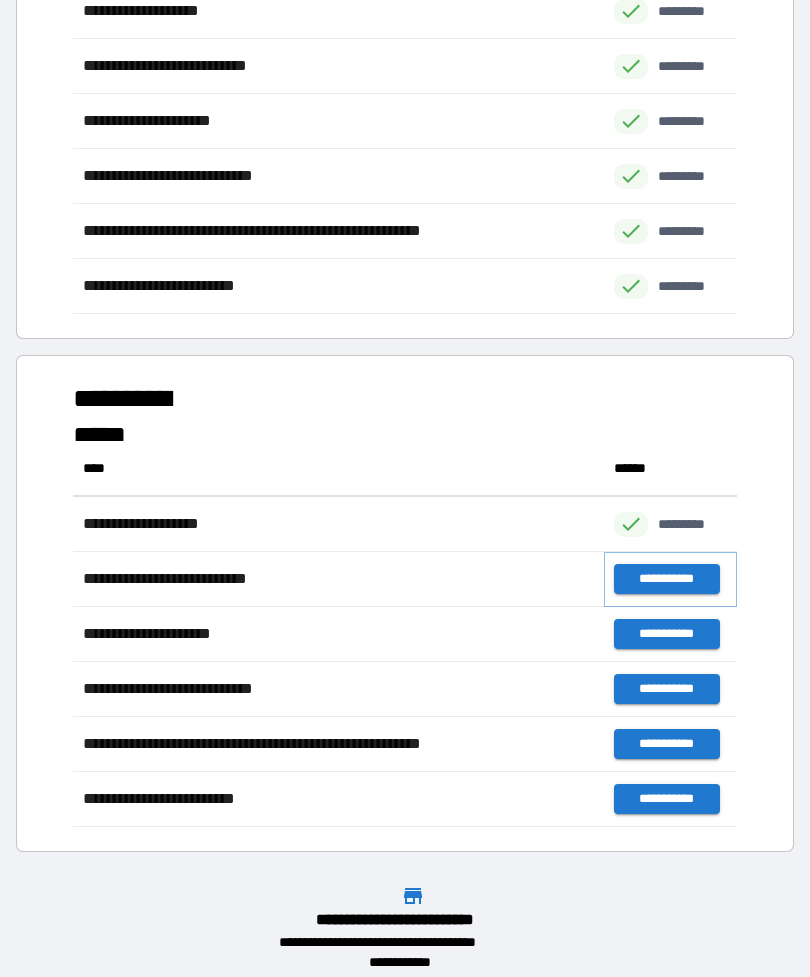 click on "**********" at bounding box center [666, 579] 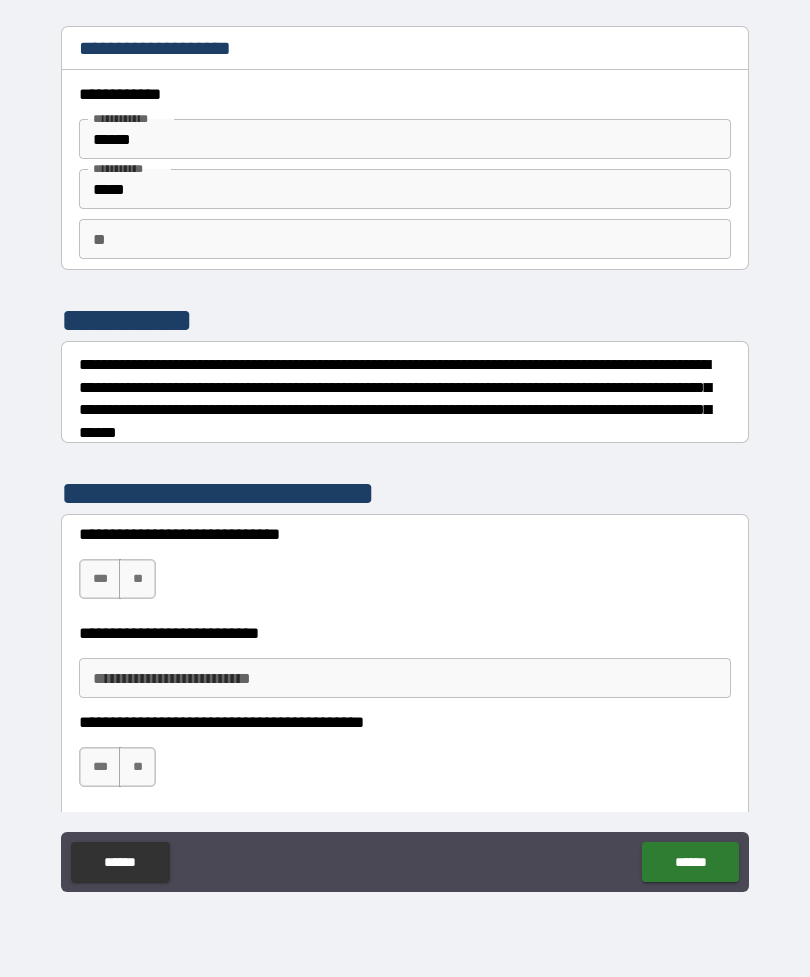 click on "**" at bounding box center (405, 239) 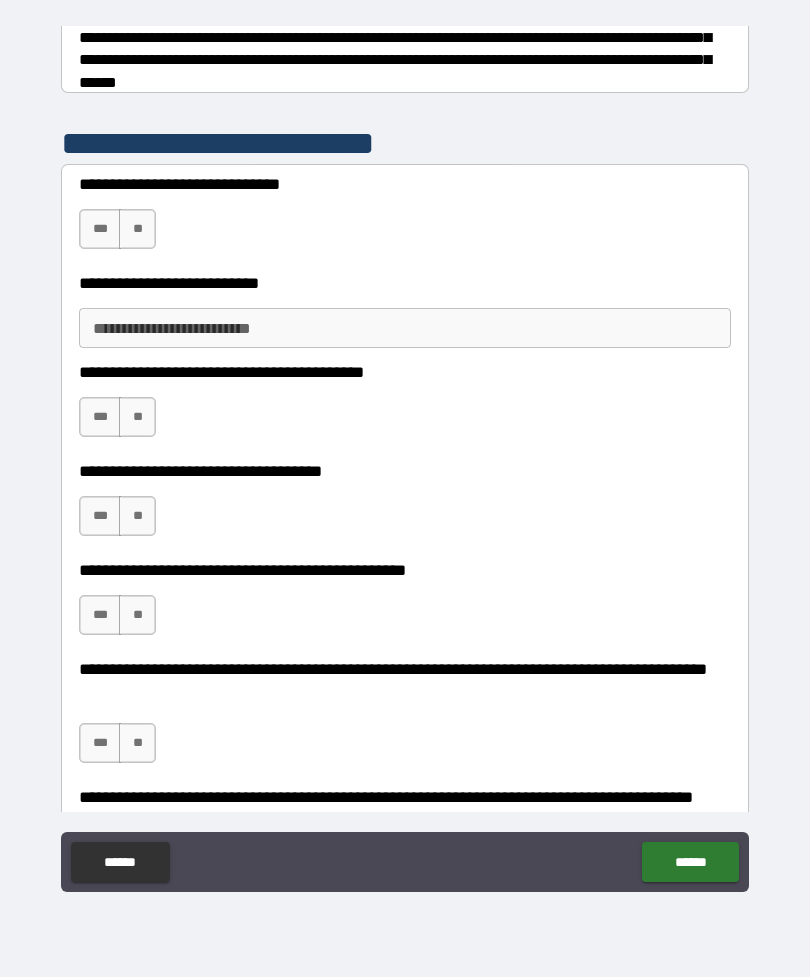scroll, scrollTop: 352, scrollLeft: 0, axis: vertical 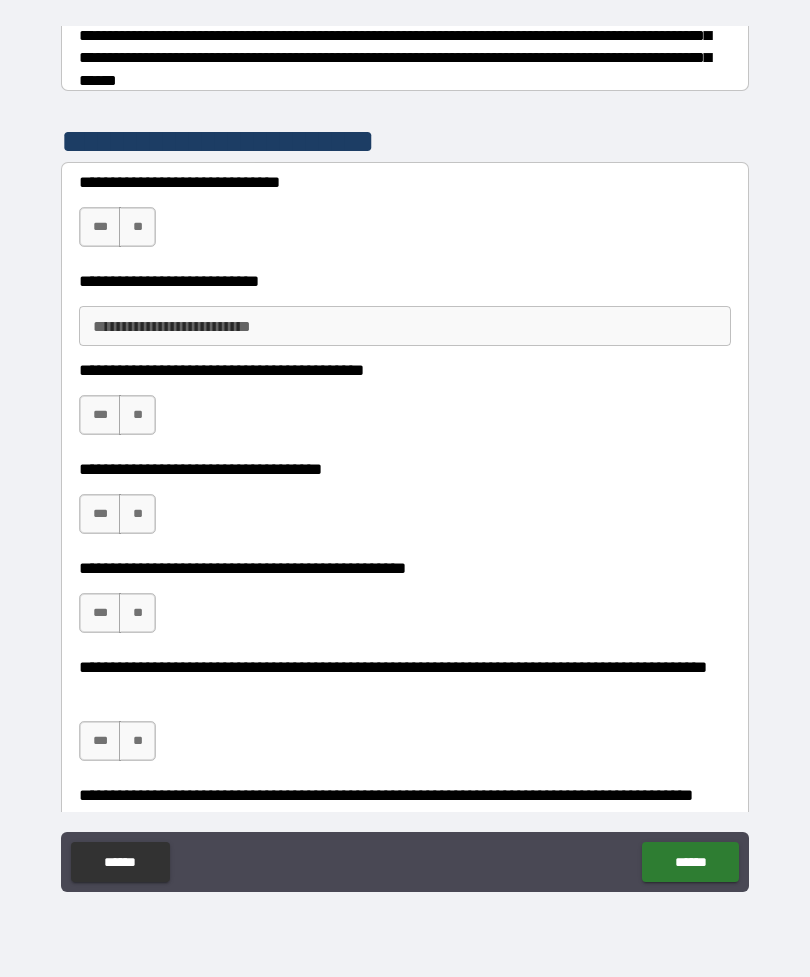 type on "*" 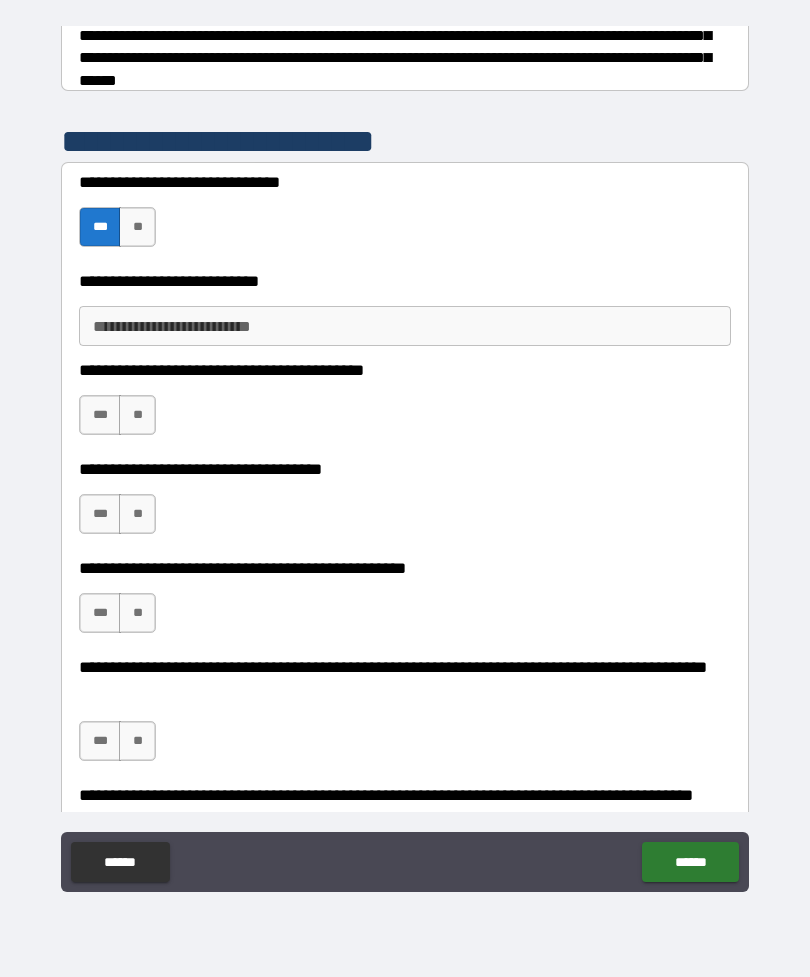 click on "**********" at bounding box center [405, 326] 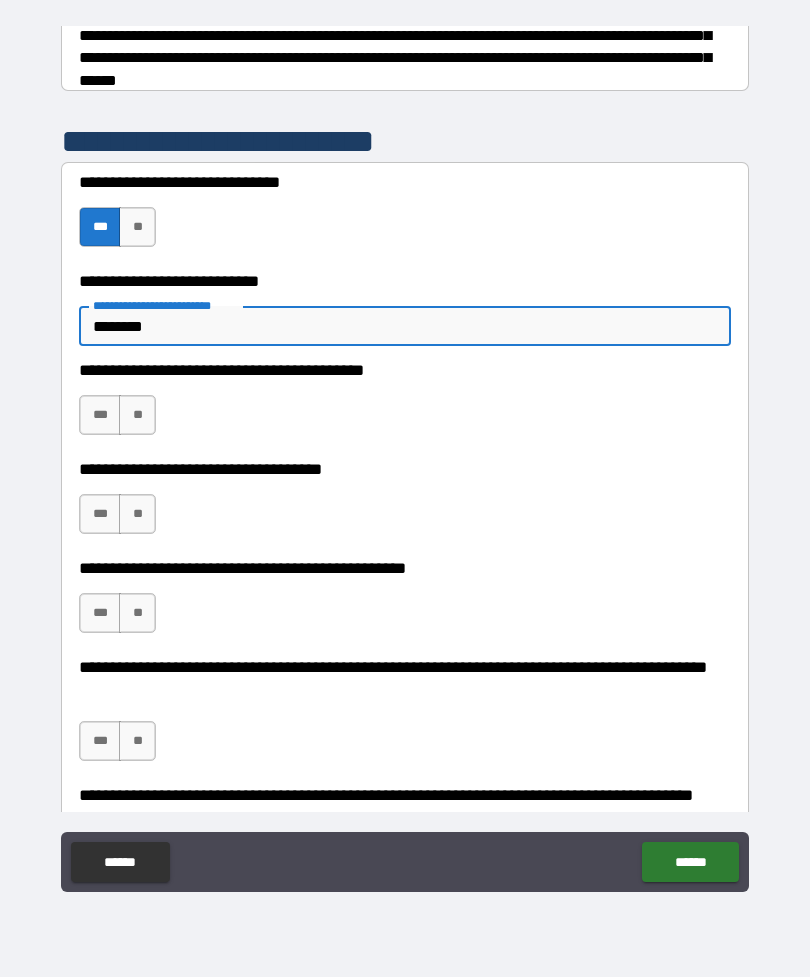 type on "********" 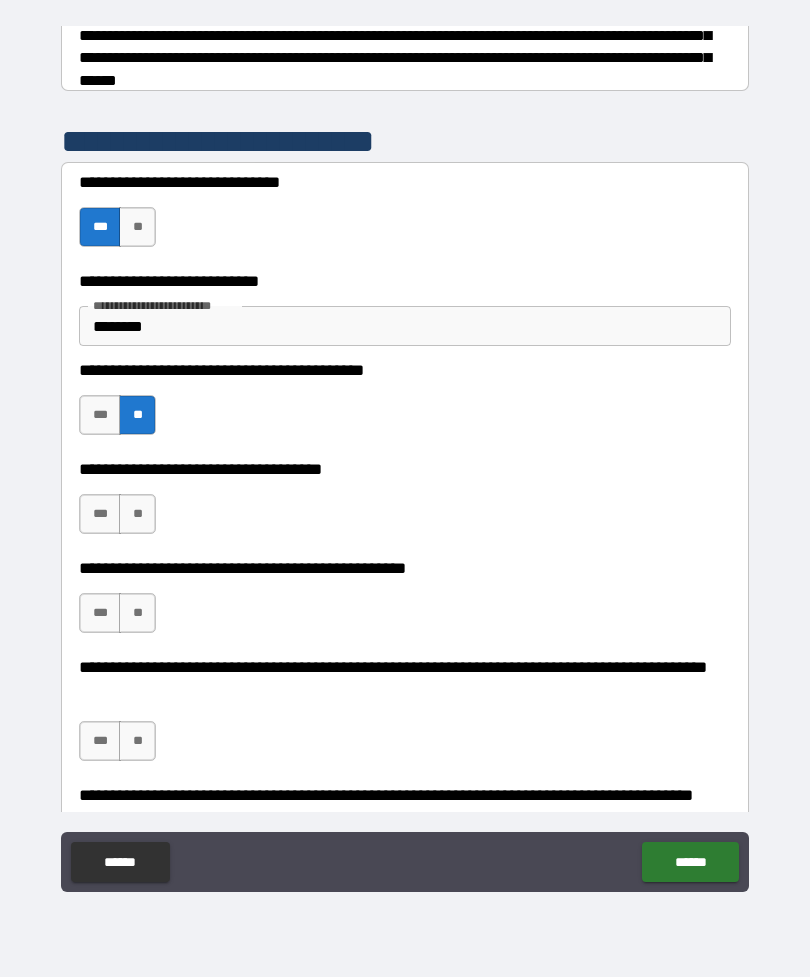 click on "**" at bounding box center (137, 514) 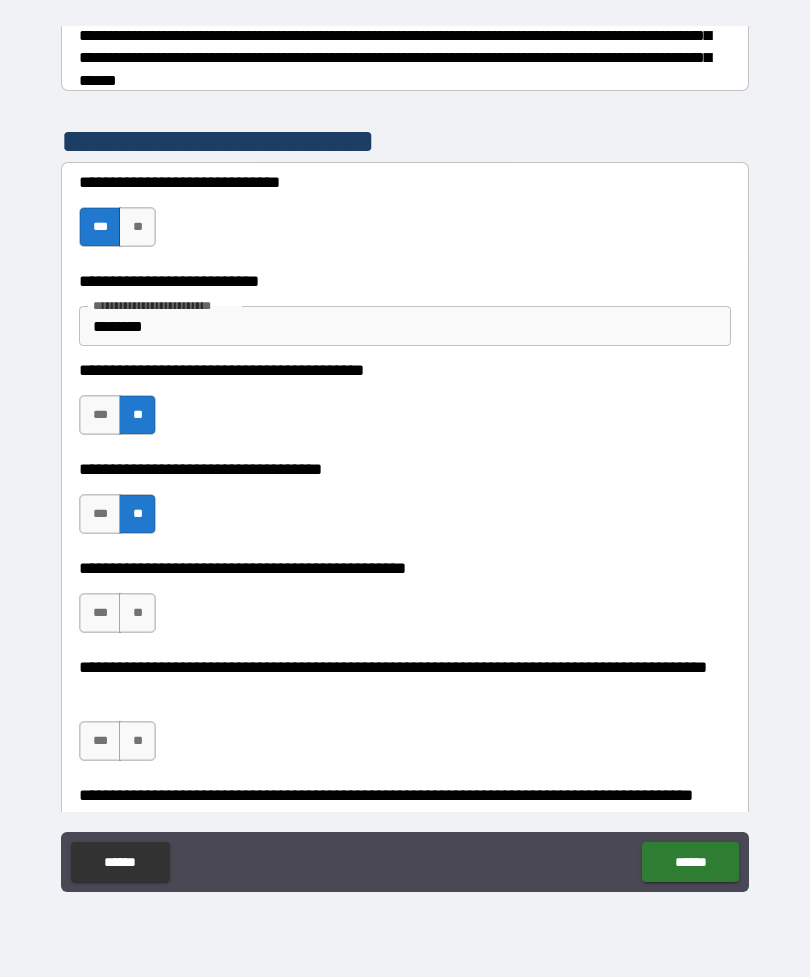 click on "***" at bounding box center [100, 514] 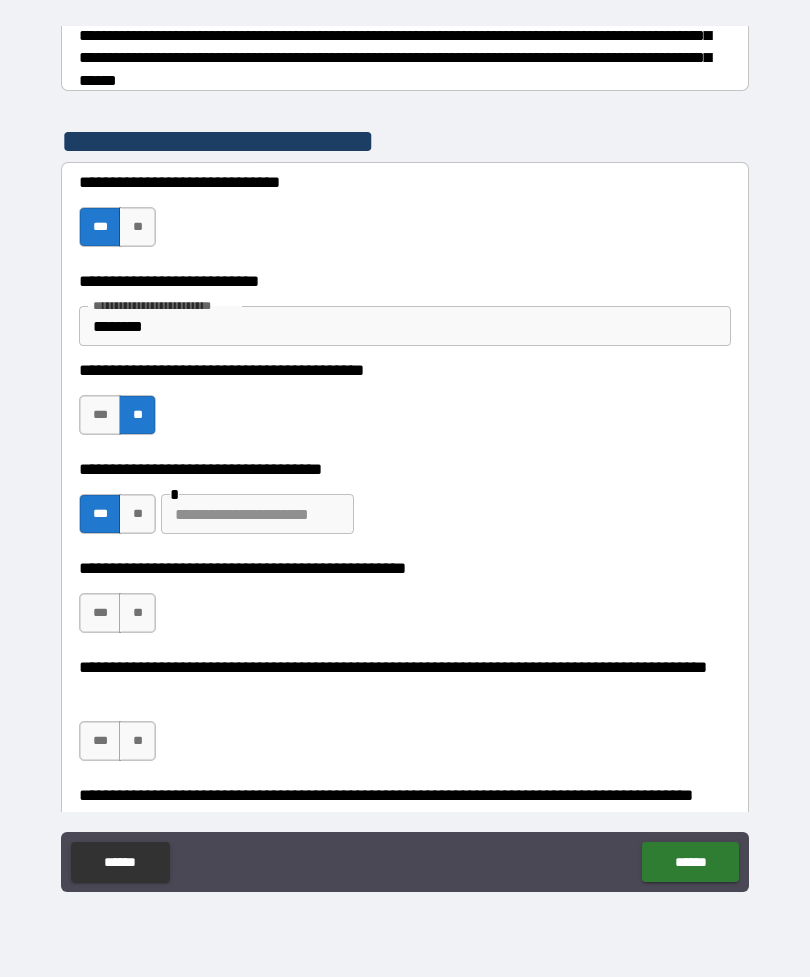 click at bounding box center [257, 514] 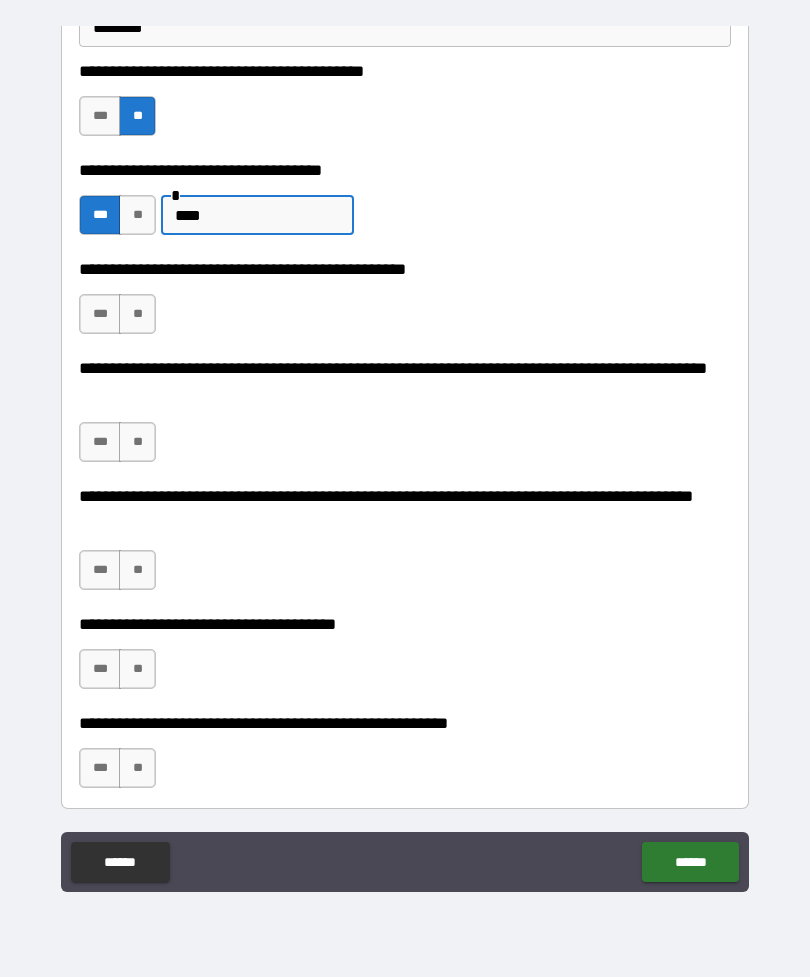 scroll, scrollTop: 648, scrollLeft: 0, axis: vertical 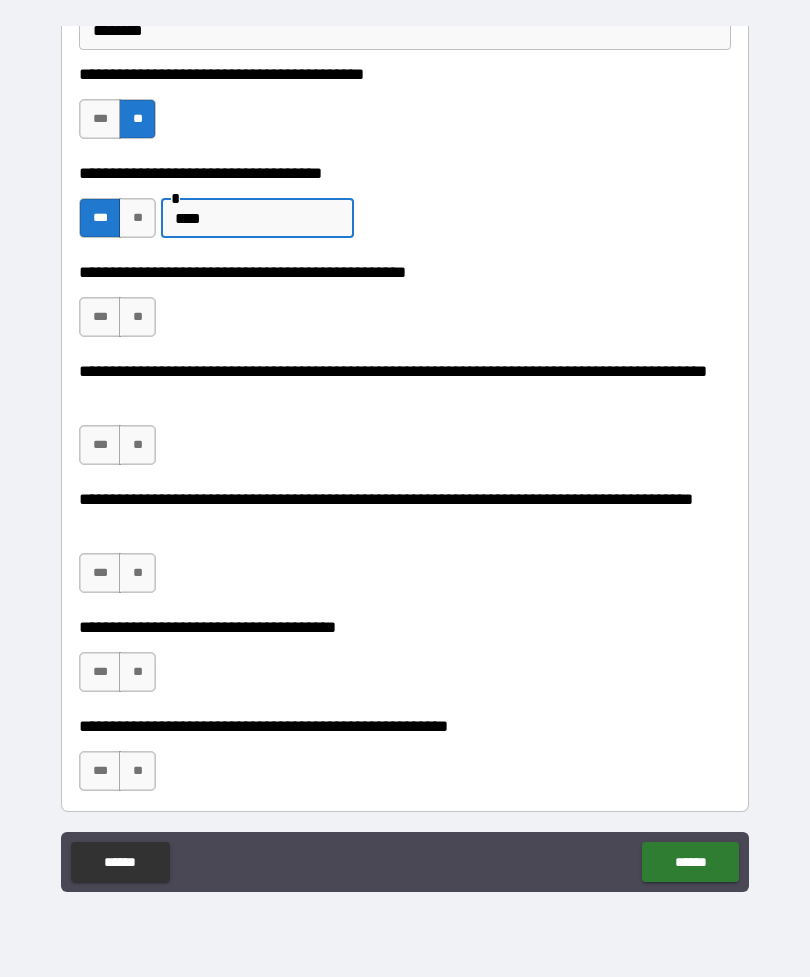 type on "****" 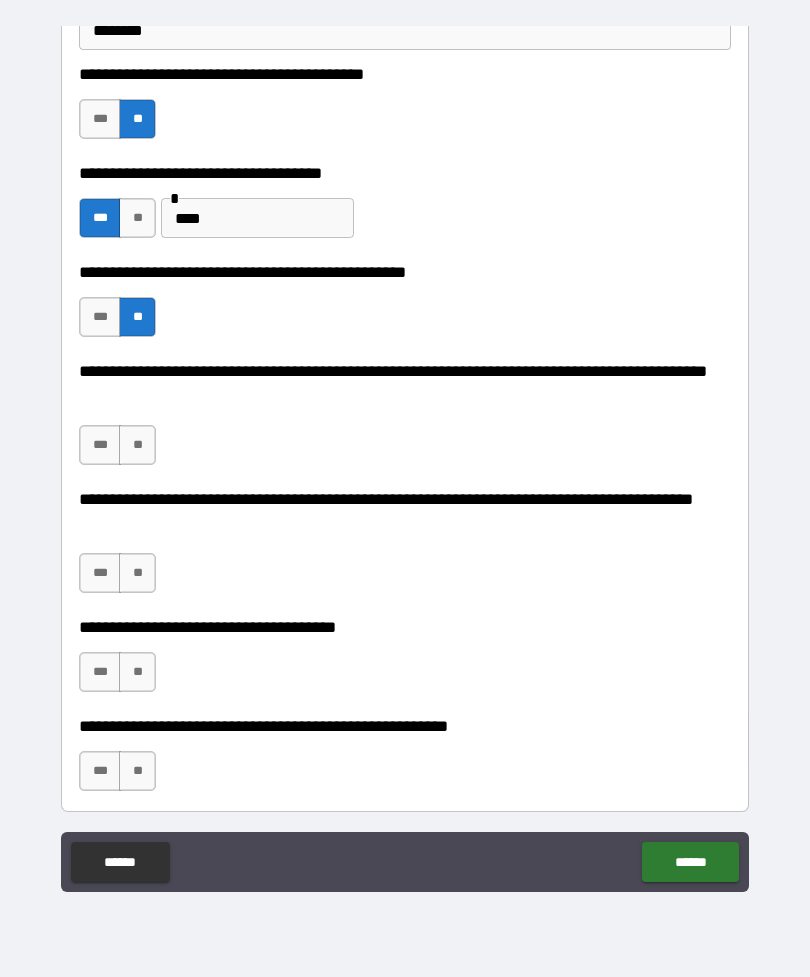 click on "**" at bounding box center (137, 445) 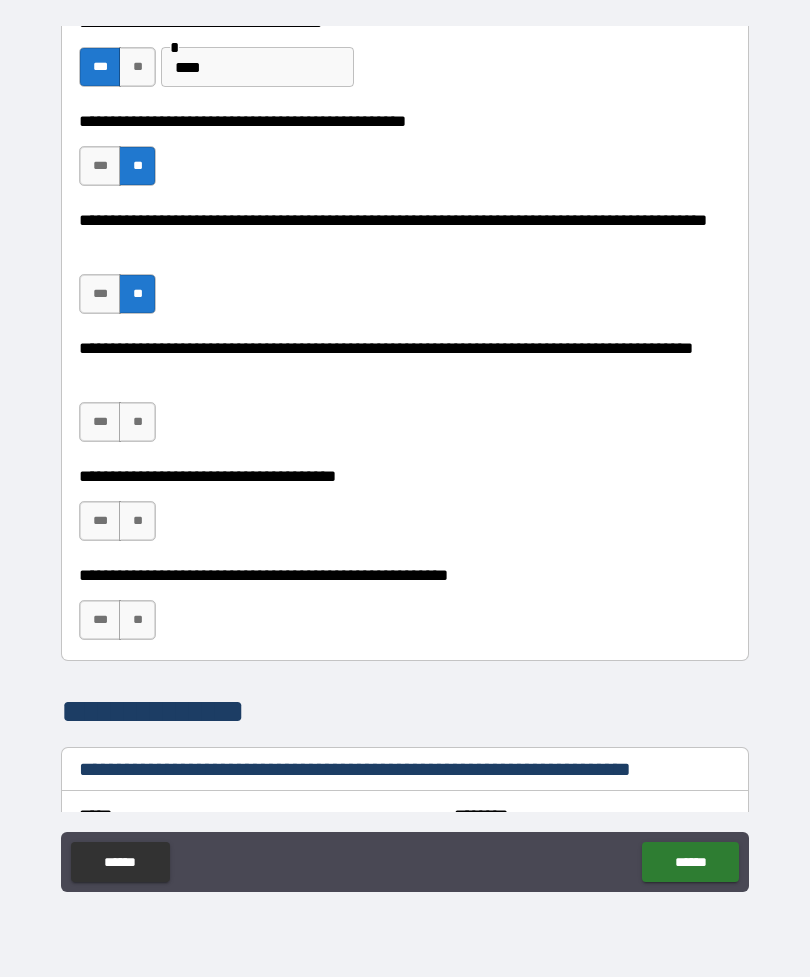 scroll, scrollTop: 805, scrollLeft: 0, axis: vertical 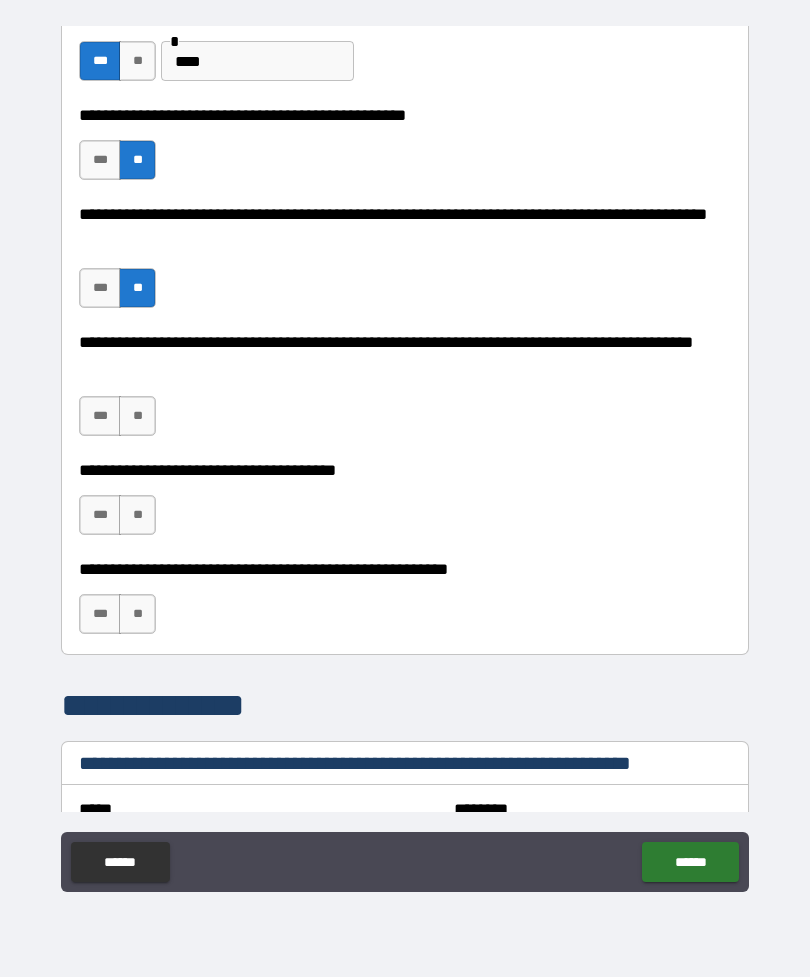 click on "**" at bounding box center (137, 416) 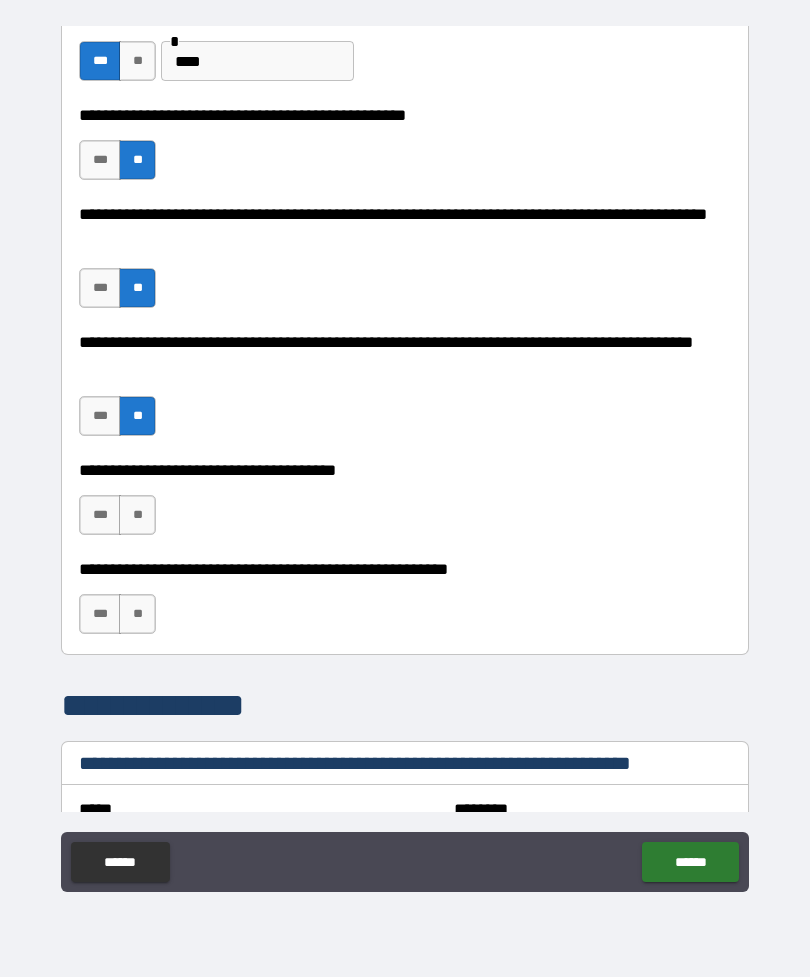 click on "**" at bounding box center [137, 515] 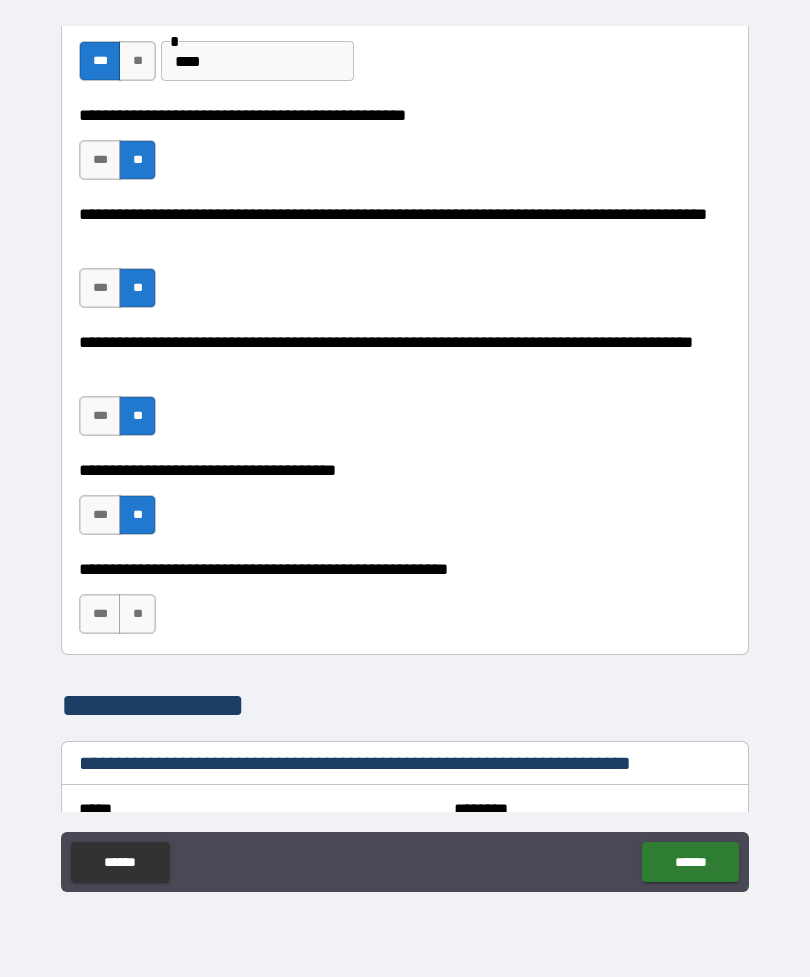 click on "***" at bounding box center [100, 515] 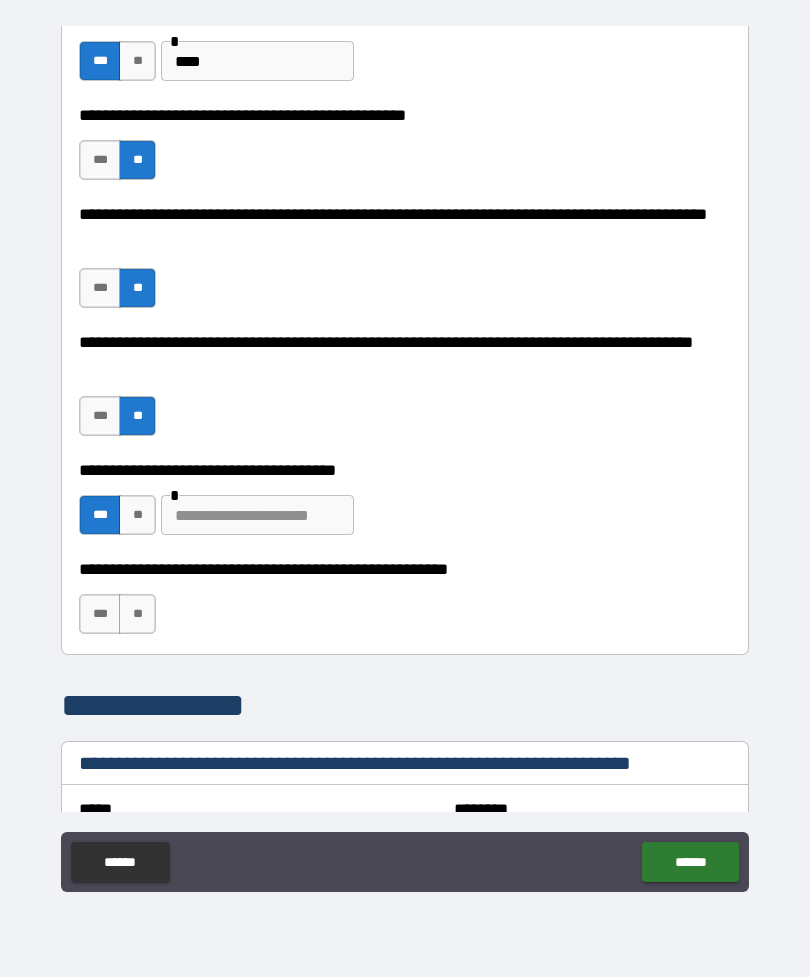 click on "**" at bounding box center (137, 614) 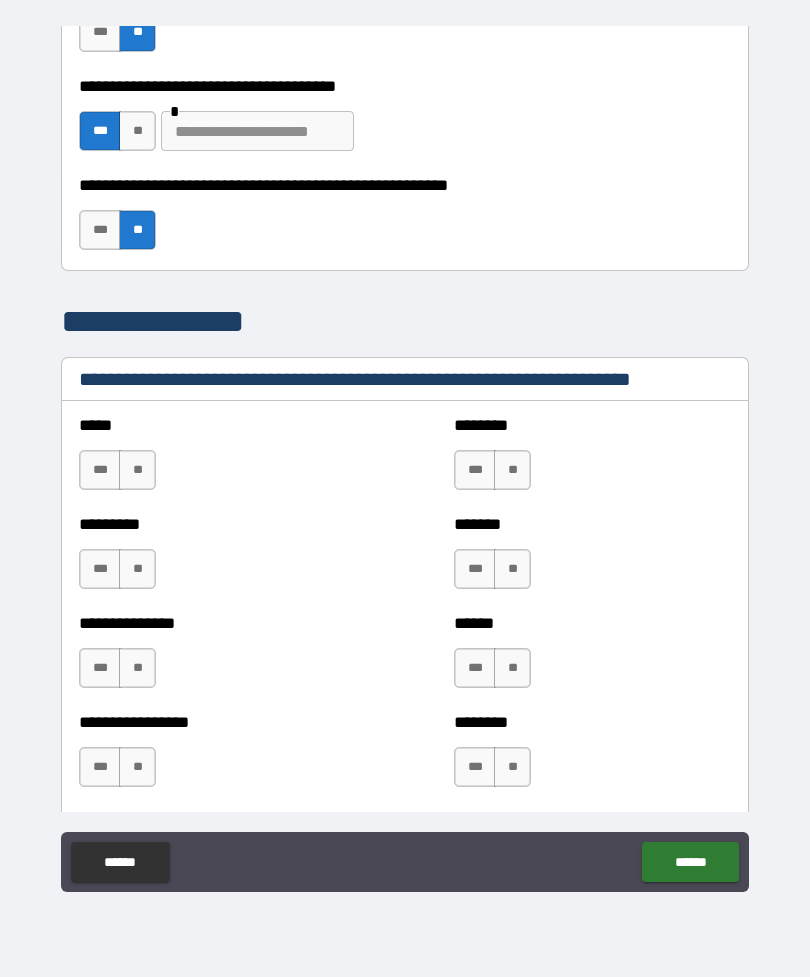 scroll, scrollTop: 1185, scrollLeft: 0, axis: vertical 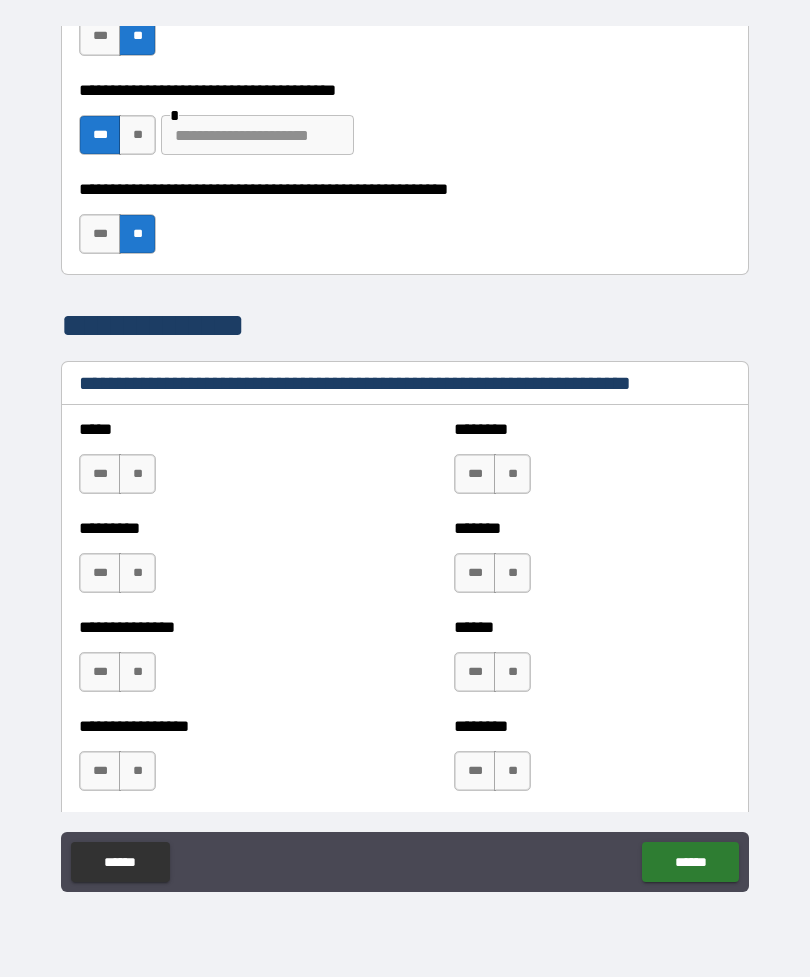 click on "***" at bounding box center (100, 234) 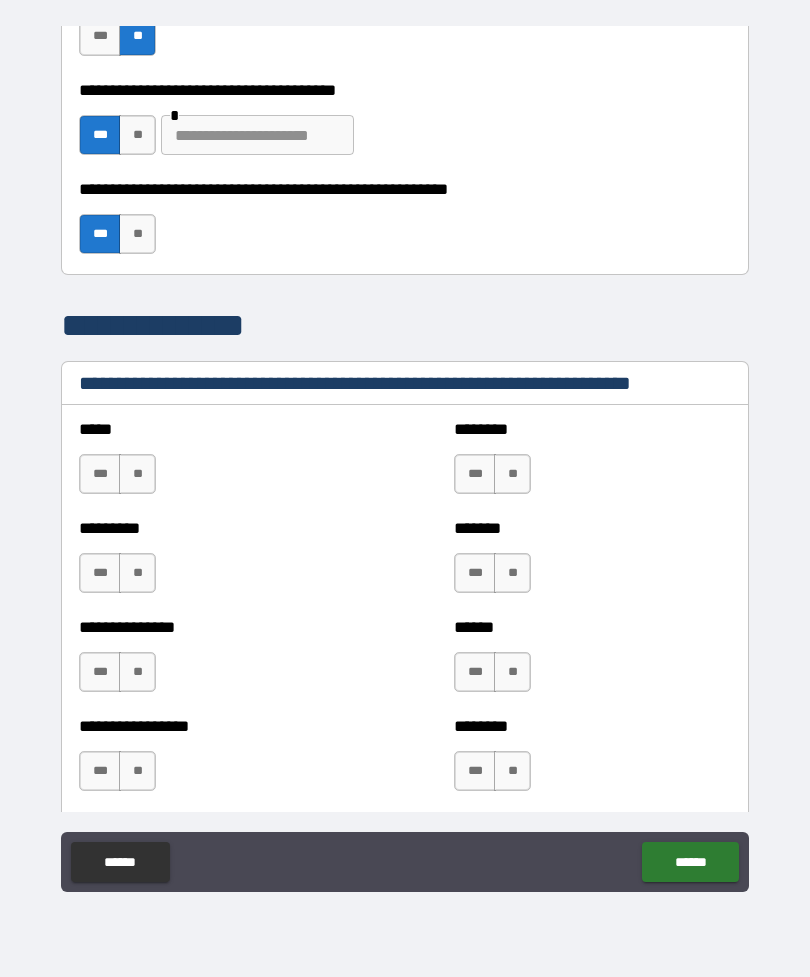 click on "**" at bounding box center [137, 474] 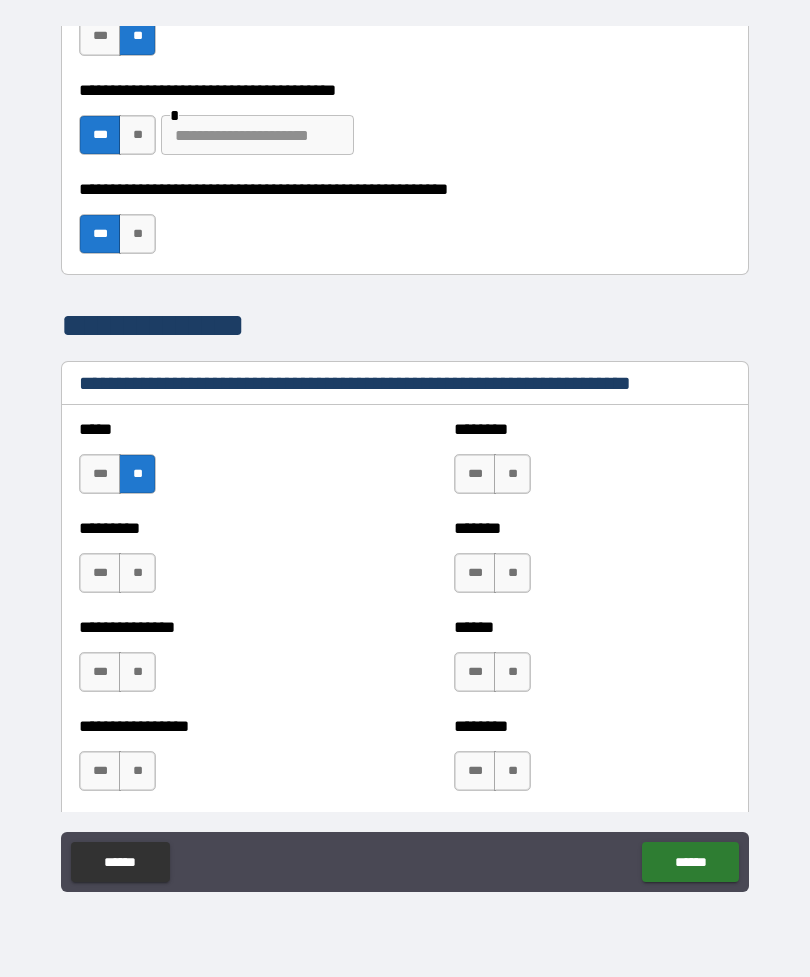 click on "**" at bounding box center [137, 573] 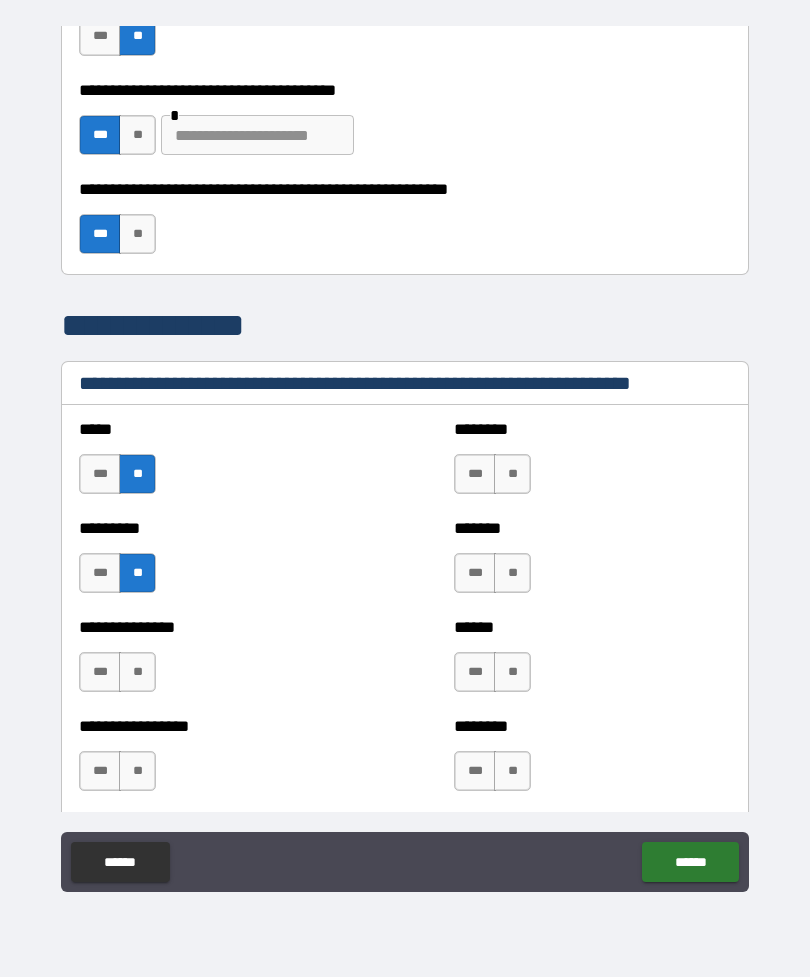 click on "**" at bounding box center [137, 672] 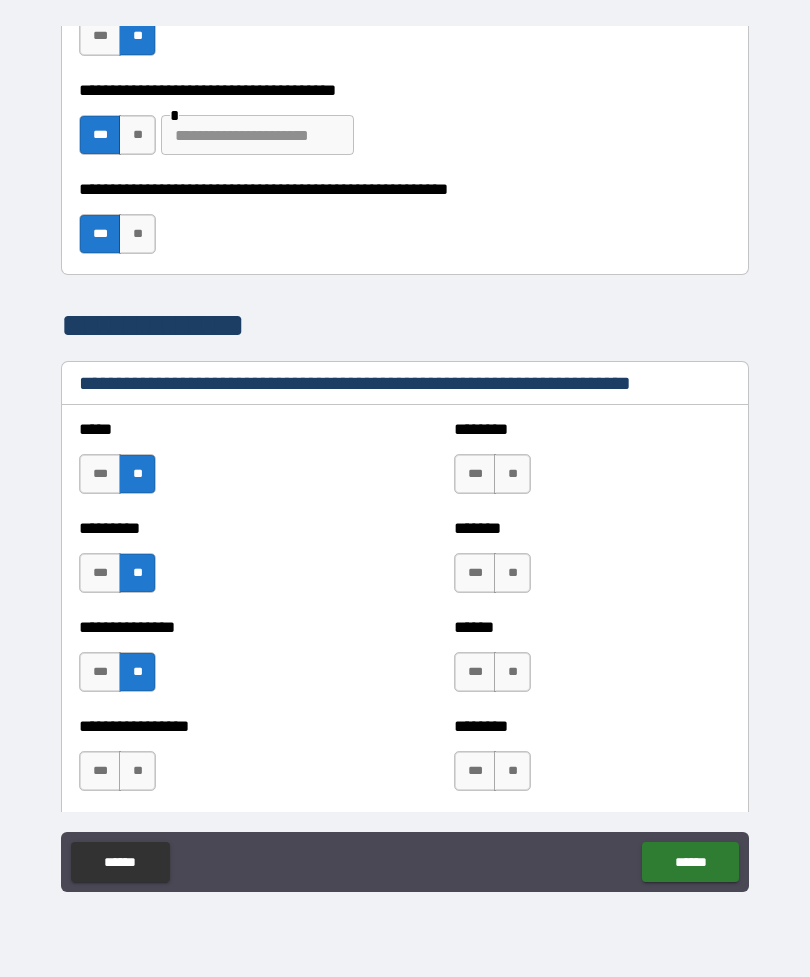 click on "**" at bounding box center [137, 771] 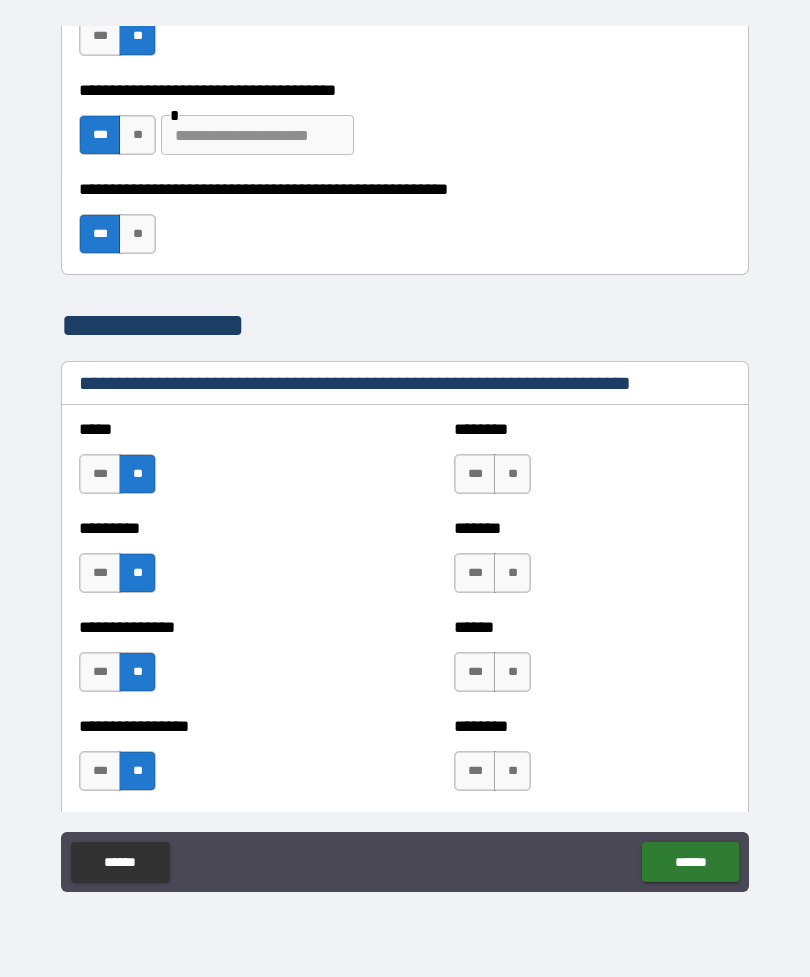 click on "**" at bounding box center (512, 474) 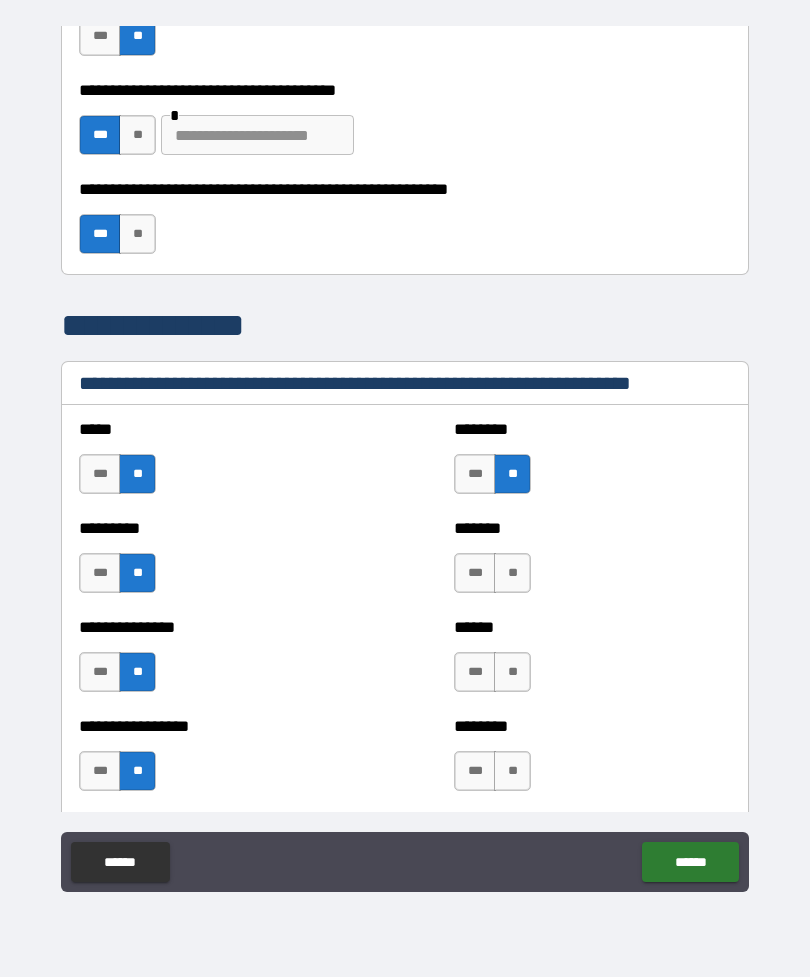 click on "**" at bounding box center [512, 573] 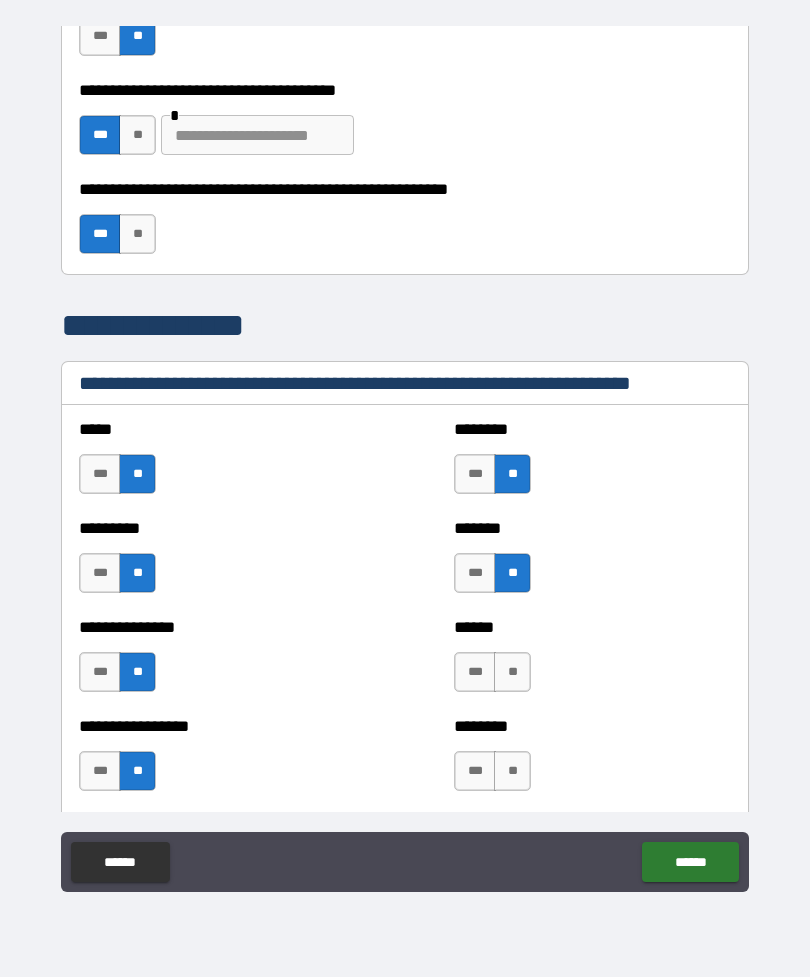 click on "**" at bounding box center [512, 672] 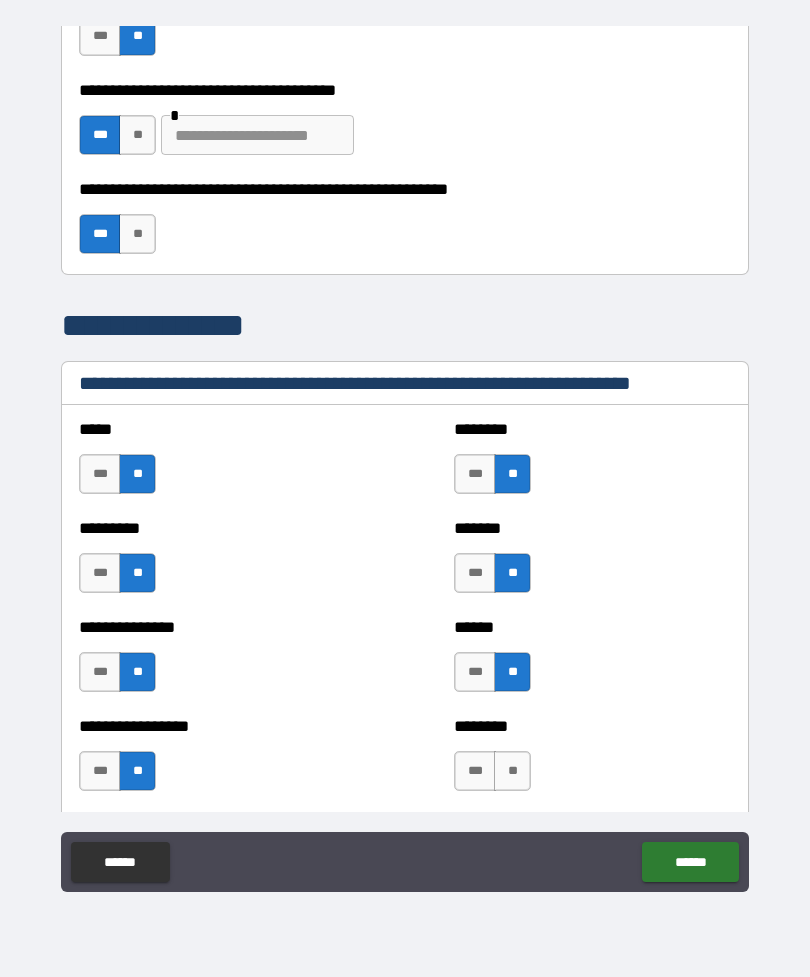 click on "**" at bounding box center [512, 771] 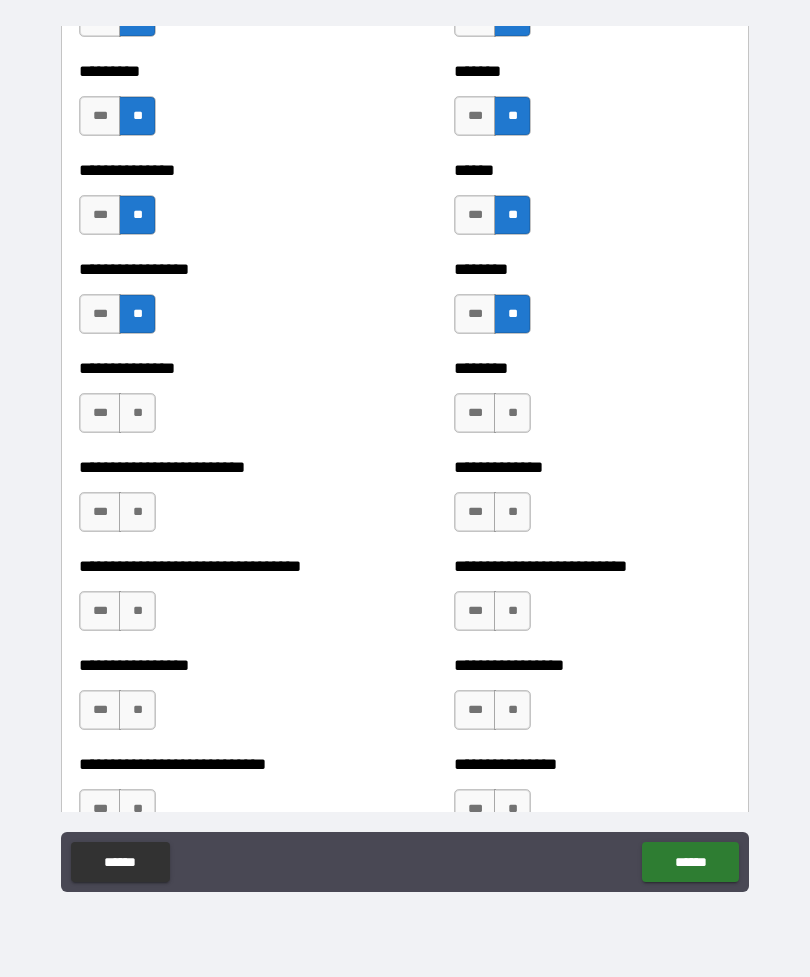 scroll, scrollTop: 1641, scrollLeft: 0, axis: vertical 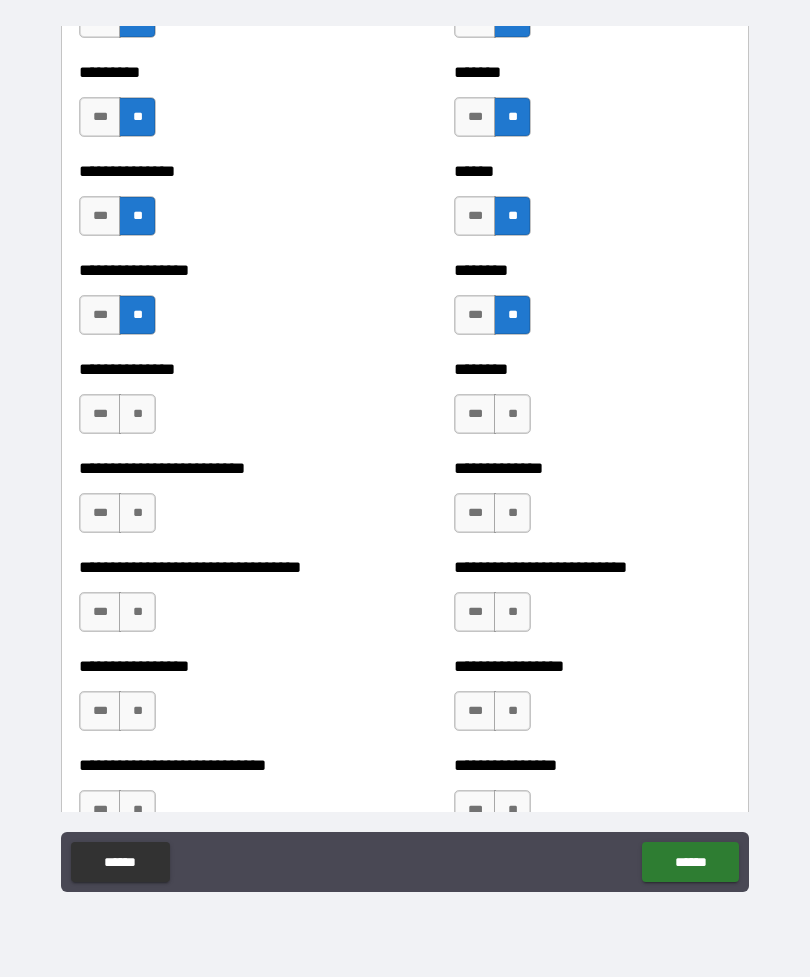 click on "**" at bounding box center (137, 414) 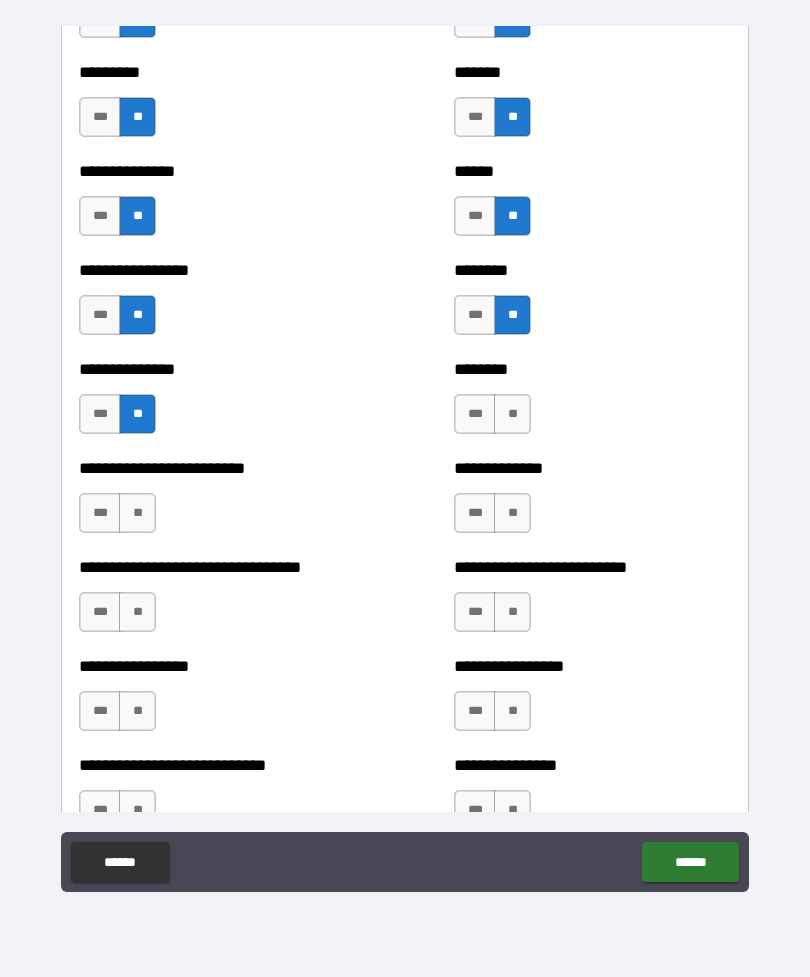 click on "***" at bounding box center [100, 414] 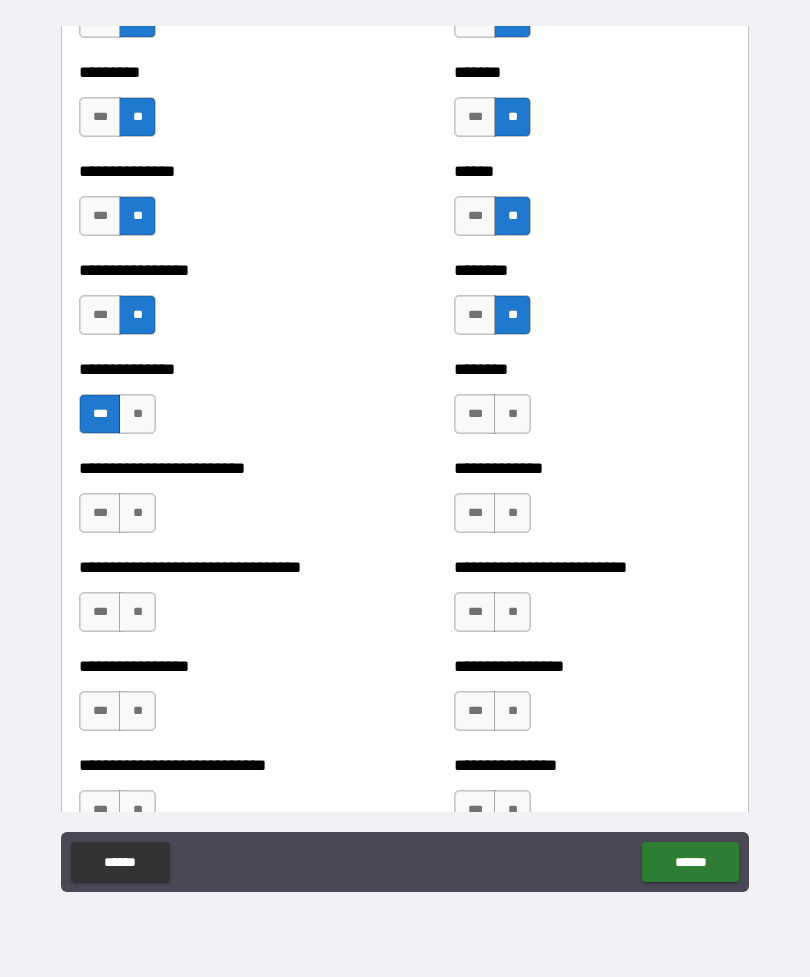 click on "**" at bounding box center [137, 513] 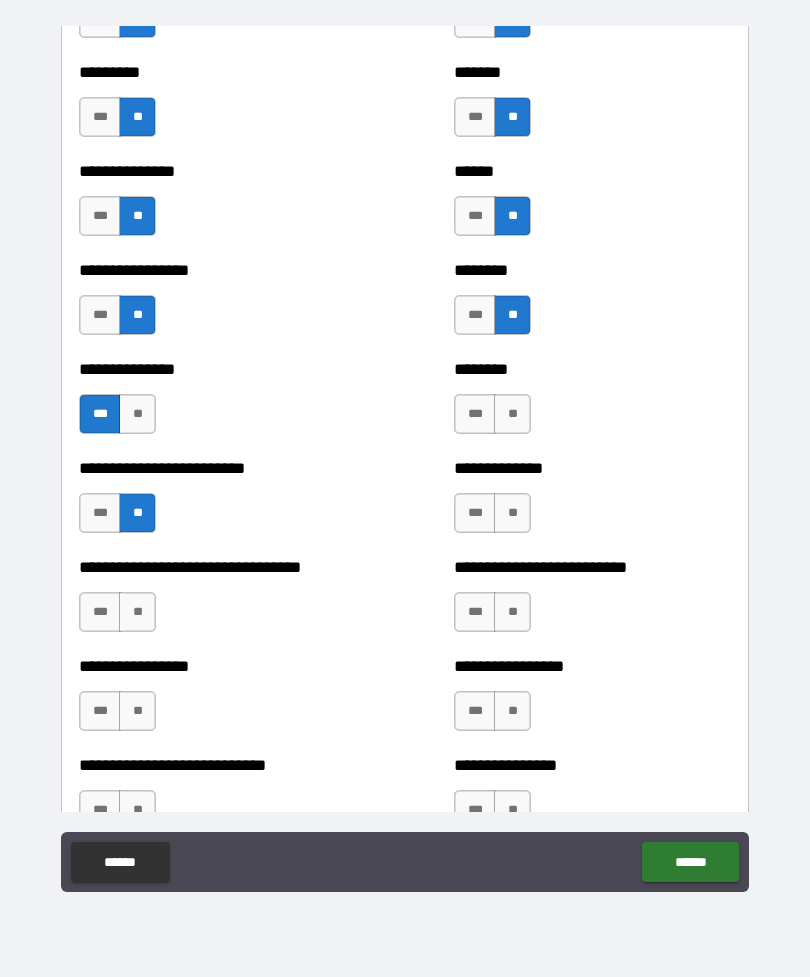 click on "**" at bounding box center [137, 612] 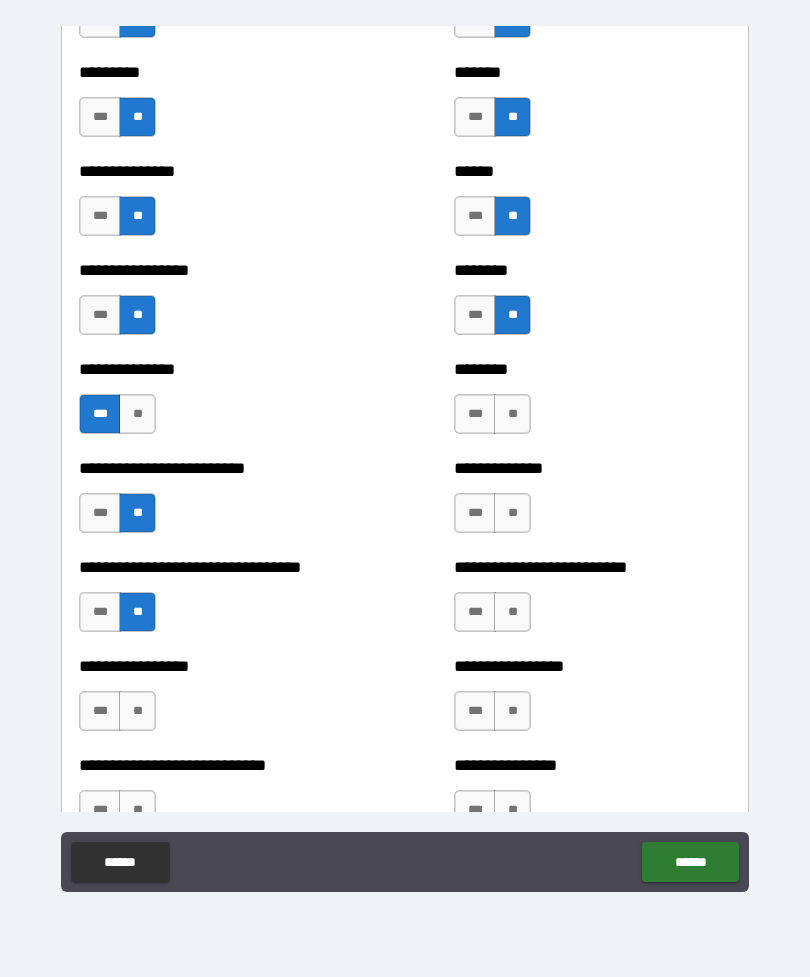 click on "**" at bounding box center [137, 711] 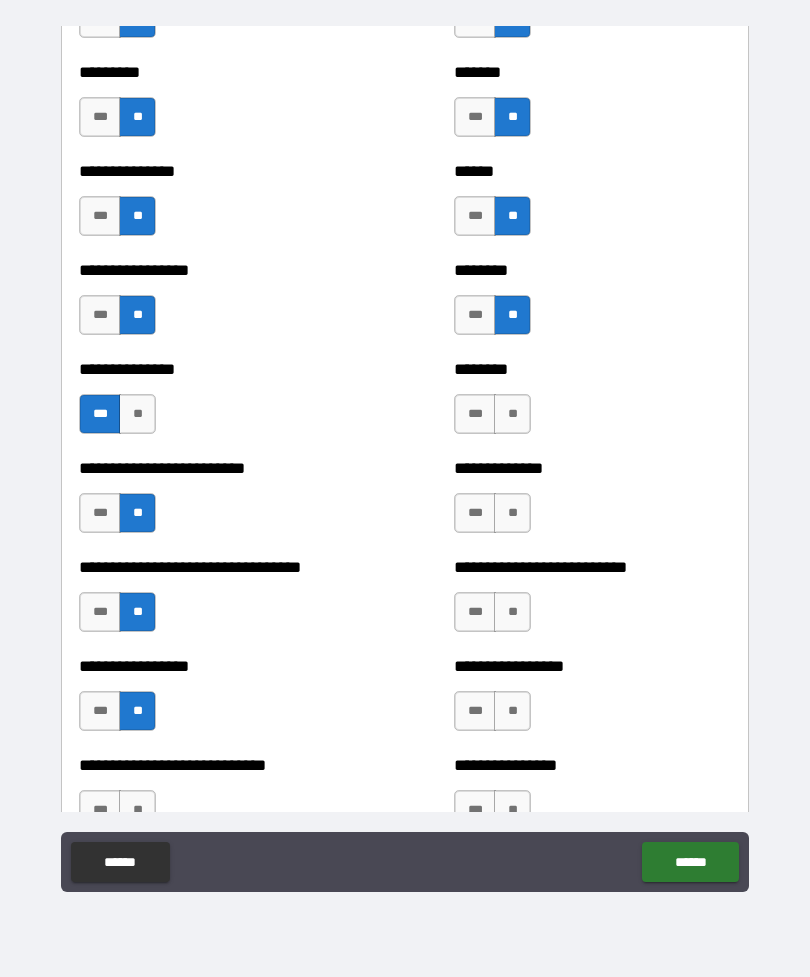 click on "**" at bounding box center (512, 414) 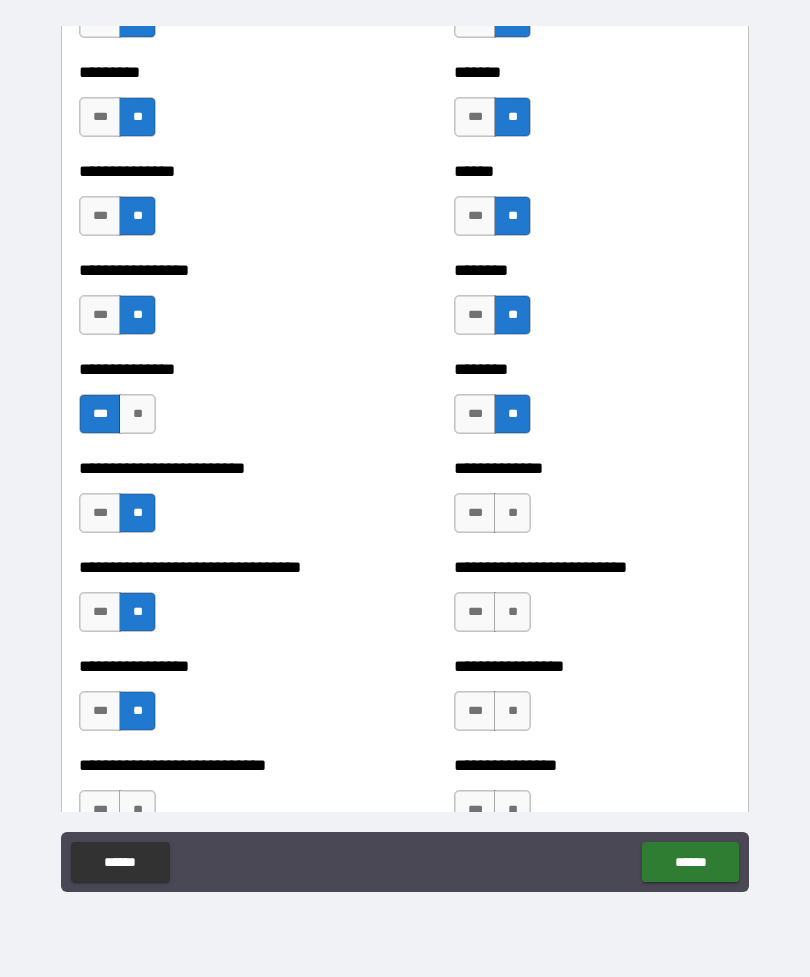 click on "**" at bounding box center [512, 513] 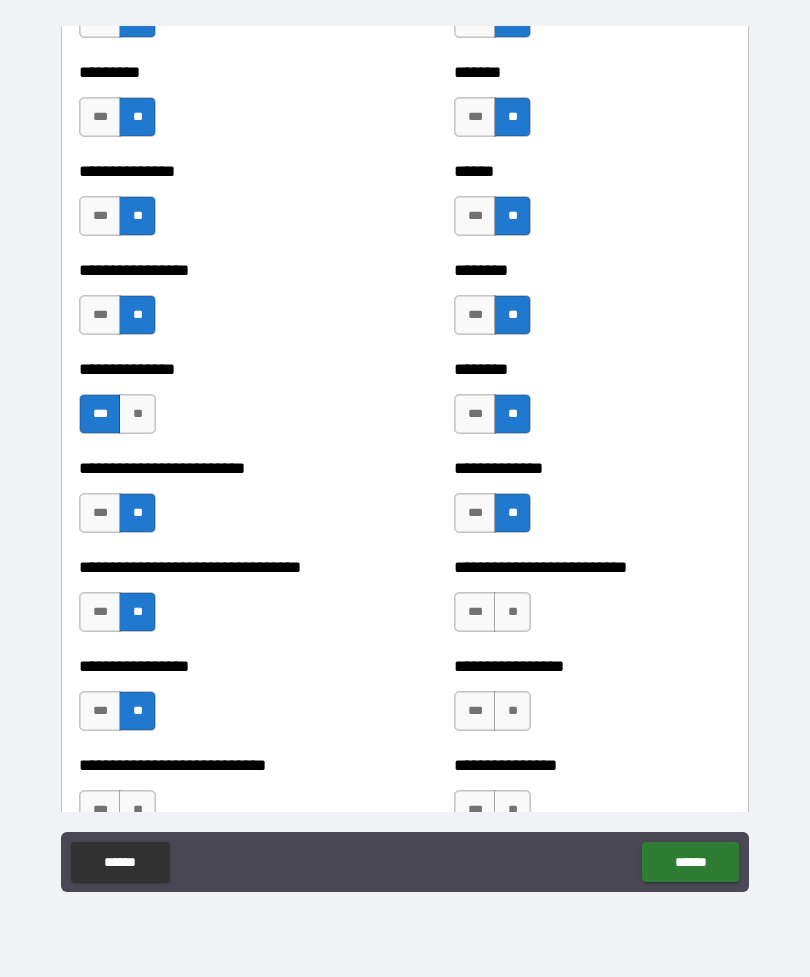click on "**" at bounding box center [512, 612] 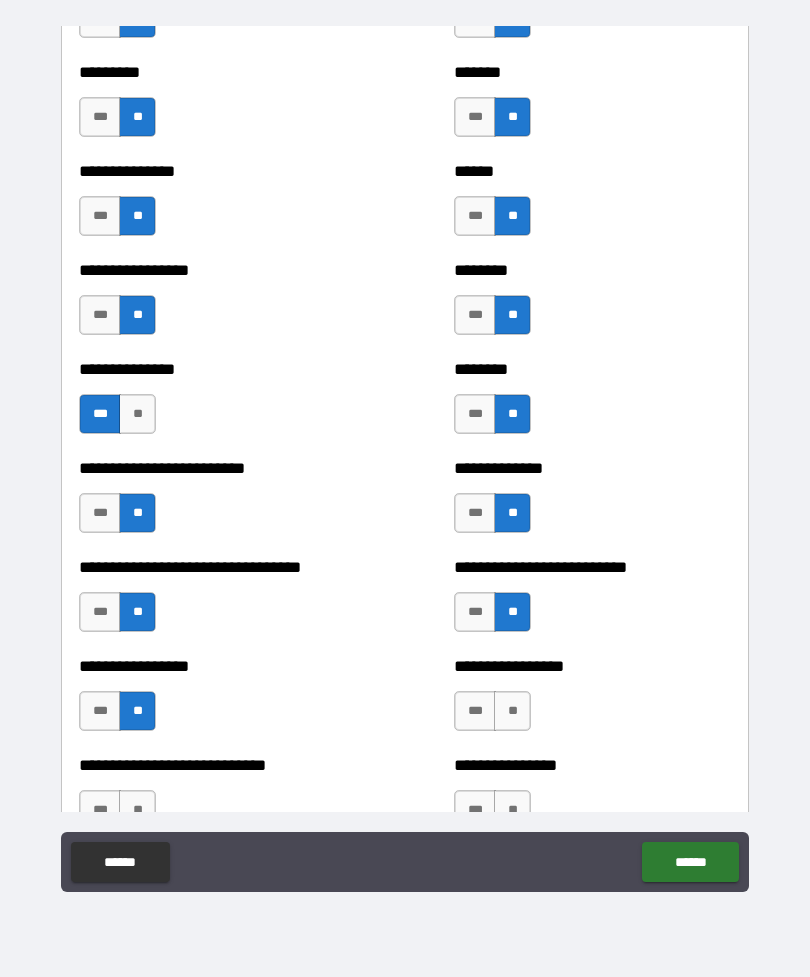 click on "**" at bounding box center (512, 711) 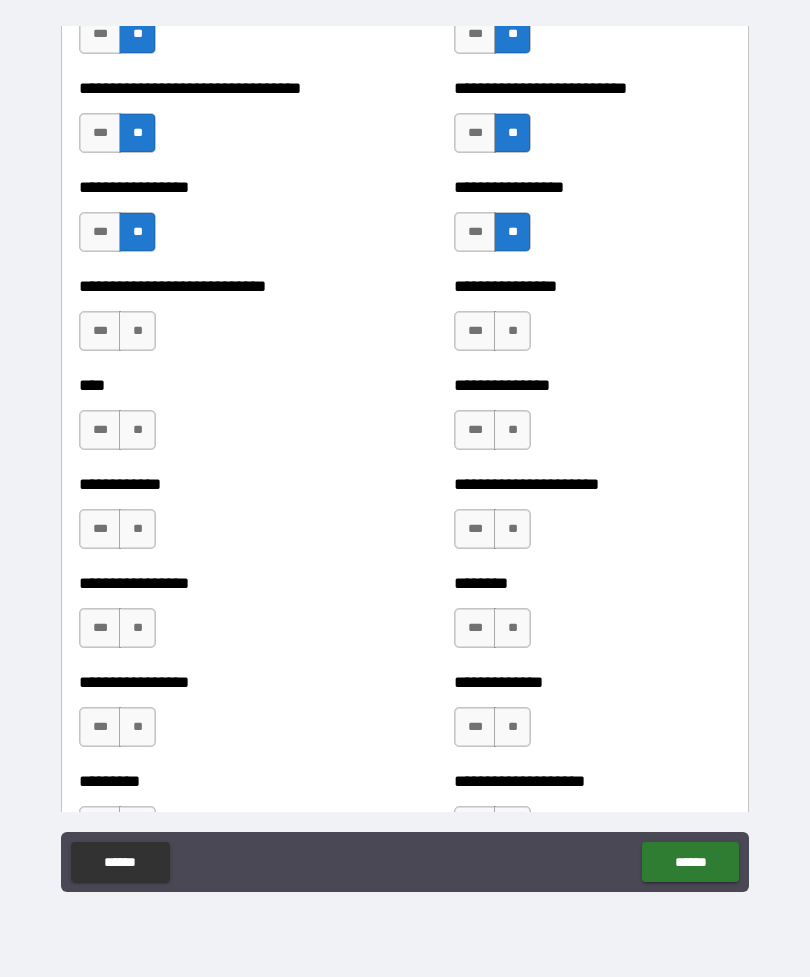 scroll, scrollTop: 2119, scrollLeft: 0, axis: vertical 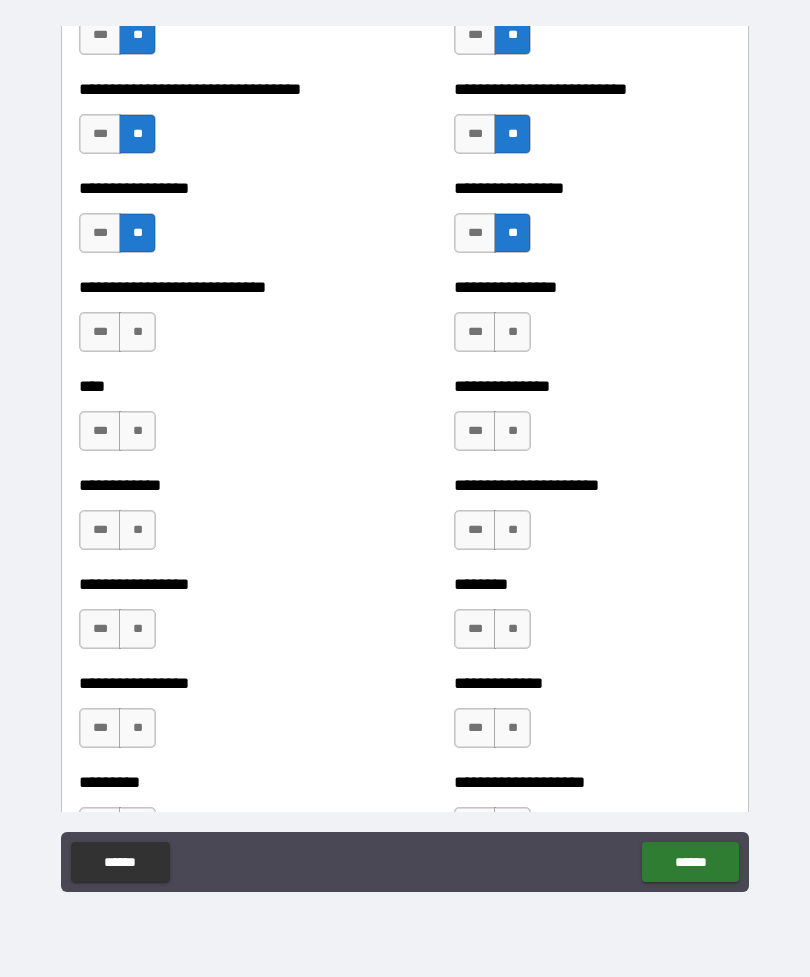 click on "**" at bounding box center (512, 332) 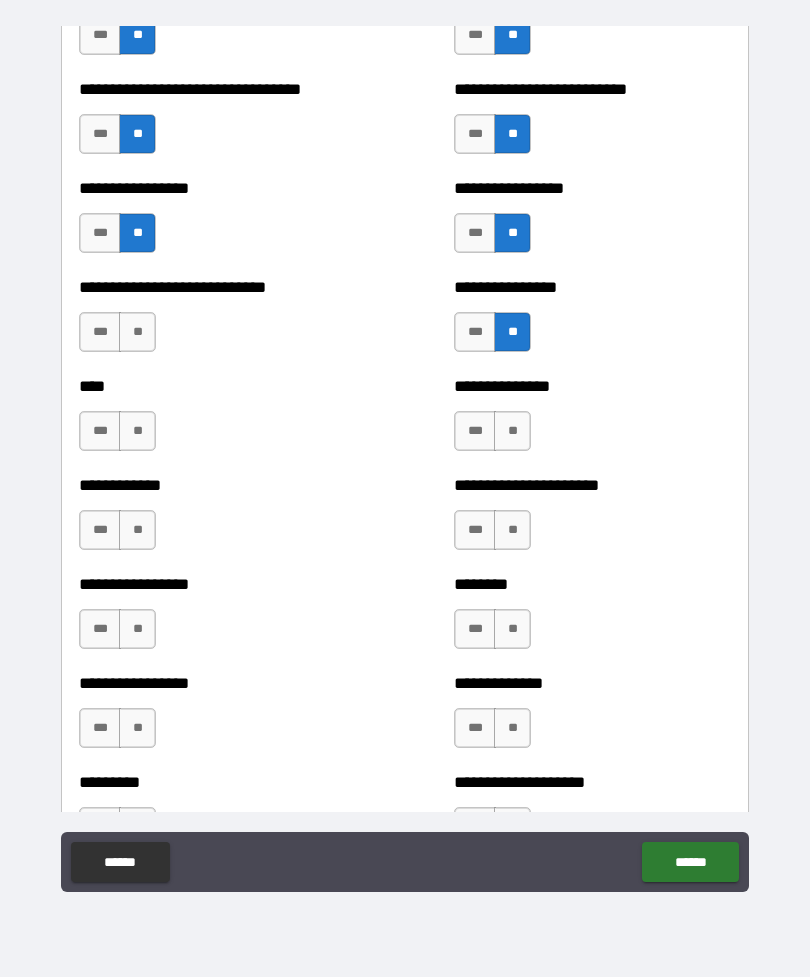 click on "**" at bounding box center [512, 431] 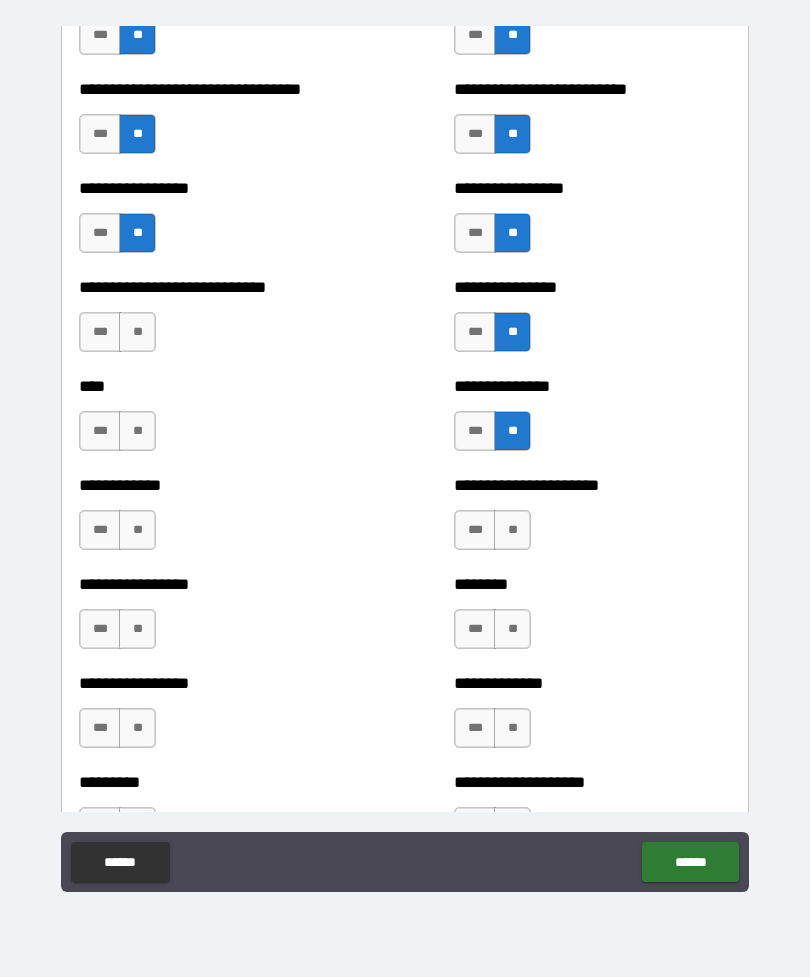 click on "**" at bounding box center [512, 530] 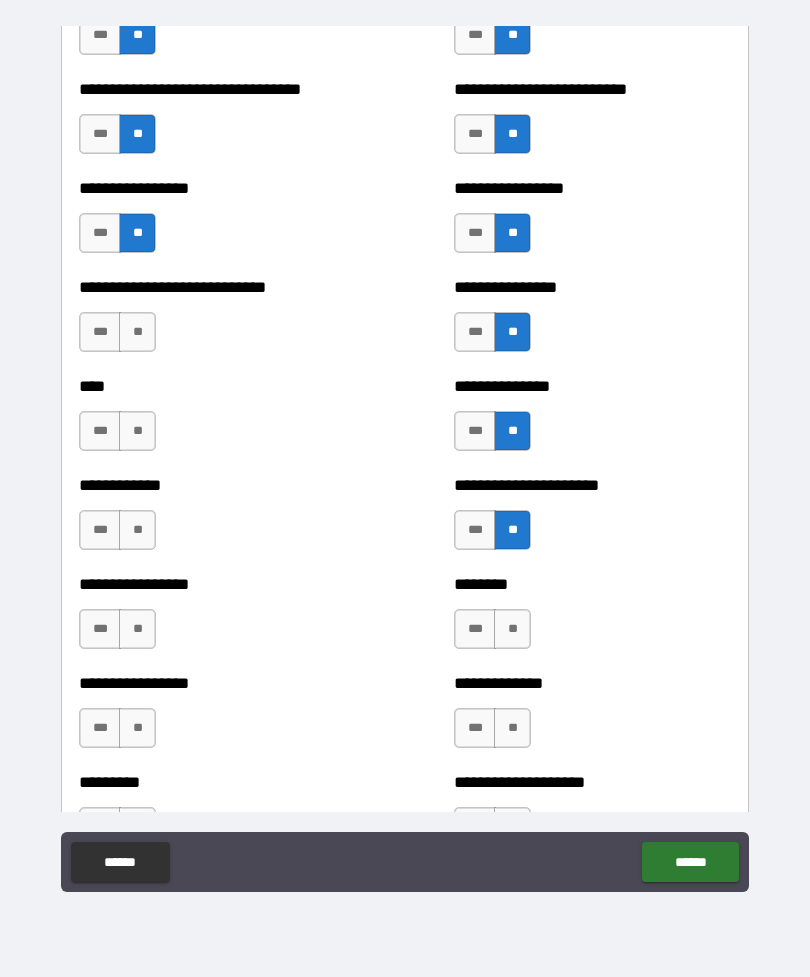 click on "******** *** **" at bounding box center [592, 619] 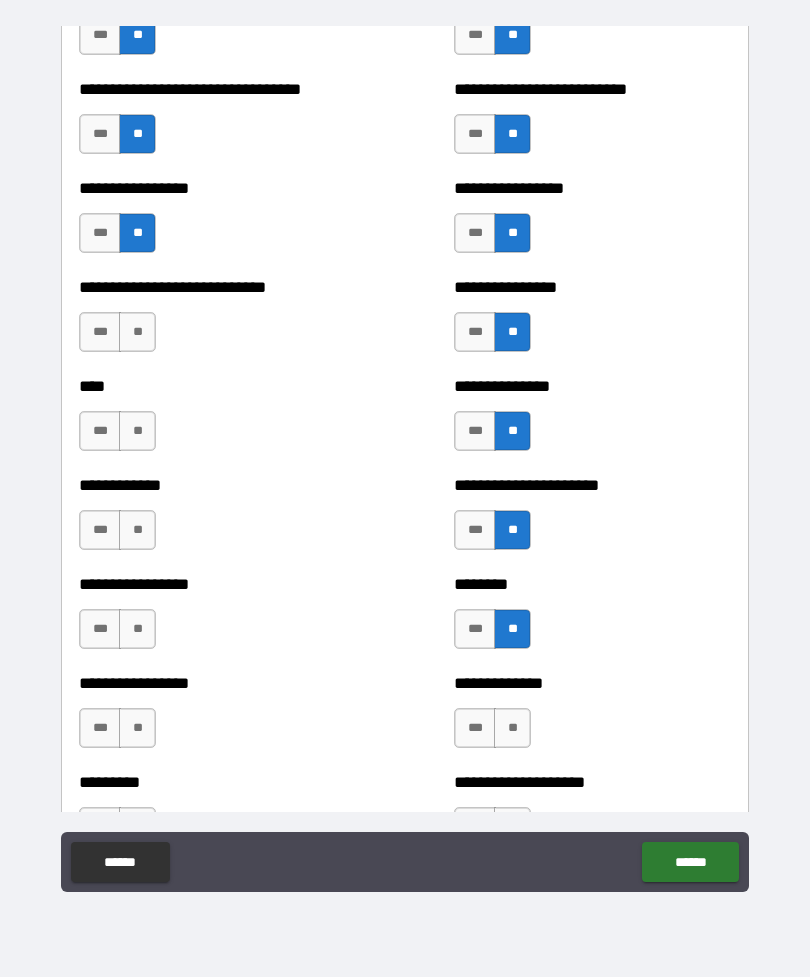 click on "**" at bounding box center [512, 728] 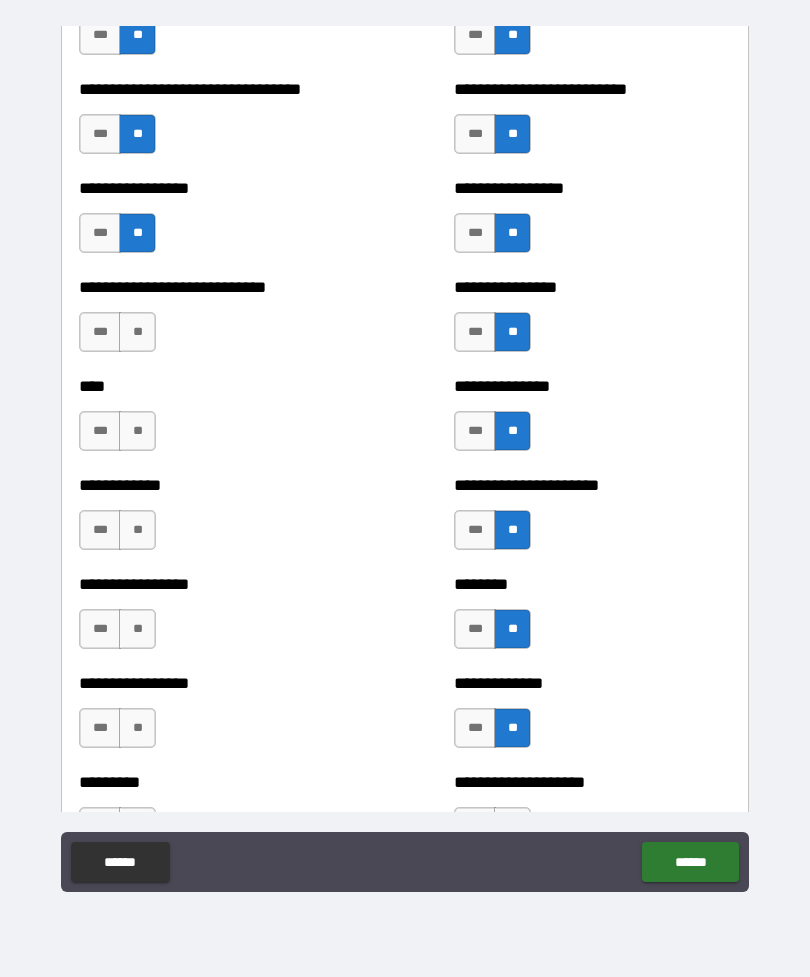 click on "**" at bounding box center [137, 332] 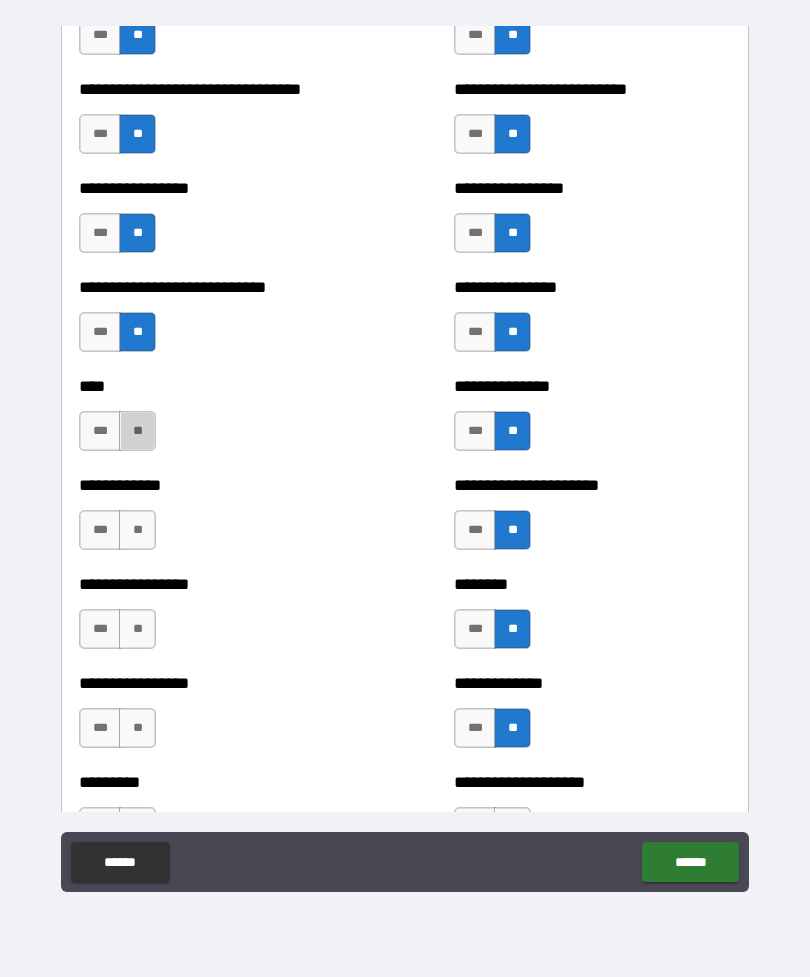 click on "**" at bounding box center [137, 431] 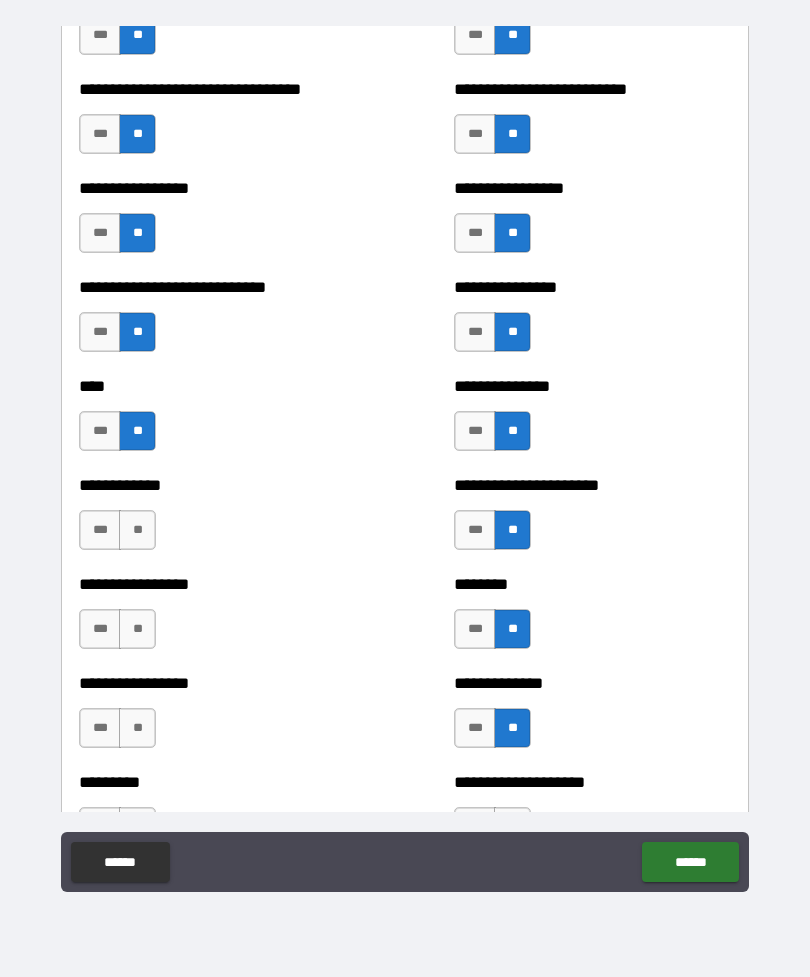 click on "**" at bounding box center [137, 530] 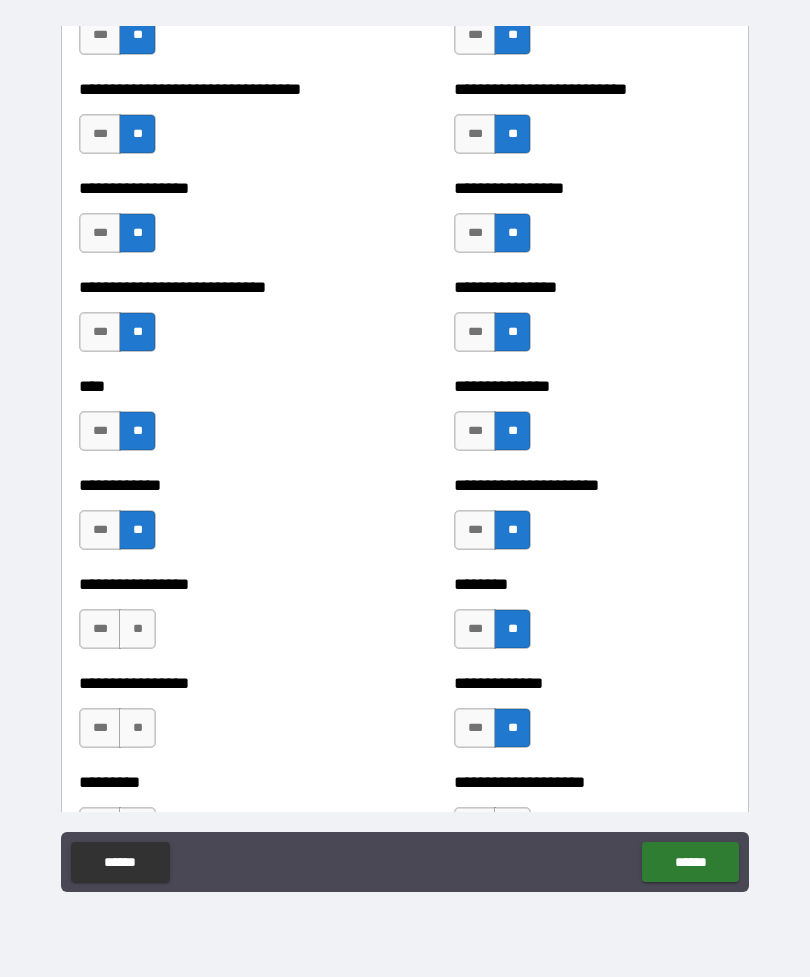 click on "**" at bounding box center (137, 629) 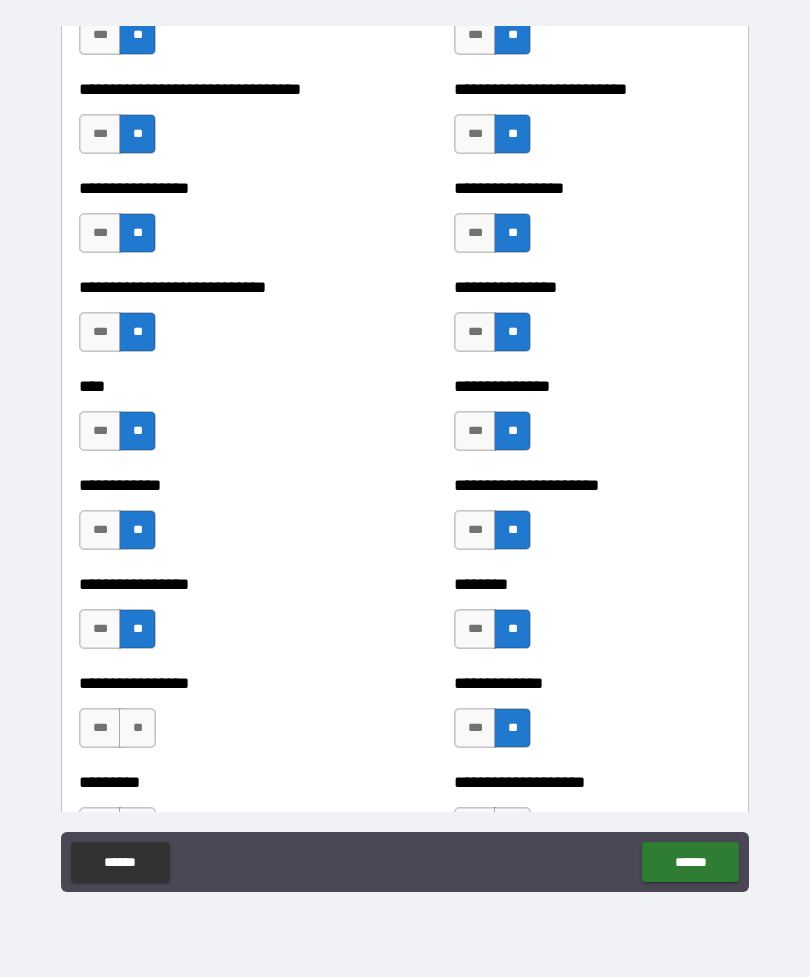 click on "**" at bounding box center (137, 728) 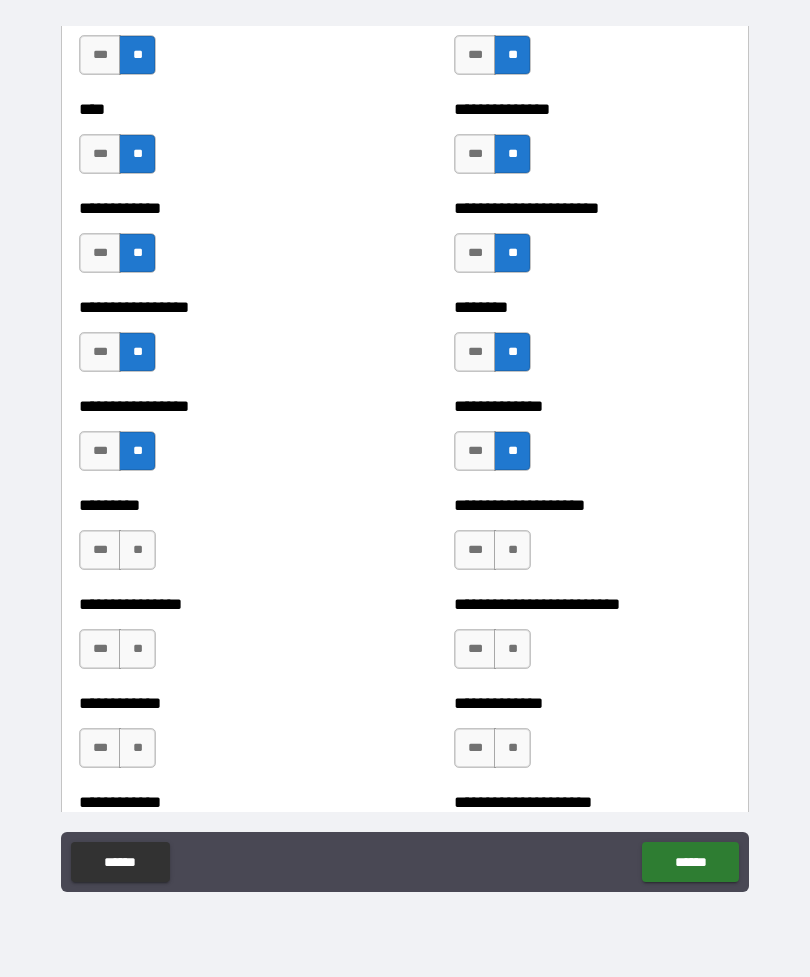 scroll, scrollTop: 2548, scrollLeft: 0, axis: vertical 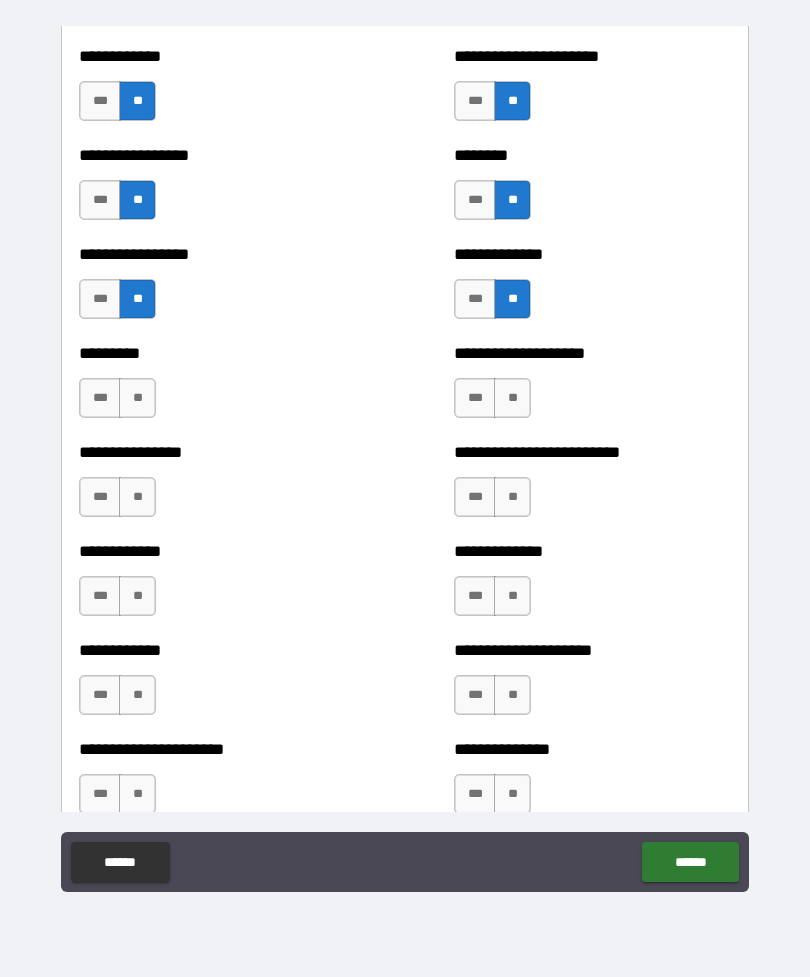 click on "**" at bounding box center (137, 398) 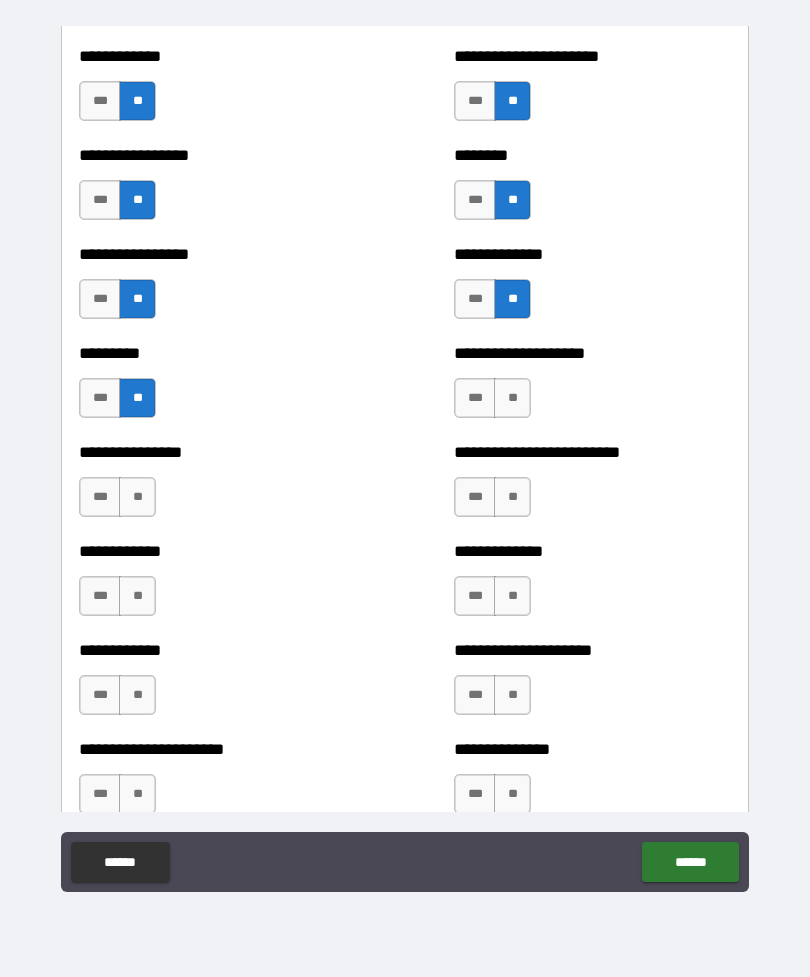 click on "**" at bounding box center (137, 497) 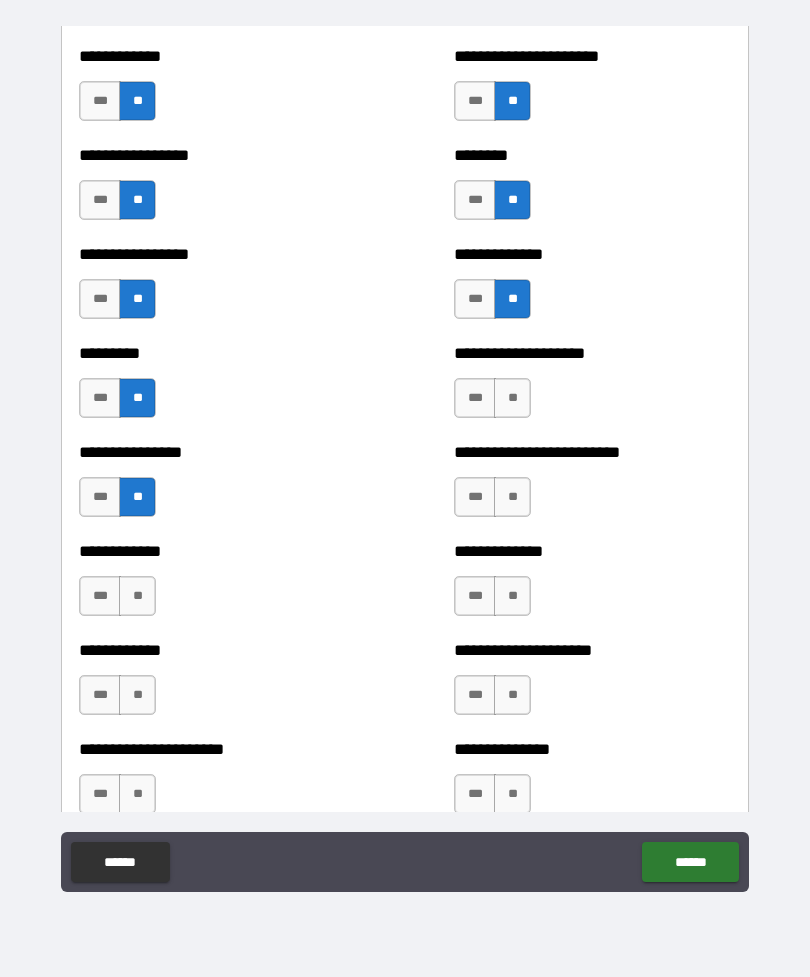 click on "**" at bounding box center (137, 596) 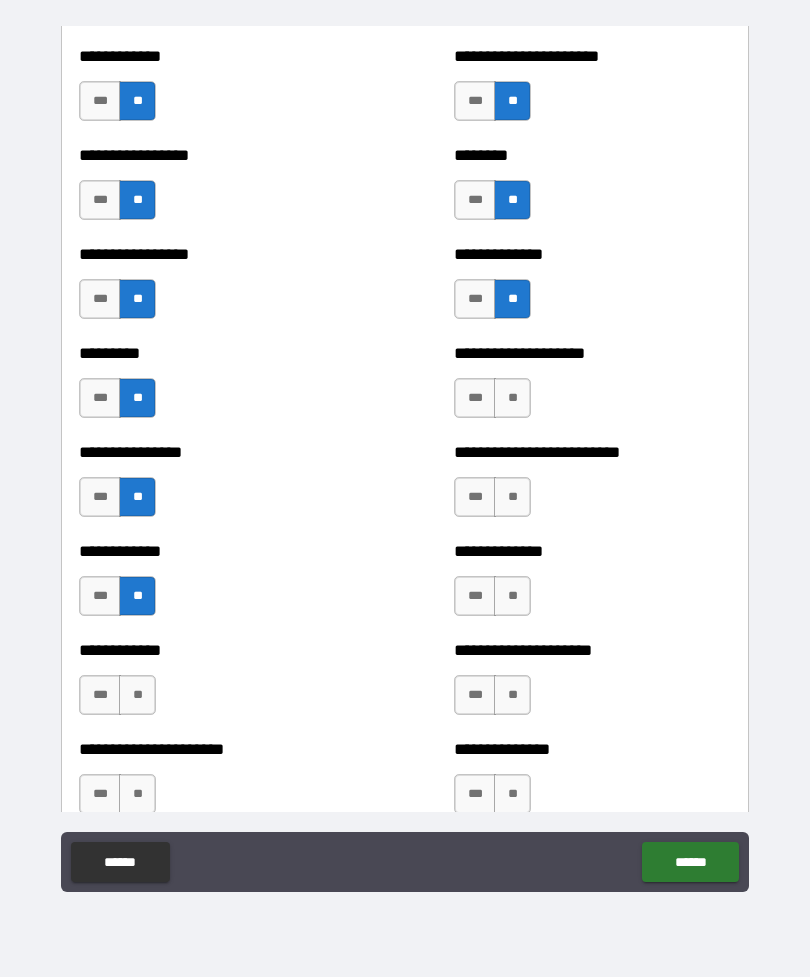 click on "**" at bounding box center (137, 695) 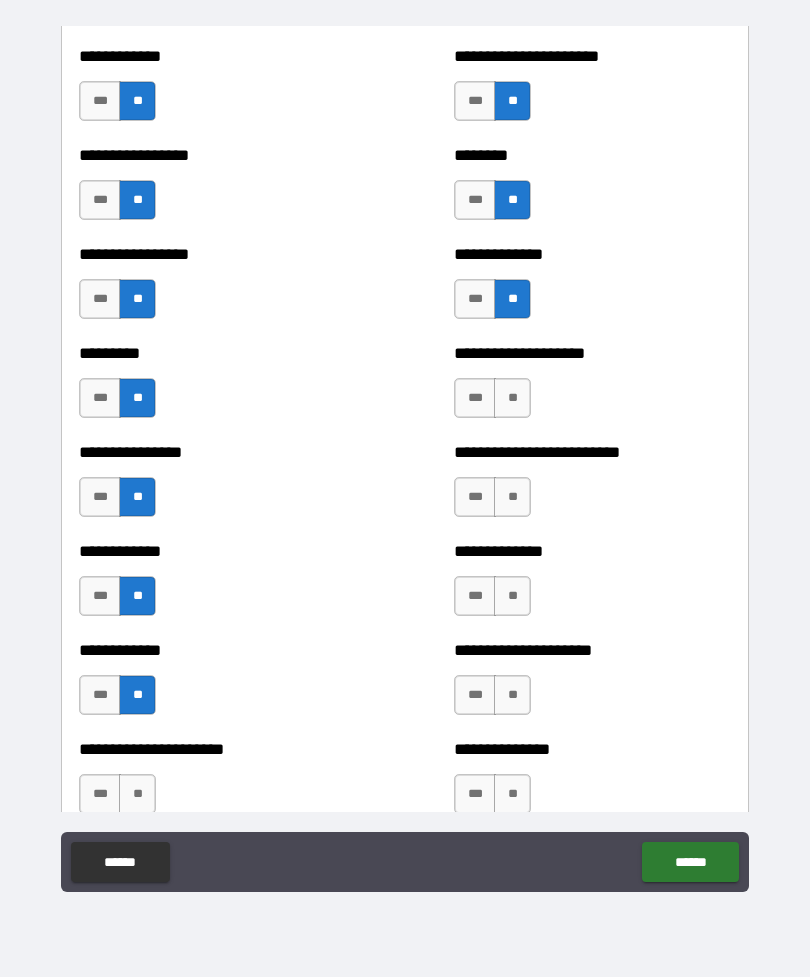 click on "**" at bounding box center [137, 794] 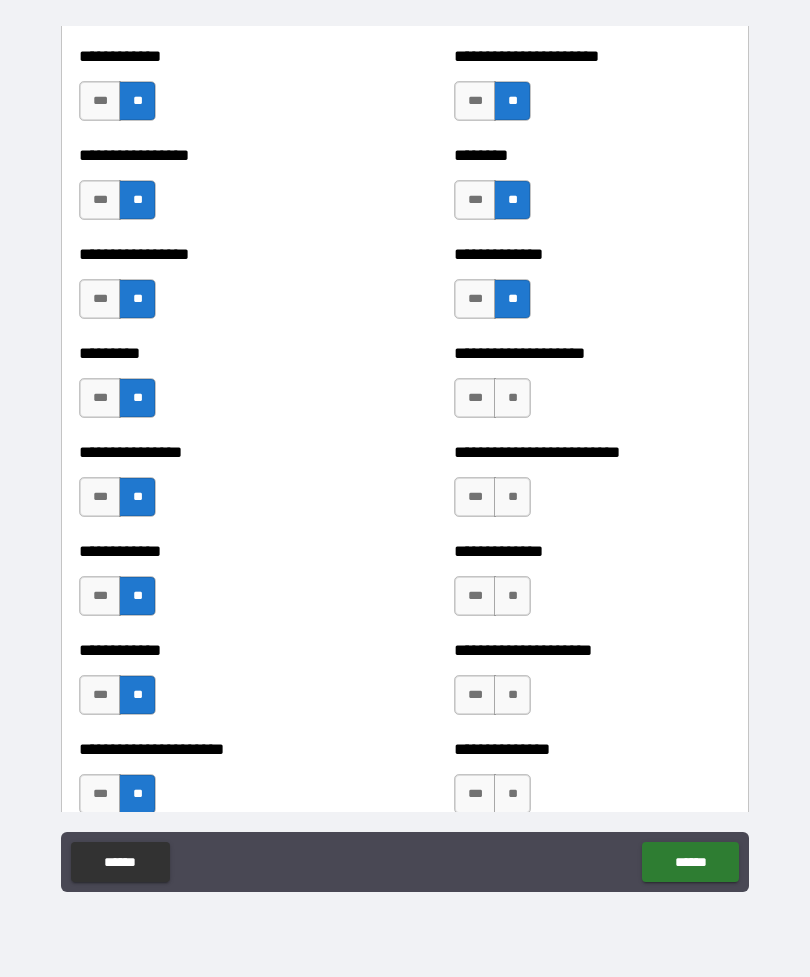 click on "**" at bounding box center (512, 398) 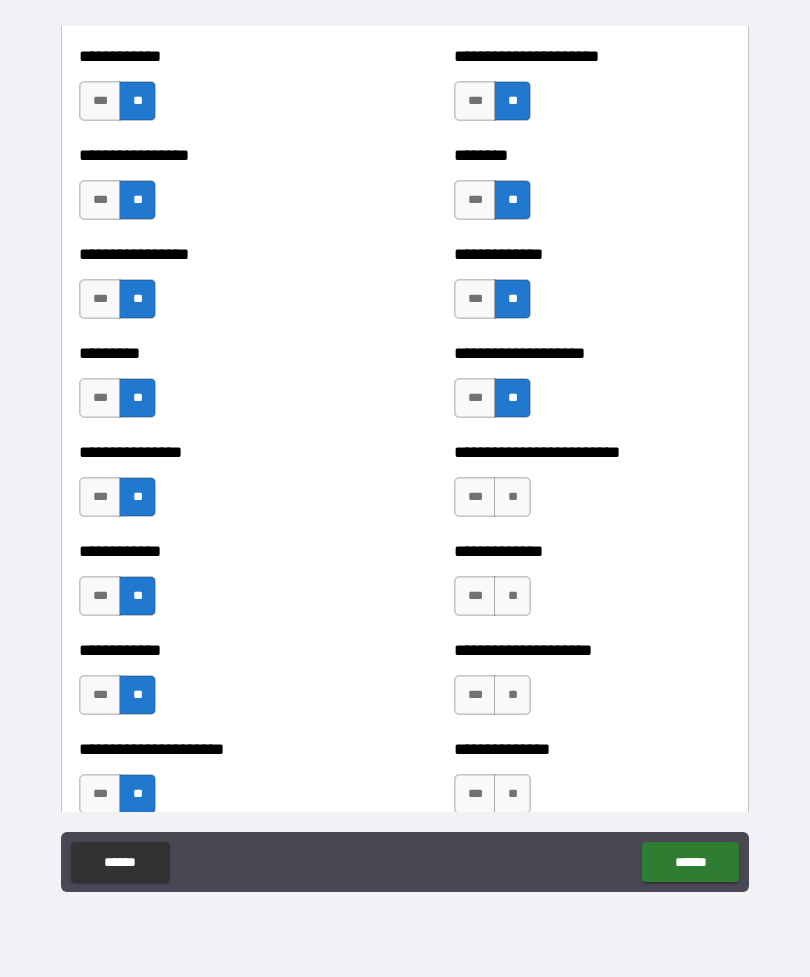 click on "**" at bounding box center (512, 497) 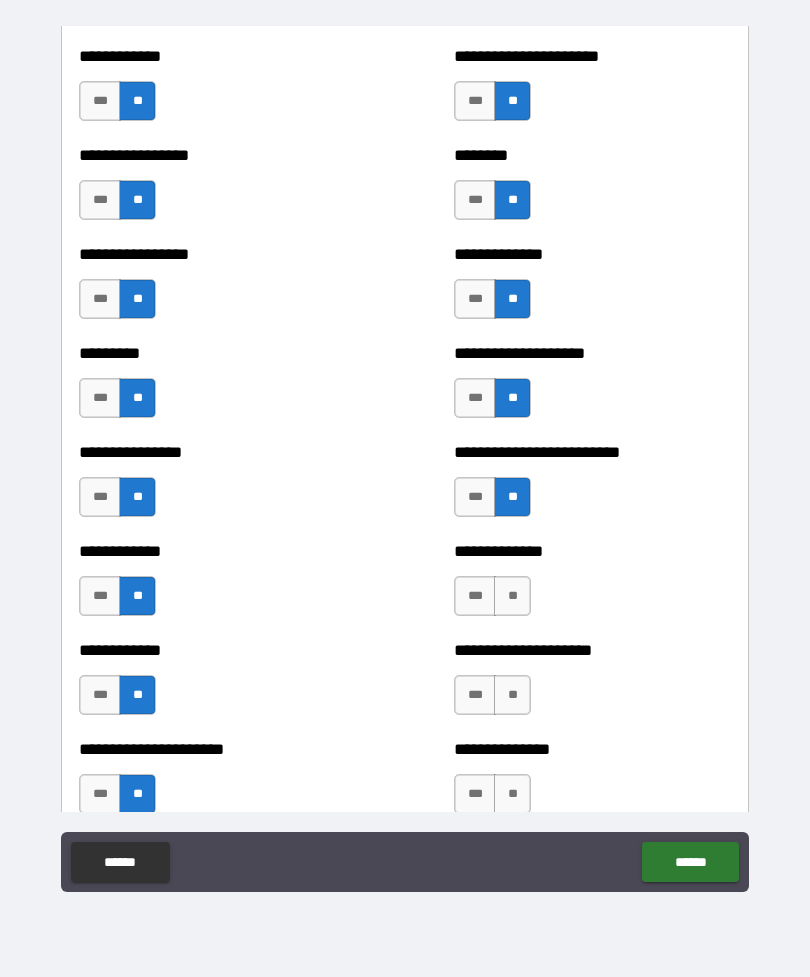 click on "**" at bounding box center (512, 596) 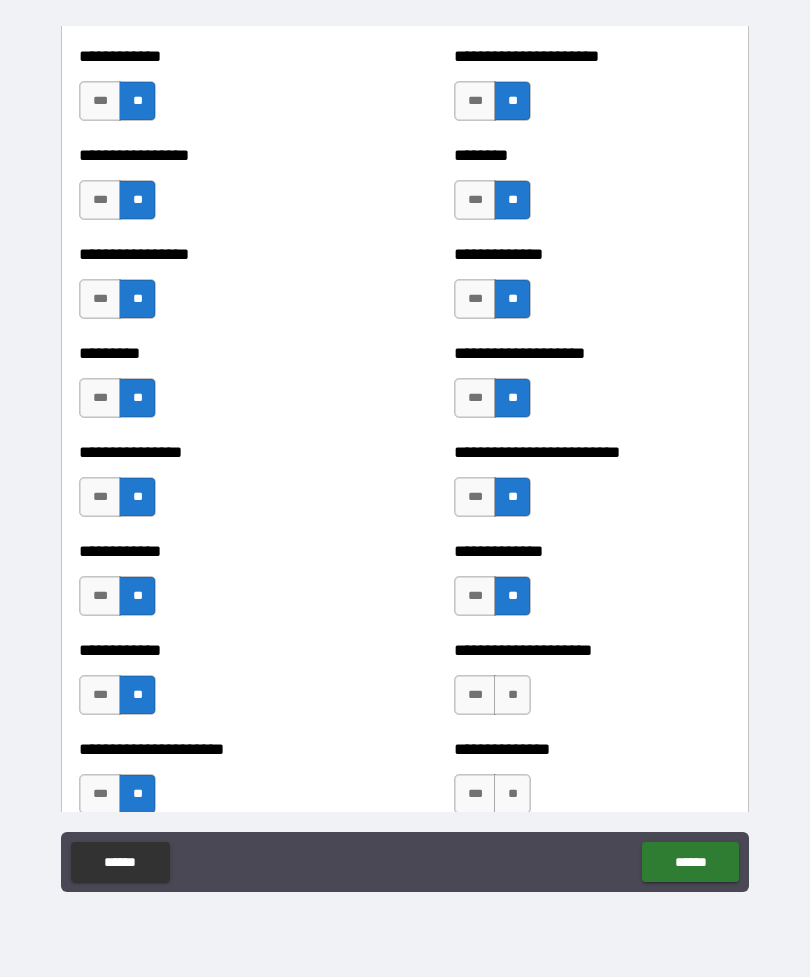 click on "**" at bounding box center [512, 695] 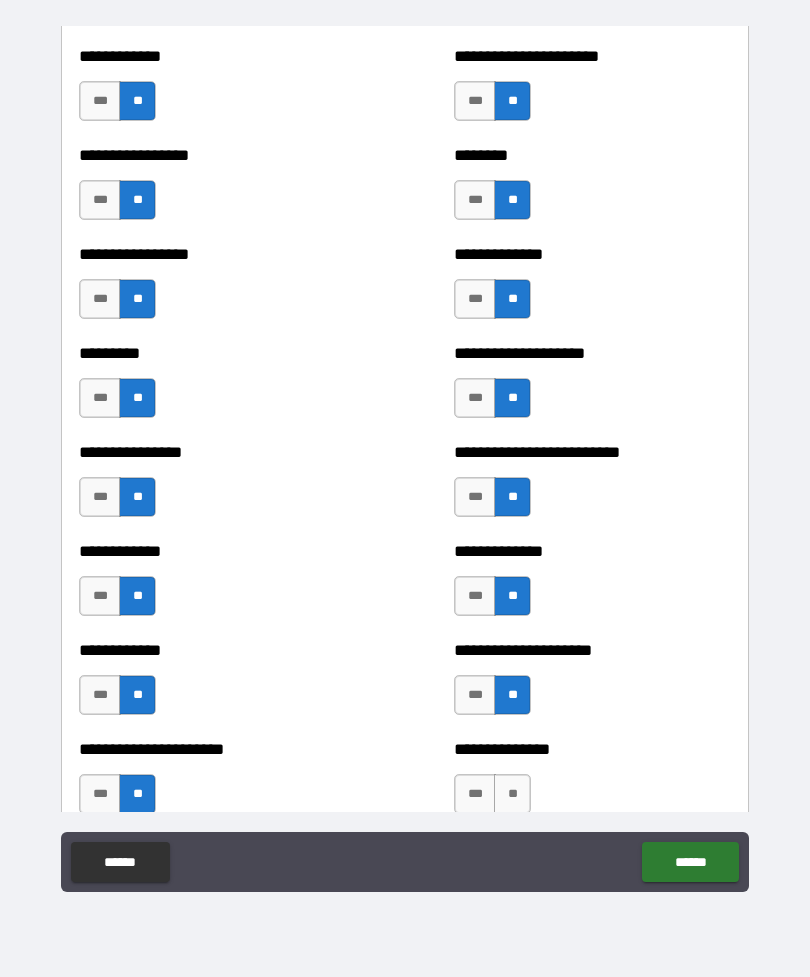 click on "**" at bounding box center [512, 794] 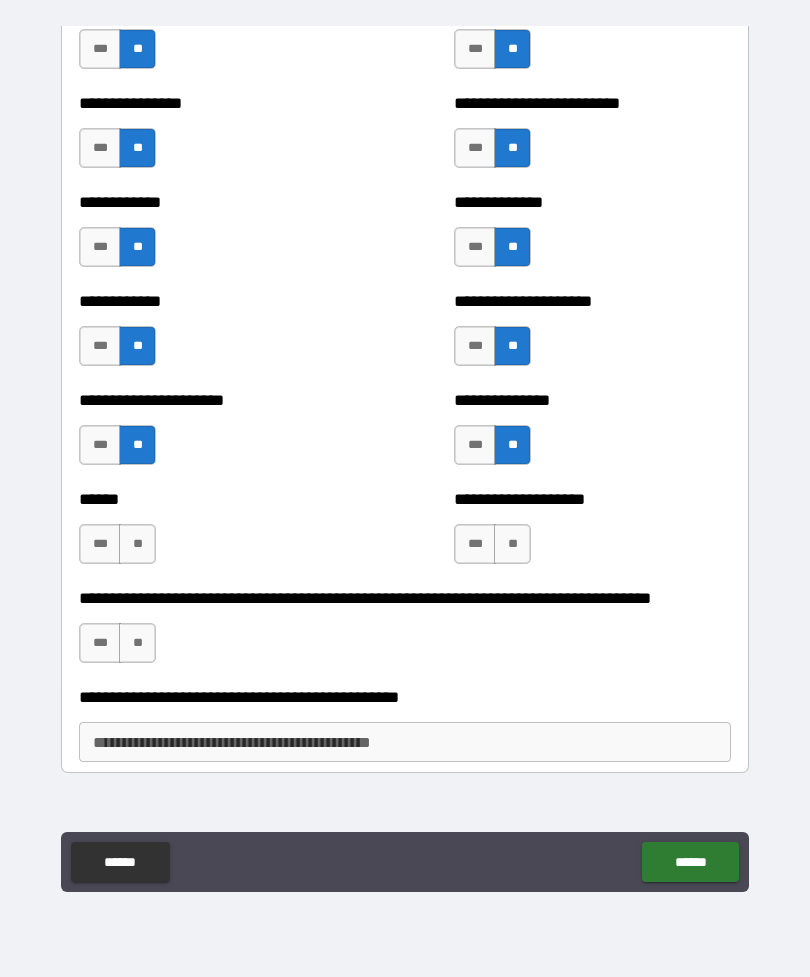 scroll, scrollTop: 3013, scrollLeft: 0, axis: vertical 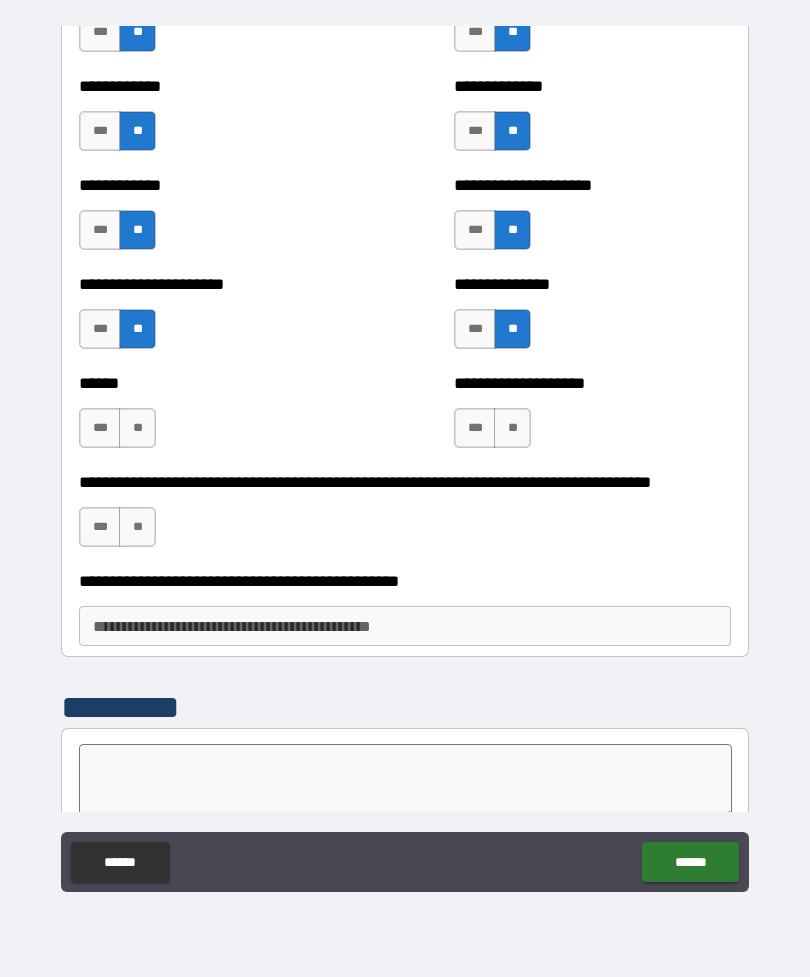 click on "**" at bounding box center [512, 428] 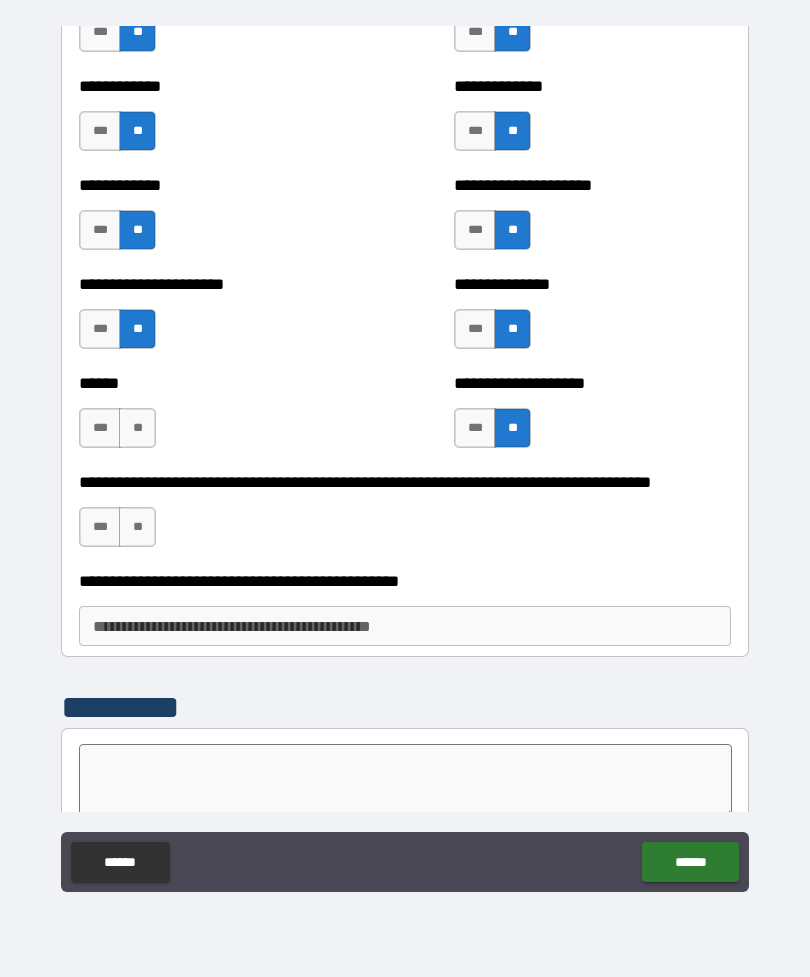 click on "**" at bounding box center [137, 428] 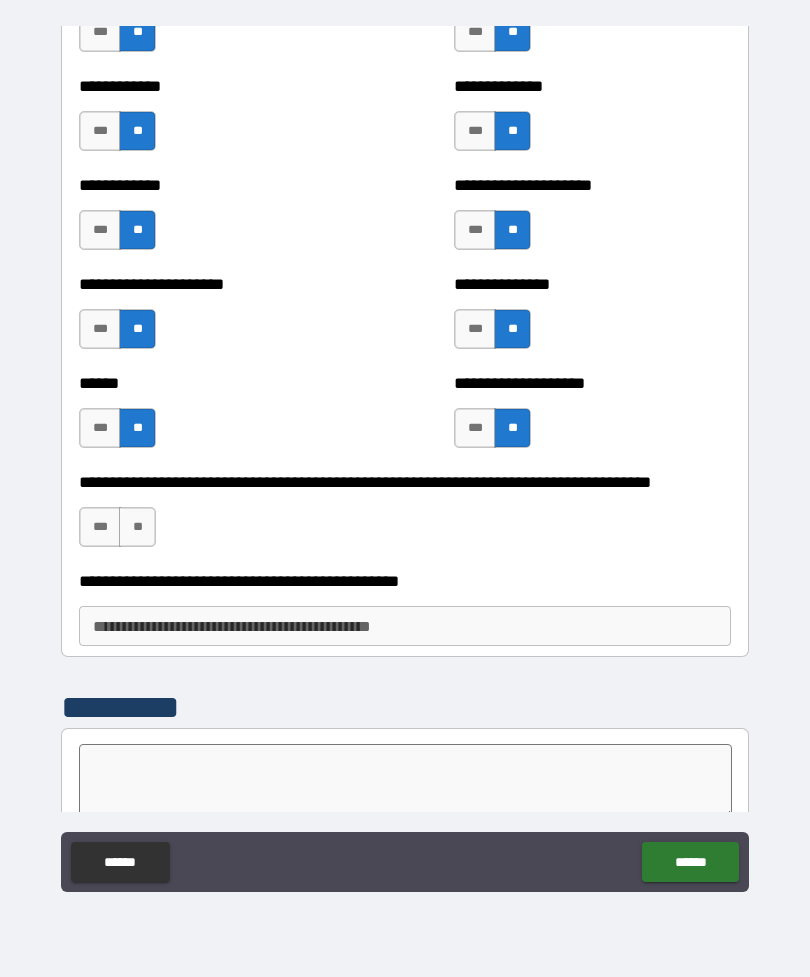 click on "**" at bounding box center (137, 527) 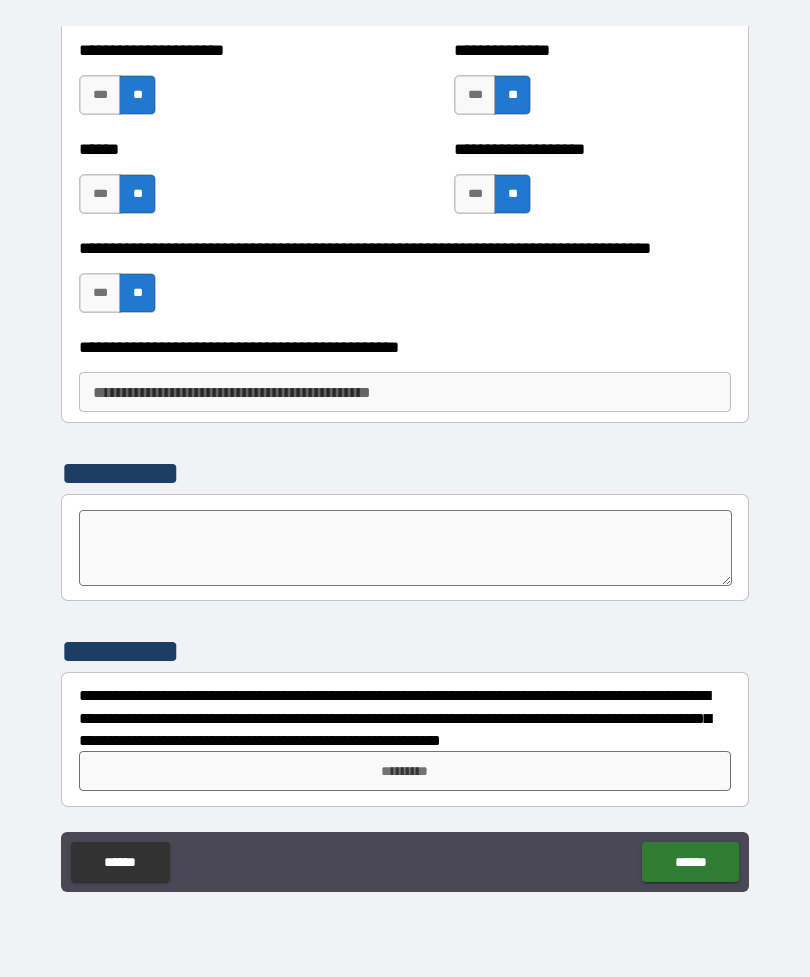 scroll, scrollTop: 3247, scrollLeft: 0, axis: vertical 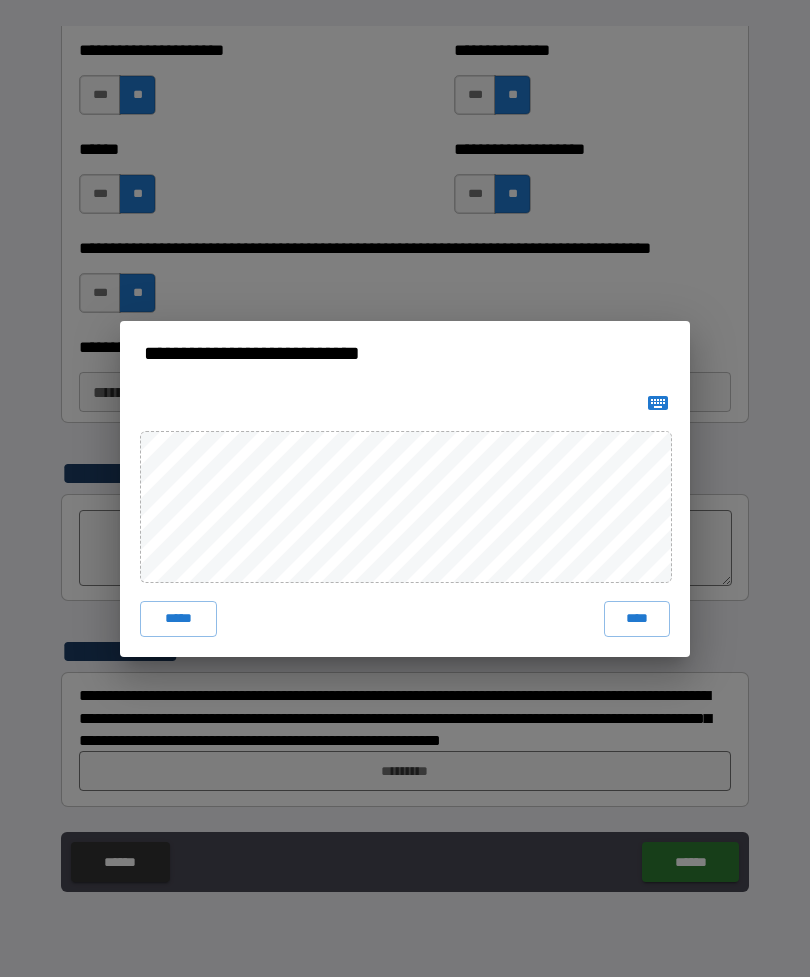 click on "****" at bounding box center (637, 619) 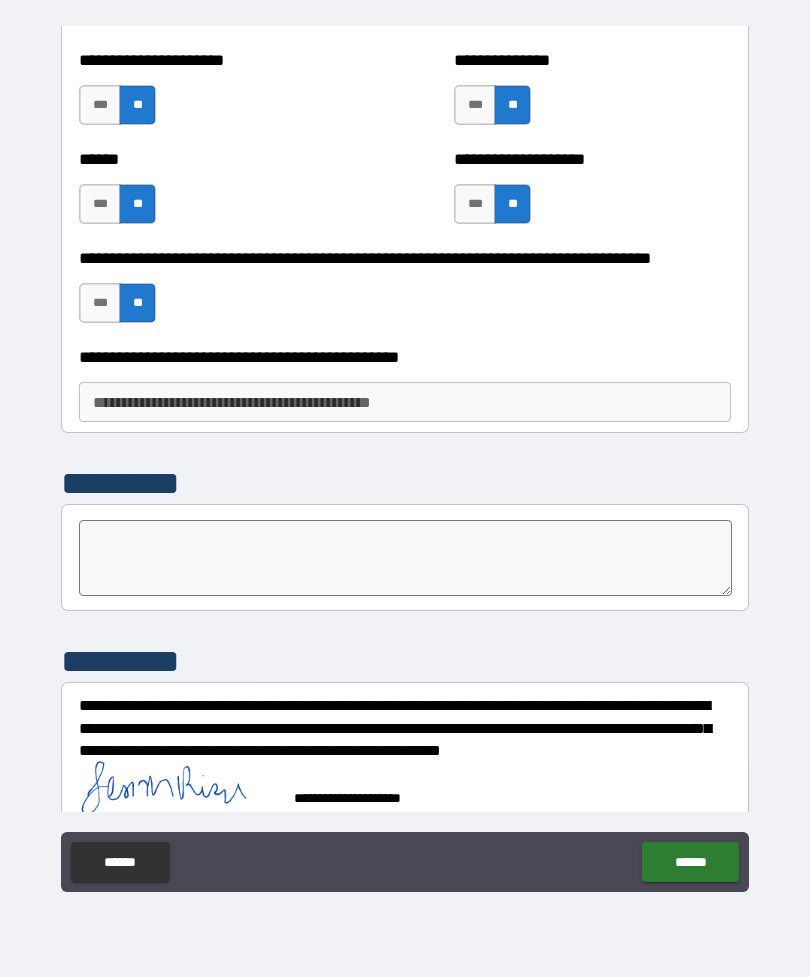 click on "******" at bounding box center (690, 862) 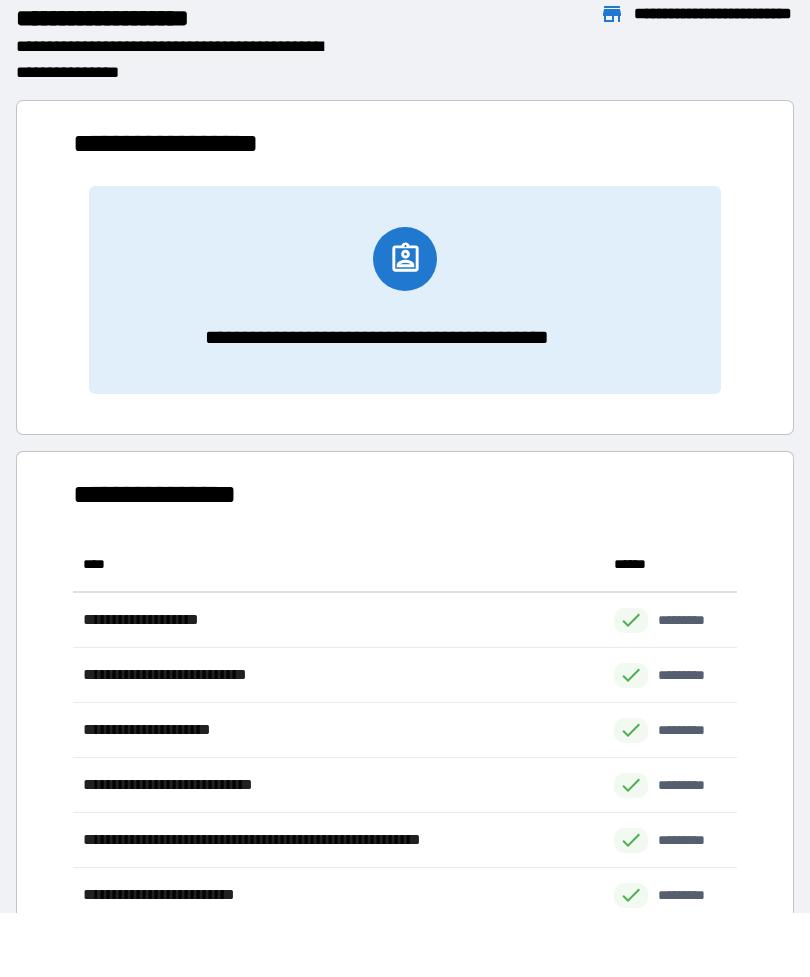 scroll, scrollTop: 386, scrollLeft: 664, axis: both 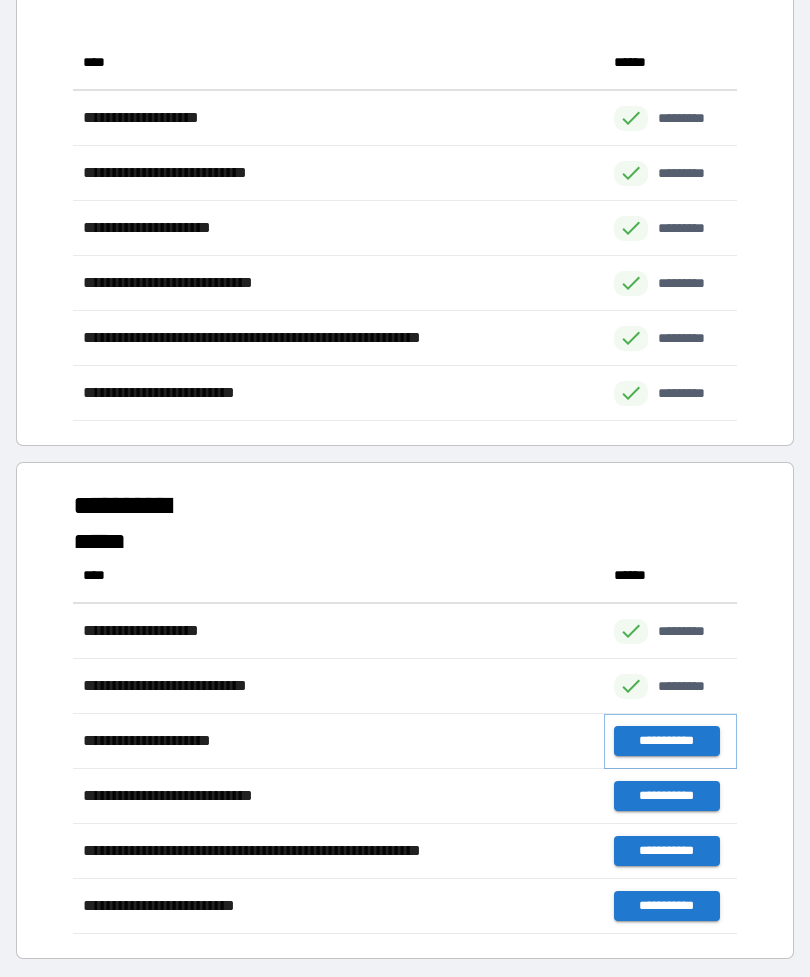 click on "**********" at bounding box center [666, 741] 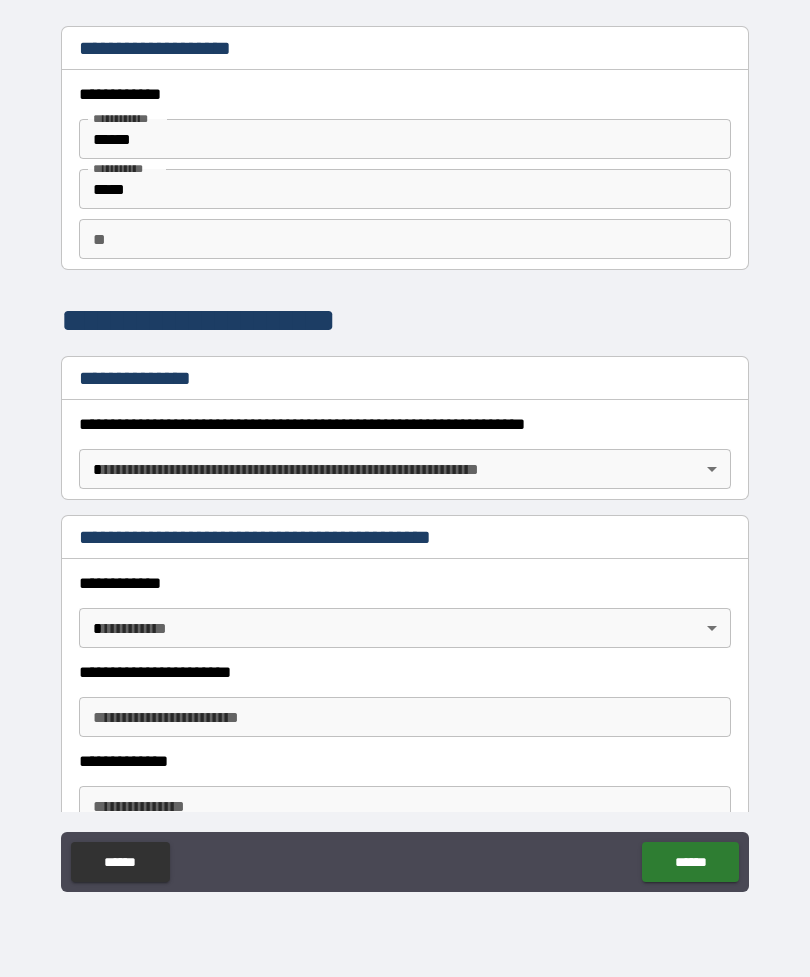 click on "**********" at bounding box center [405, 456] 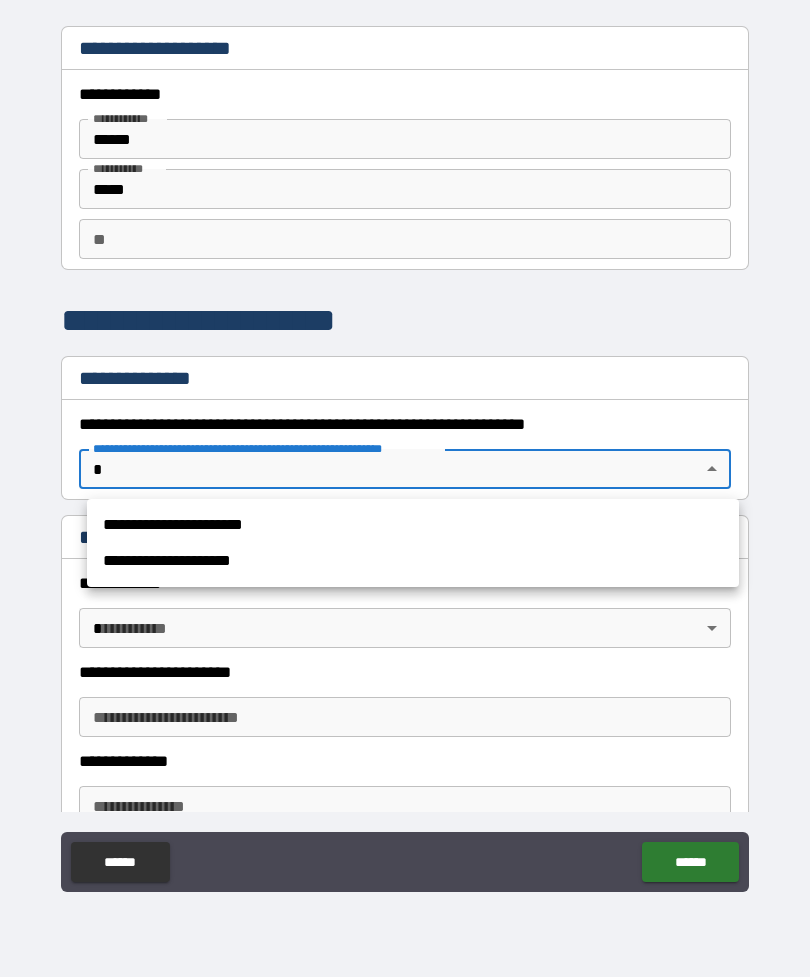 click on "**********" at bounding box center [413, 525] 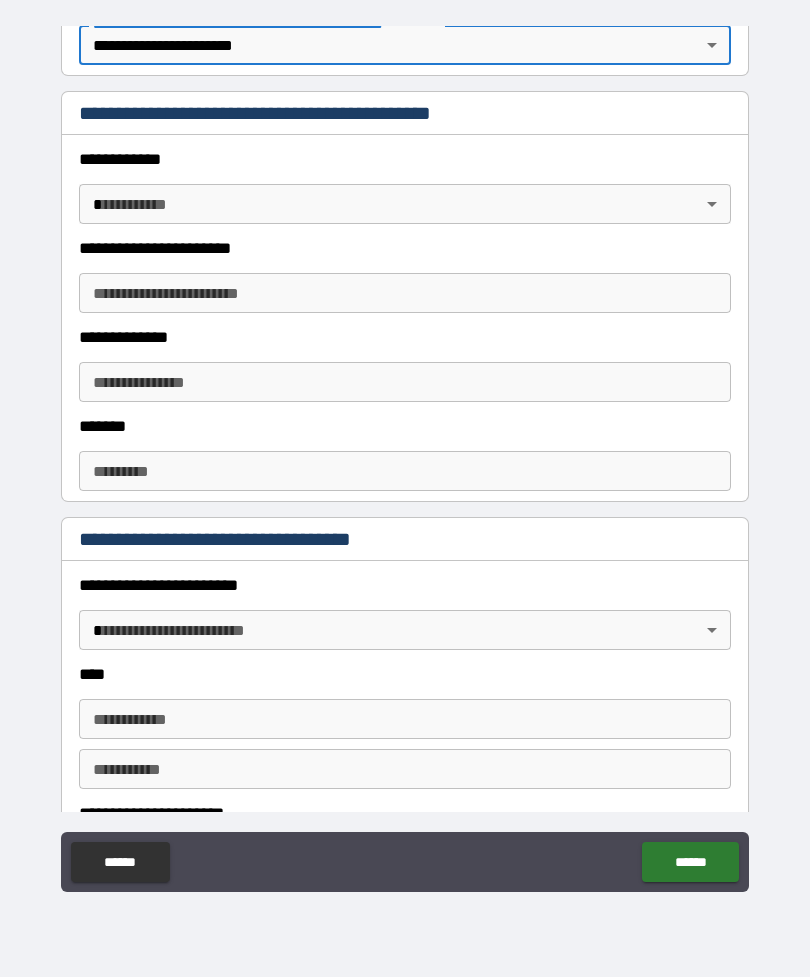 scroll, scrollTop: 426, scrollLeft: 0, axis: vertical 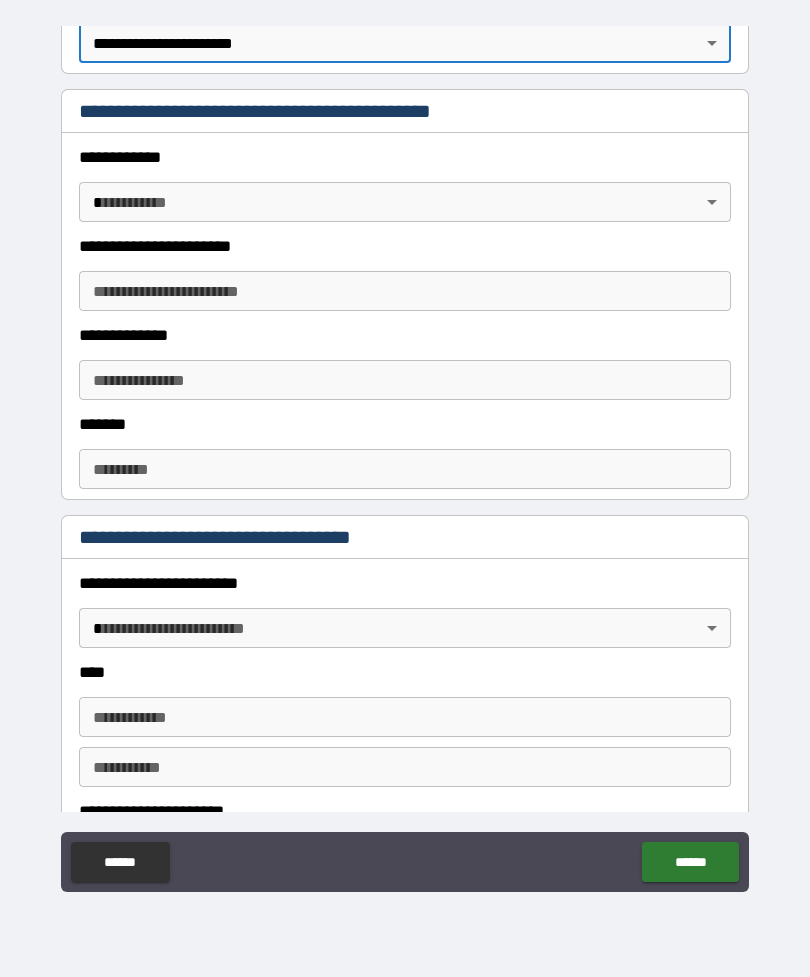 click on "**********" at bounding box center (405, 456) 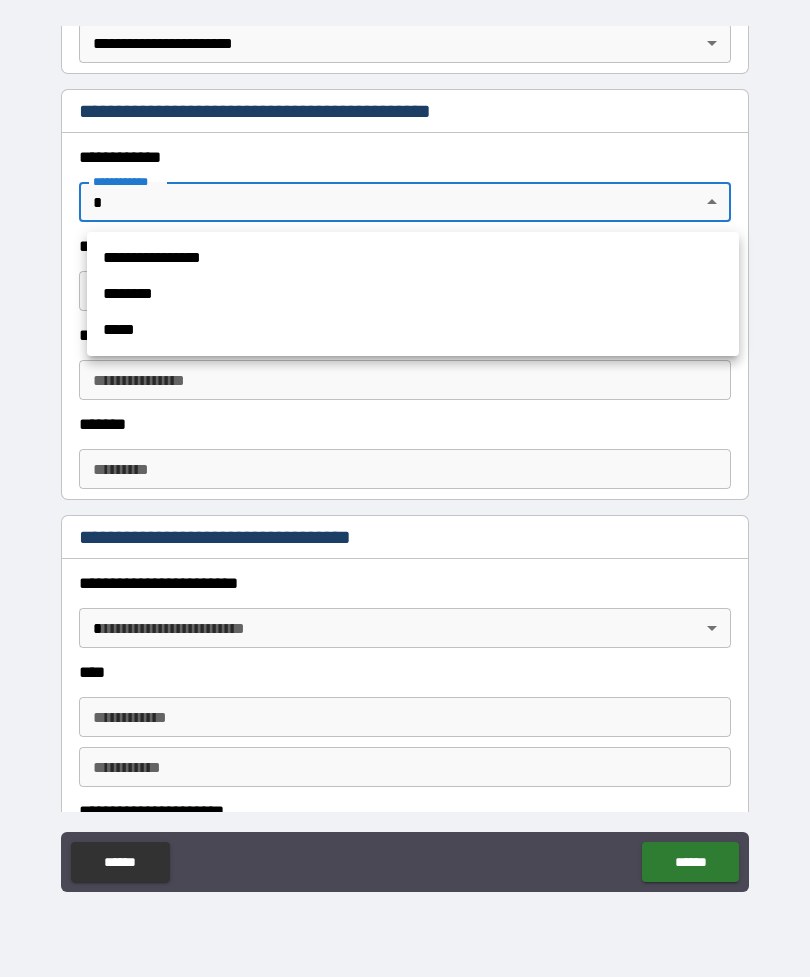 click on "**********" at bounding box center [413, 258] 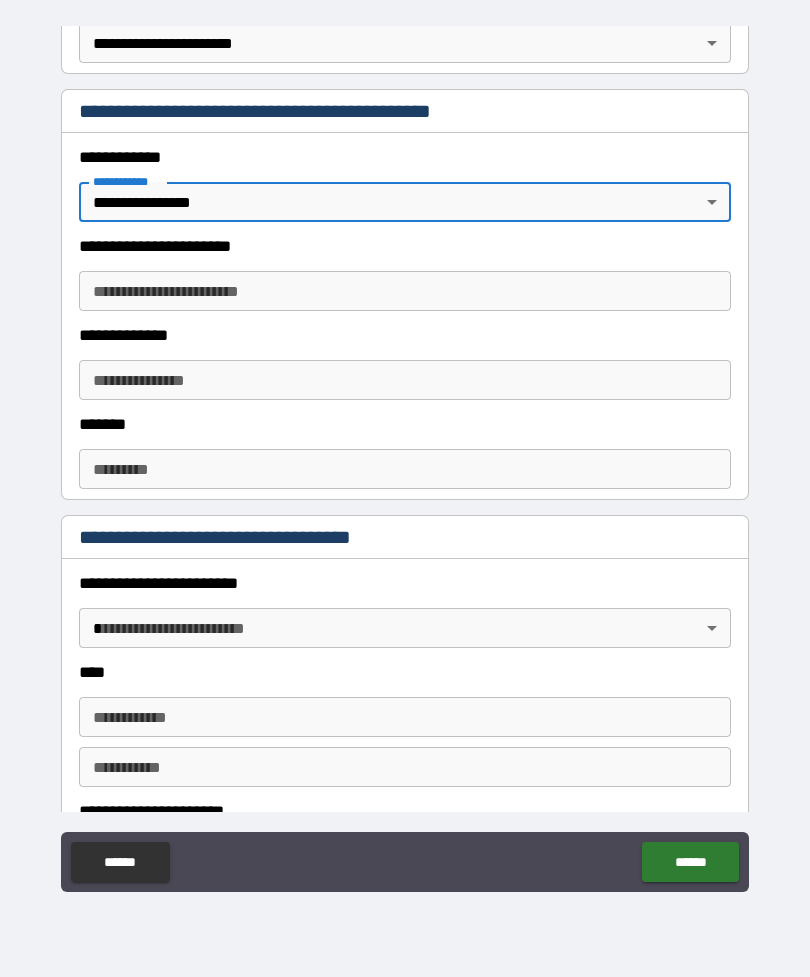type on "*" 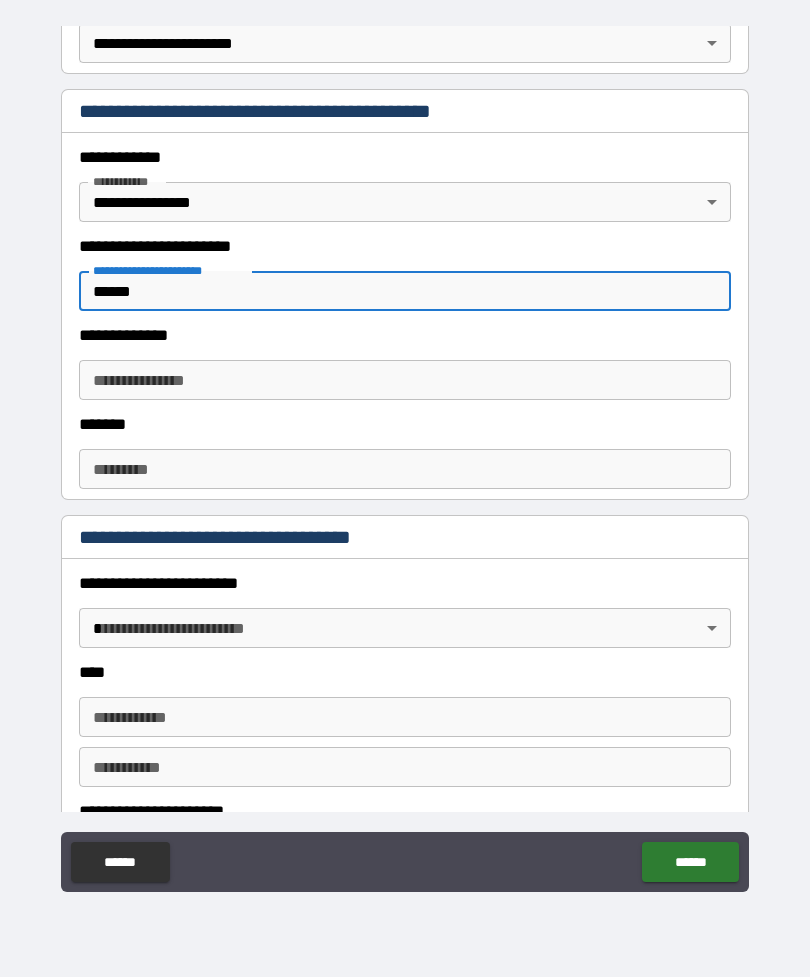 type on "******" 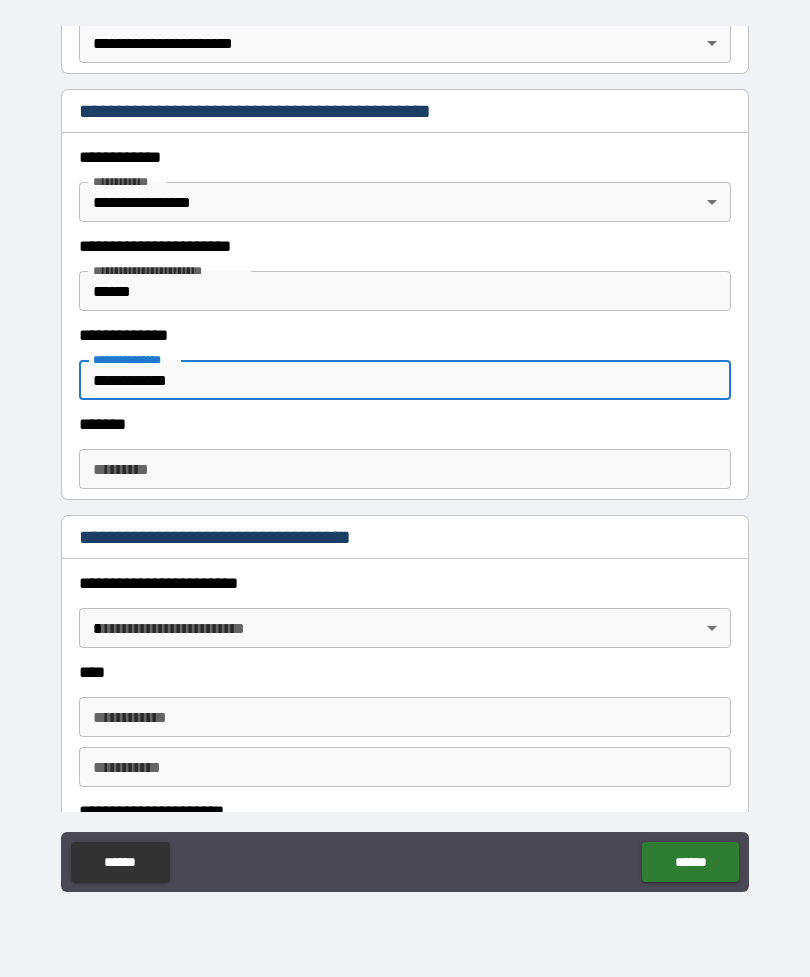 type on "**********" 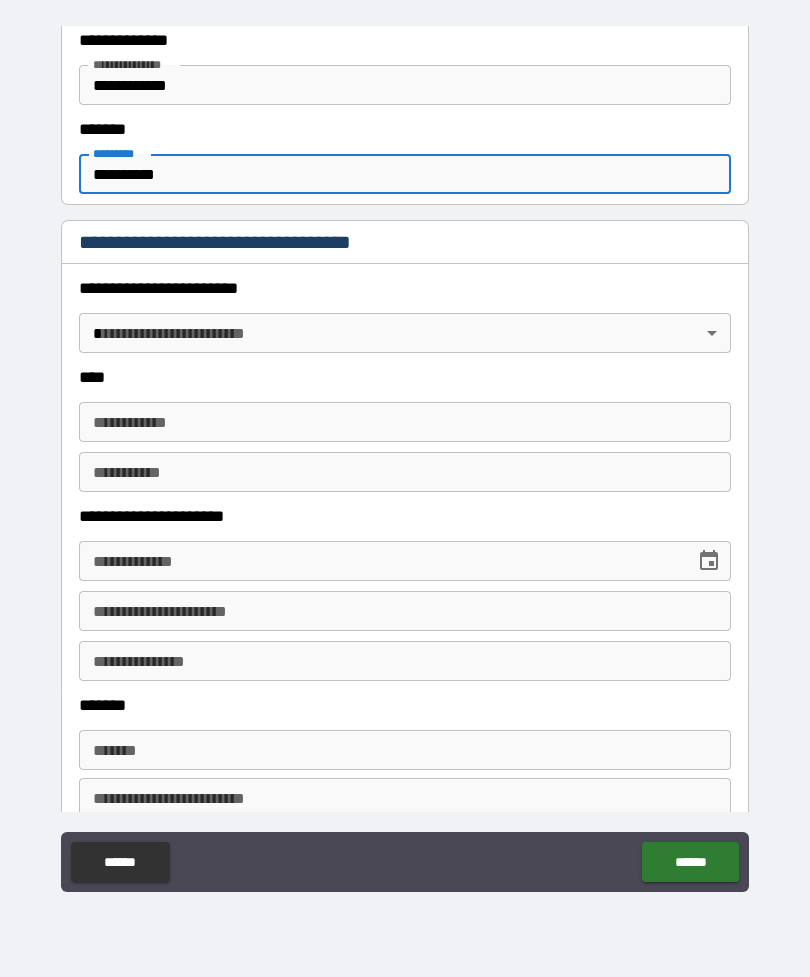 scroll, scrollTop: 720, scrollLeft: 0, axis: vertical 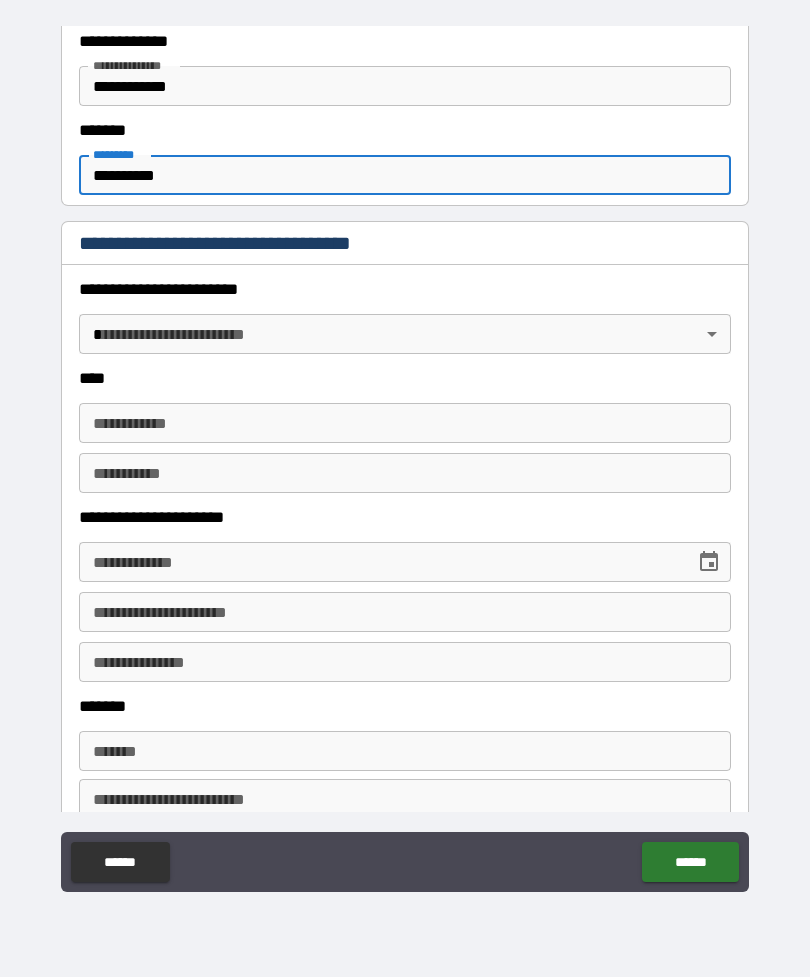 type on "**********" 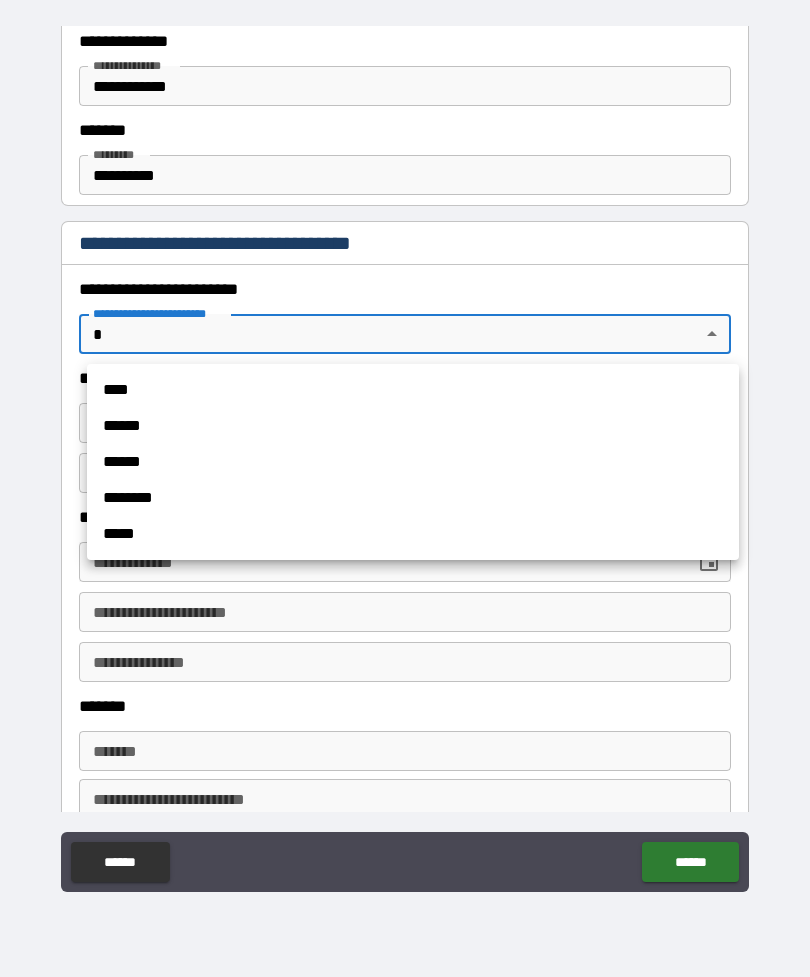 click on "****" at bounding box center (413, 390) 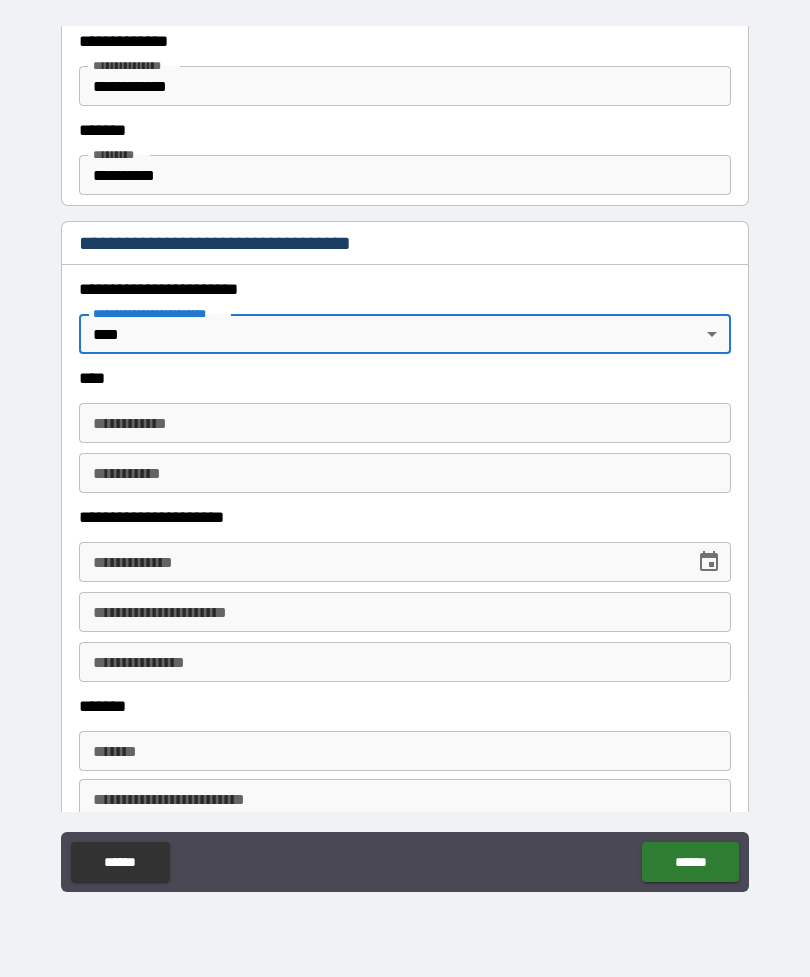 click on "**********" at bounding box center (405, 456) 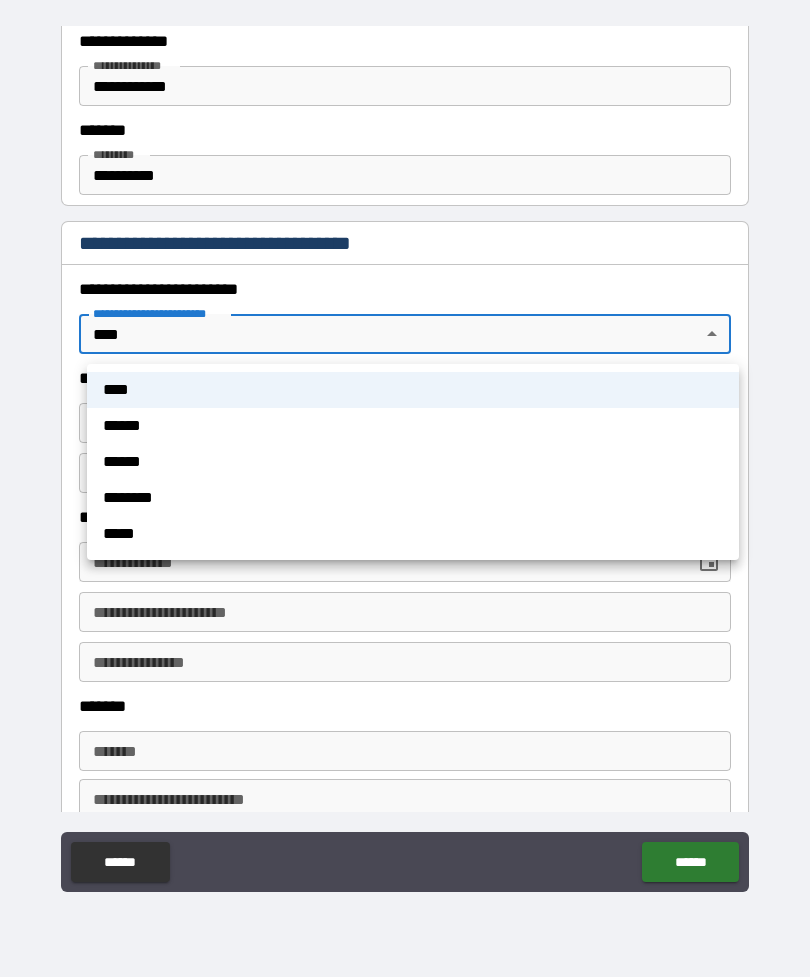 click at bounding box center [405, 488] 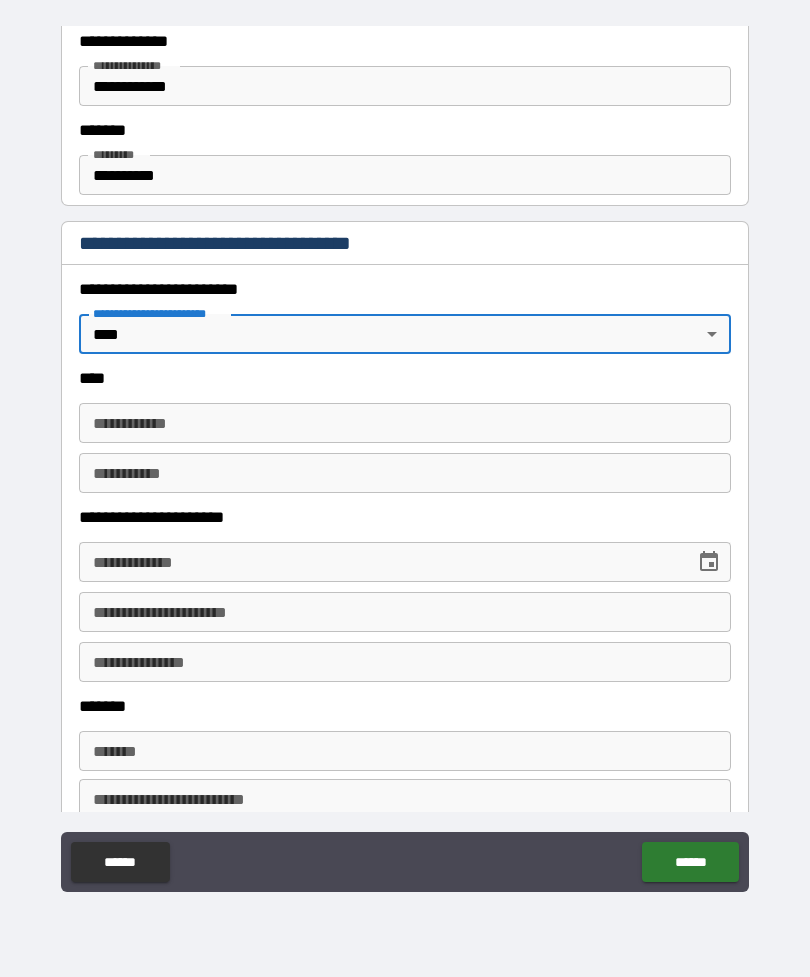 click on "**********" at bounding box center [405, 456] 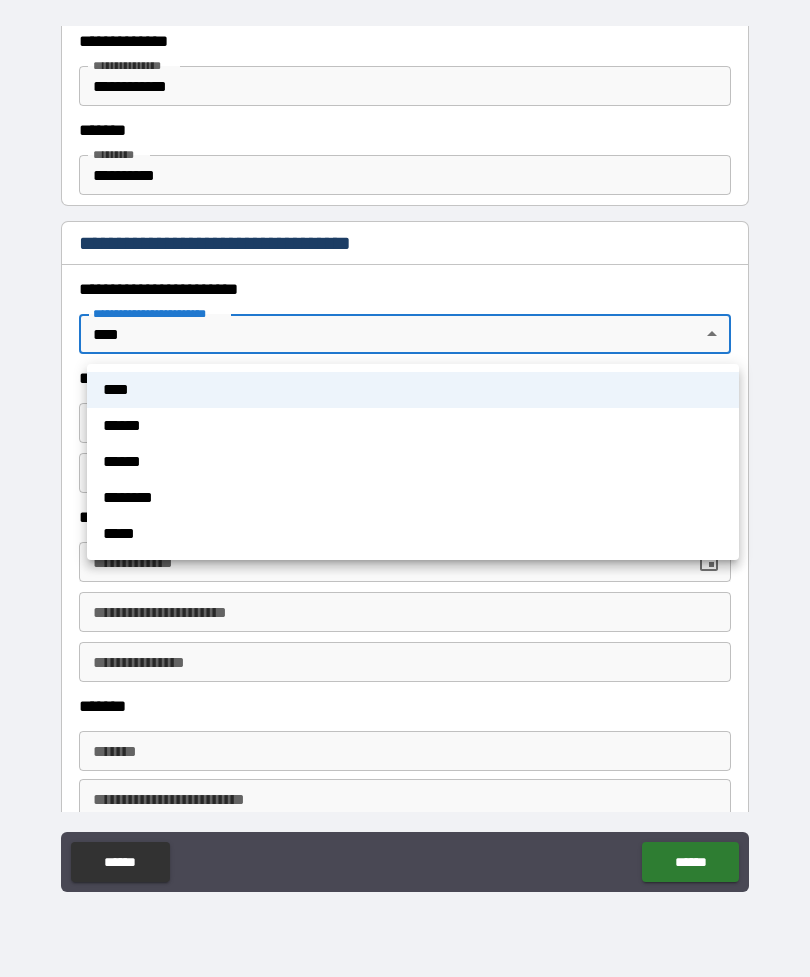 click on "******" at bounding box center (413, 426) 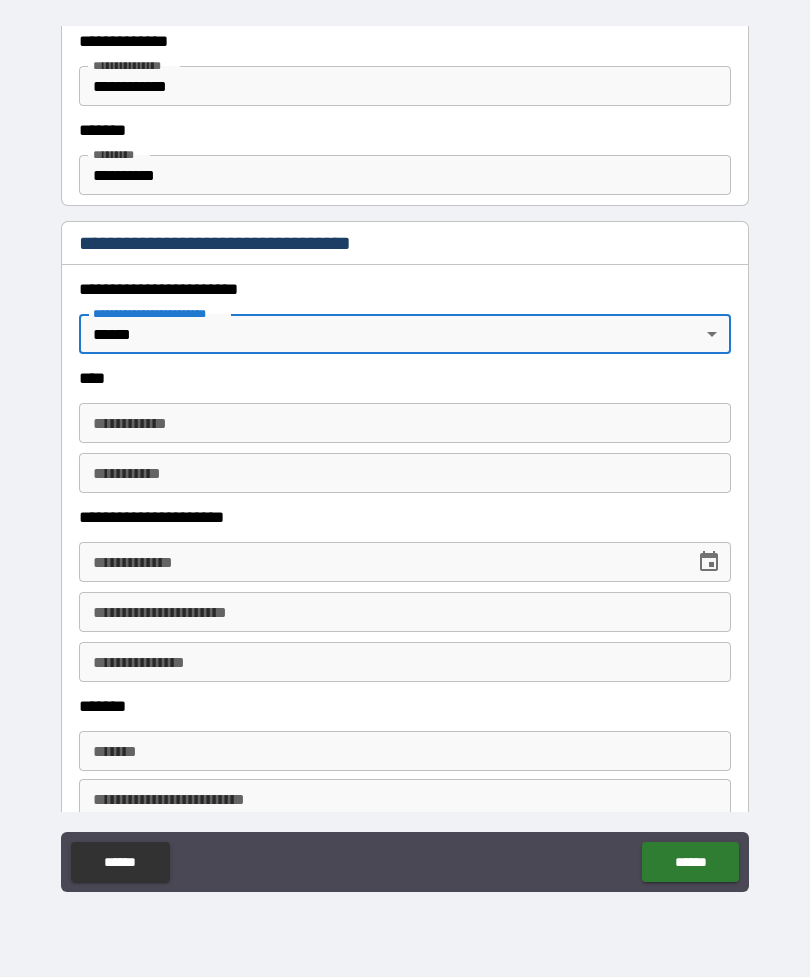 click on "**********" at bounding box center [405, 423] 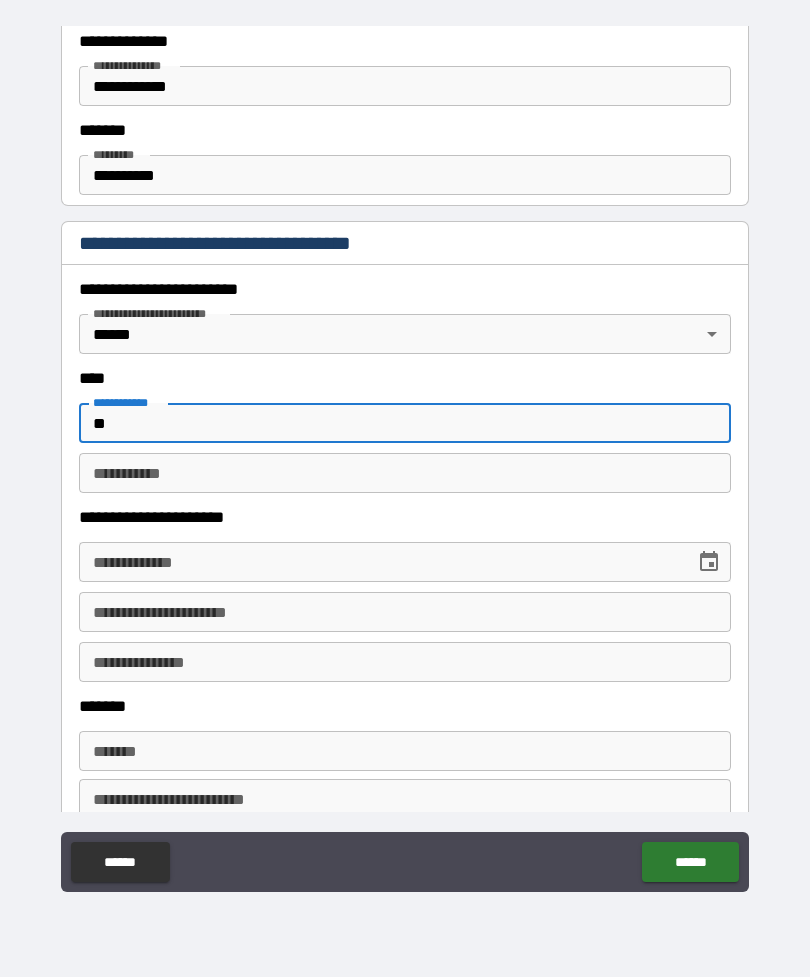 type on "*" 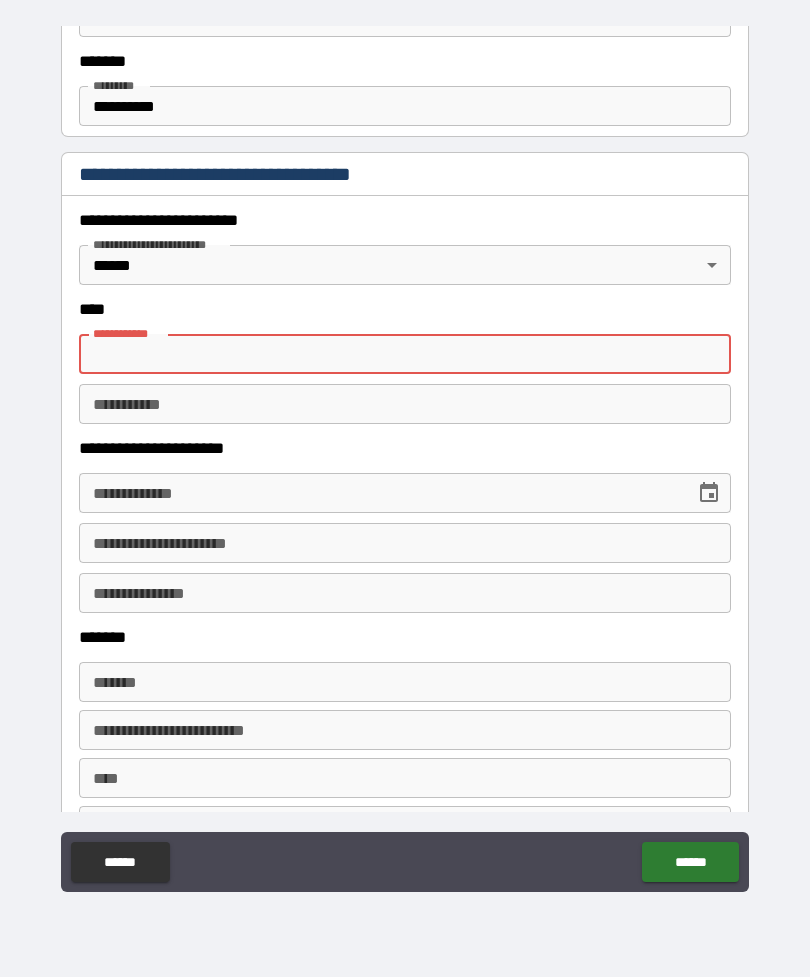 scroll, scrollTop: 788, scrollLeft: 0, axis: vertical 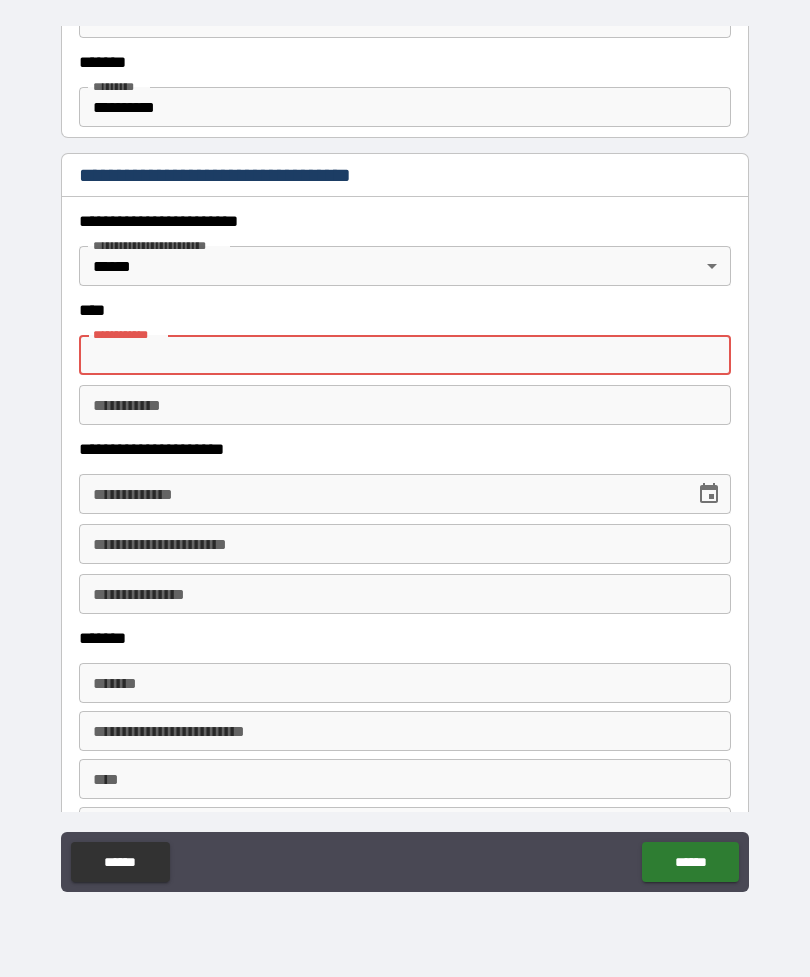 click on "**********" at bounding box center (405, 355) 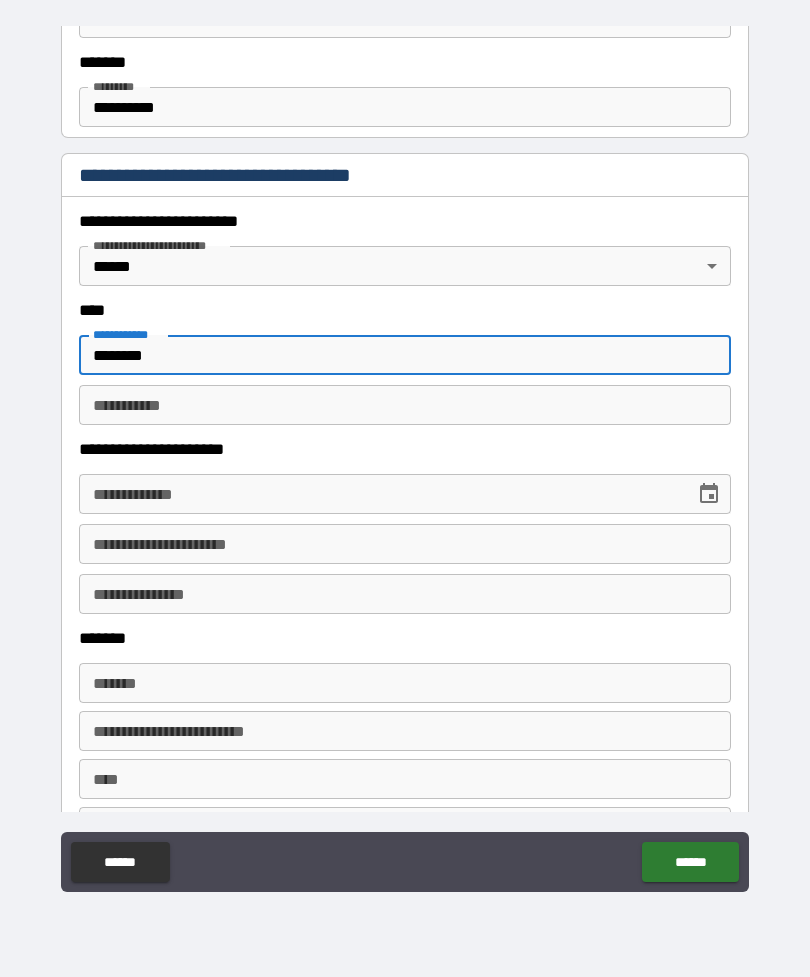 type on "*******" 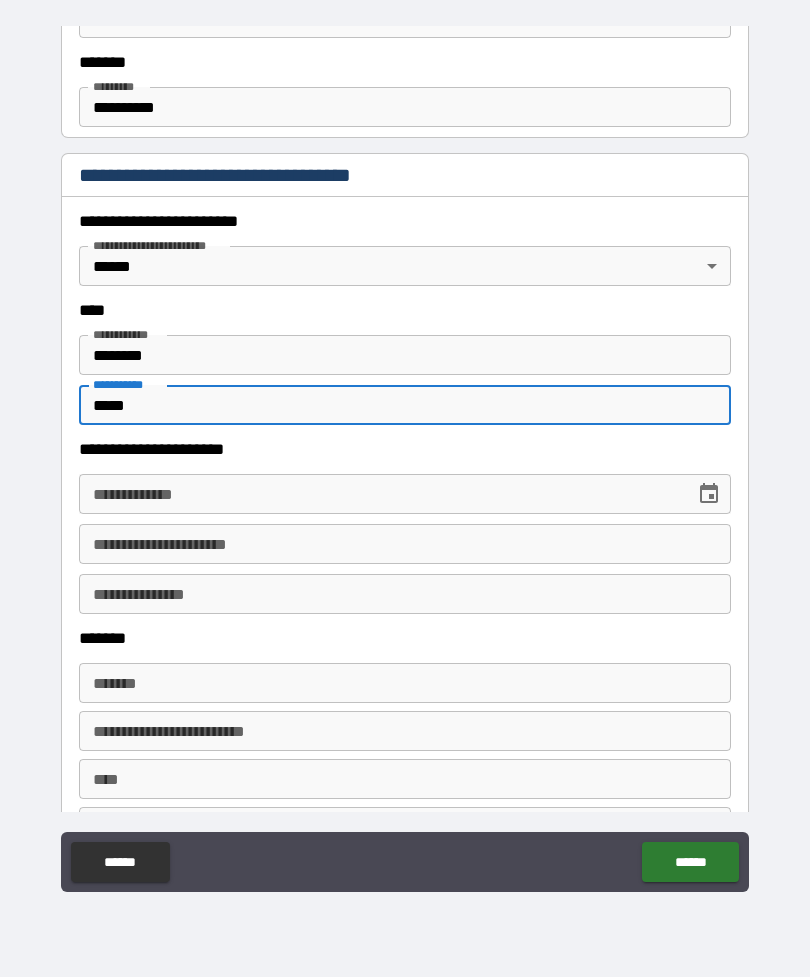 type on "*****" 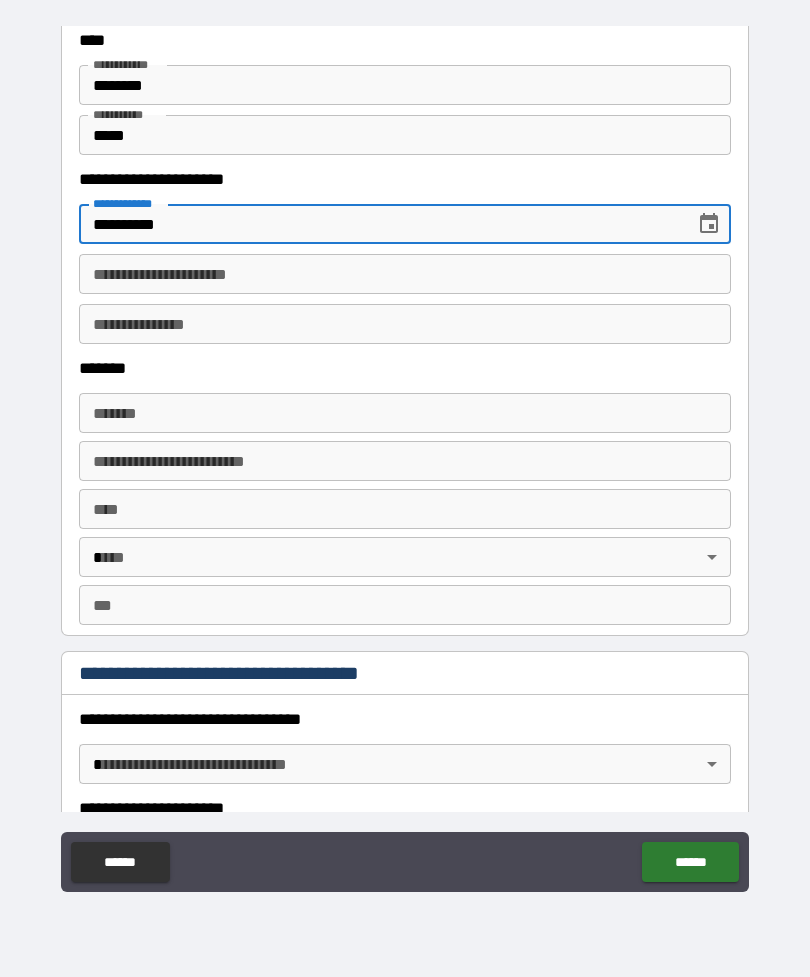 scroll, scrollTop: 1062, scrollLeft: 0, axis: vertical 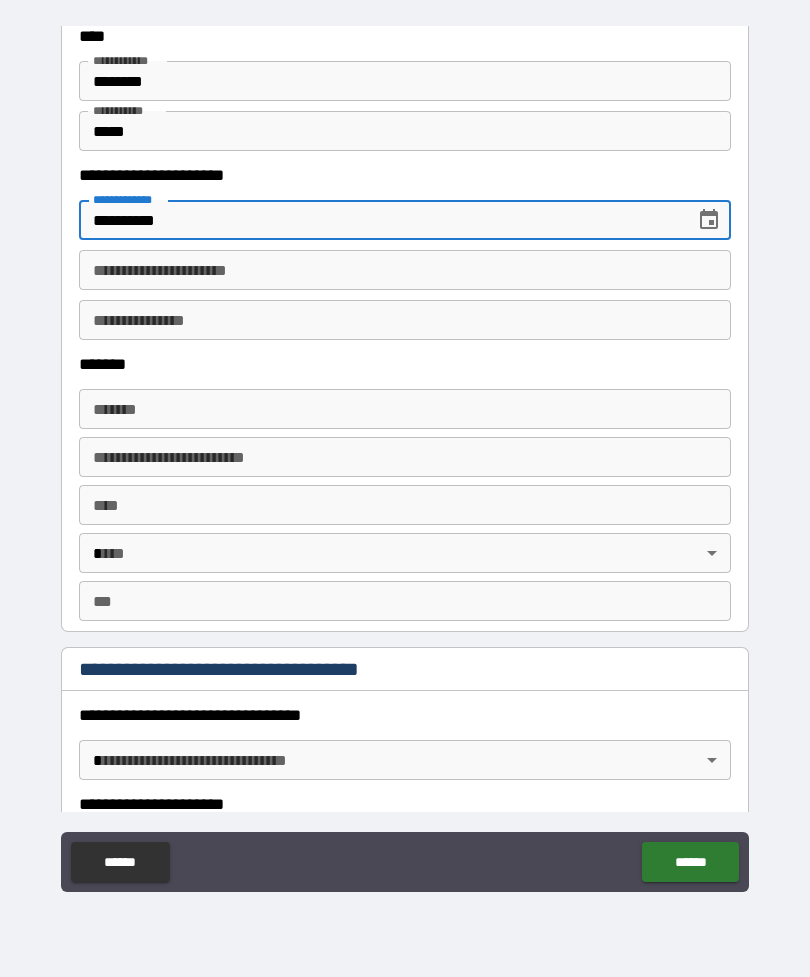 type on "**********" 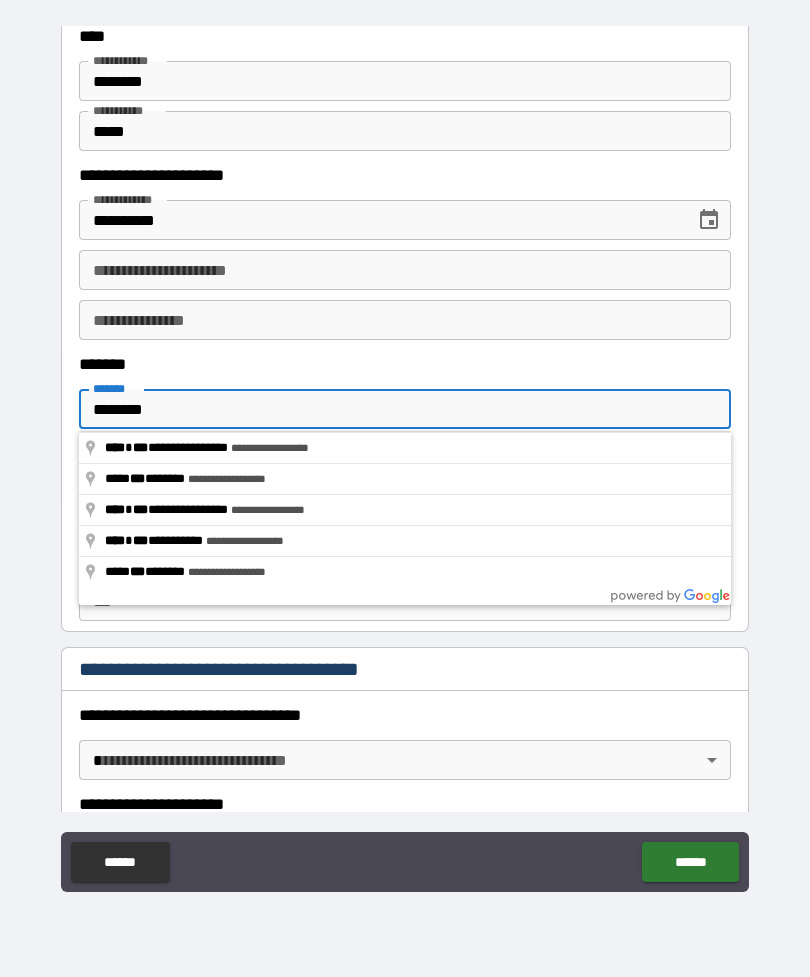 type on "**********" 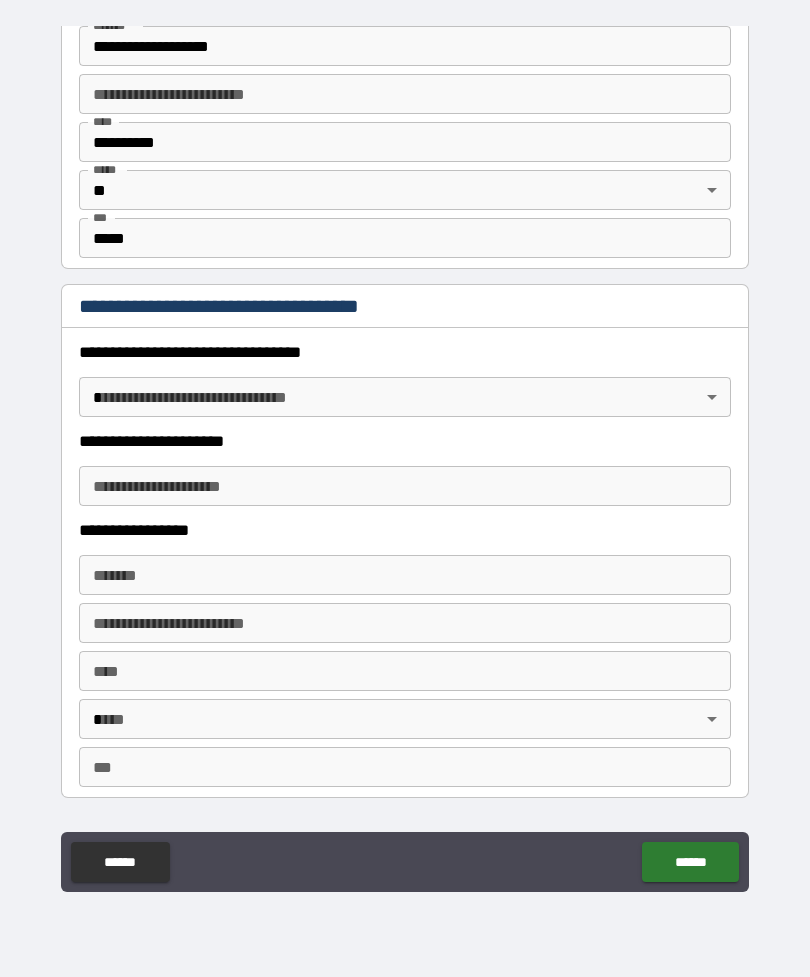 scroll, scrollTop: 1419, scrollLeft: 0, axis: vertical 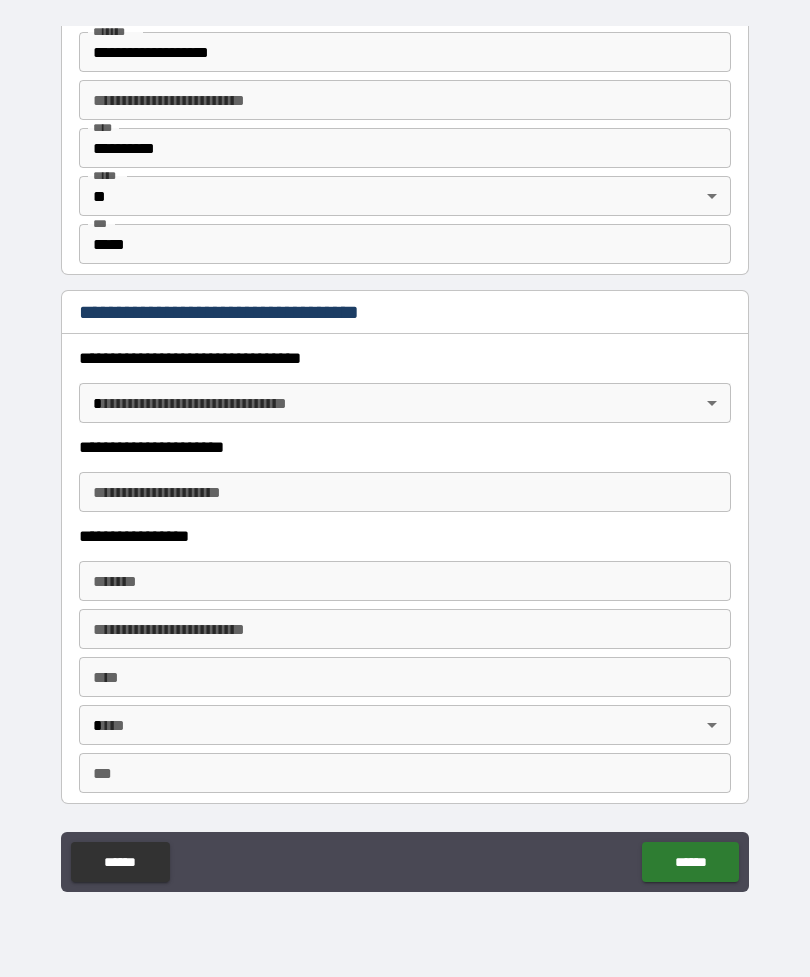 click on "**********" at bounding box center [405, 456] 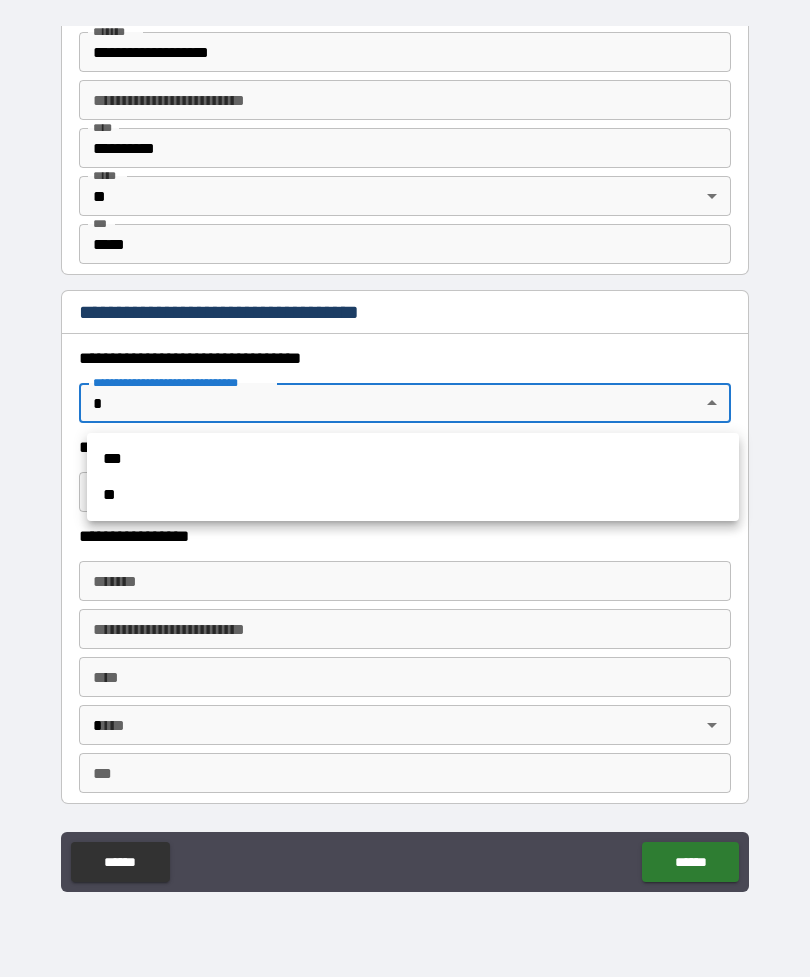 click on "***" at bounding box center (413, 459) 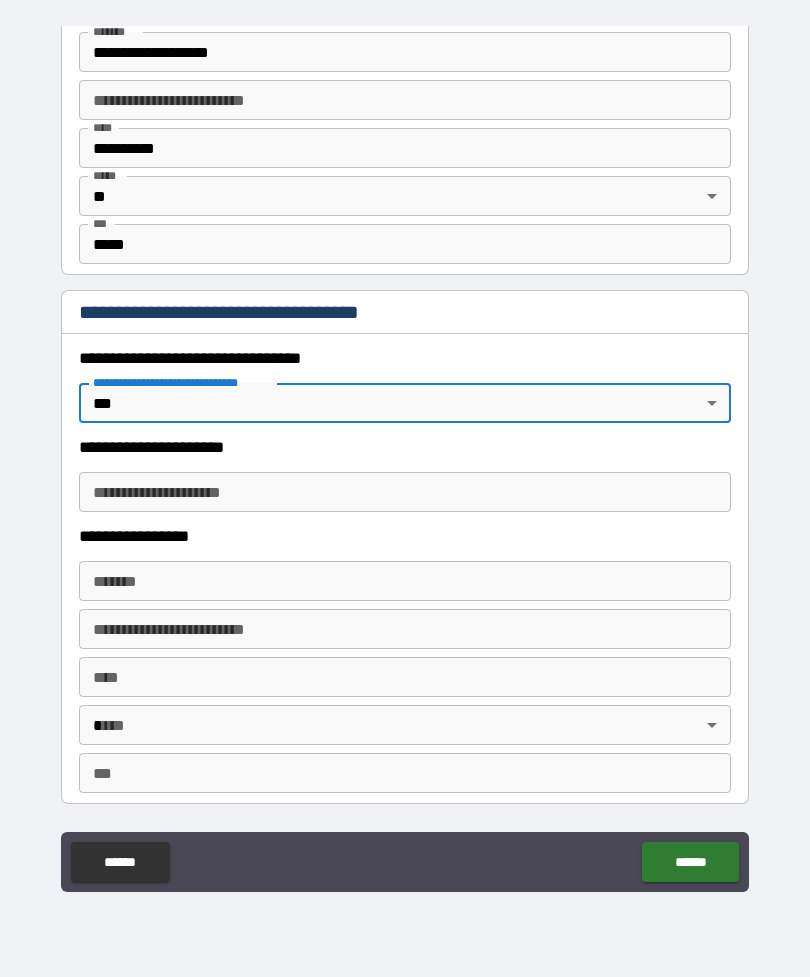 click on "**********" at bounding box center [405, 492] 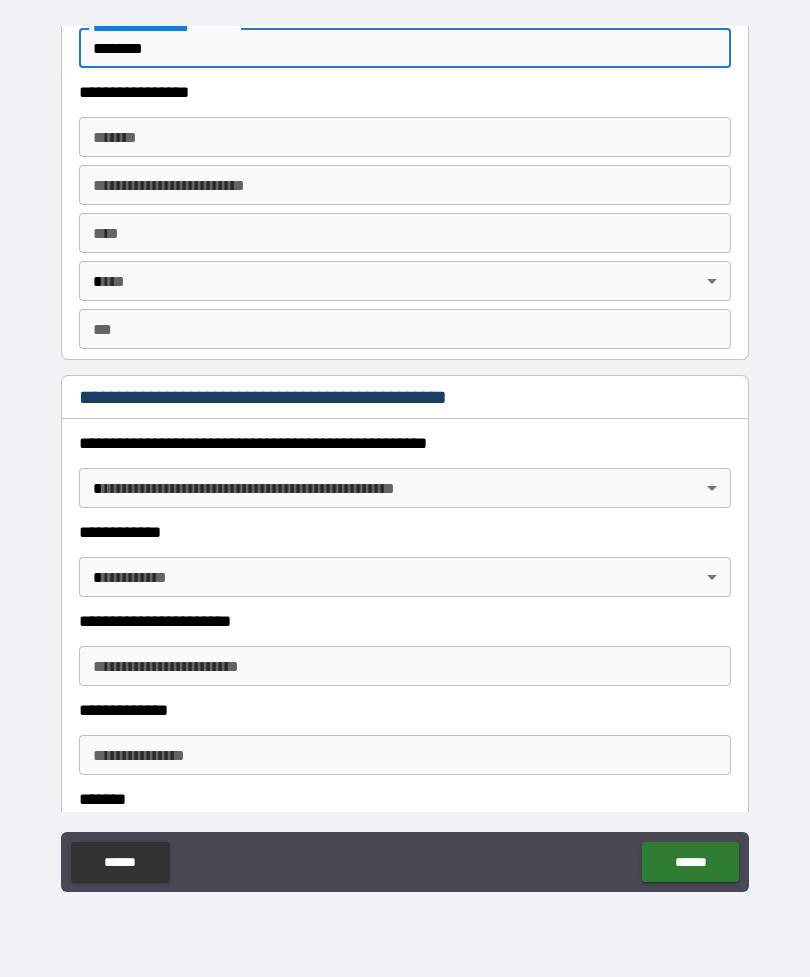 scroll, scrollTop: 1864, scrollLeft: 0, axis: vertical 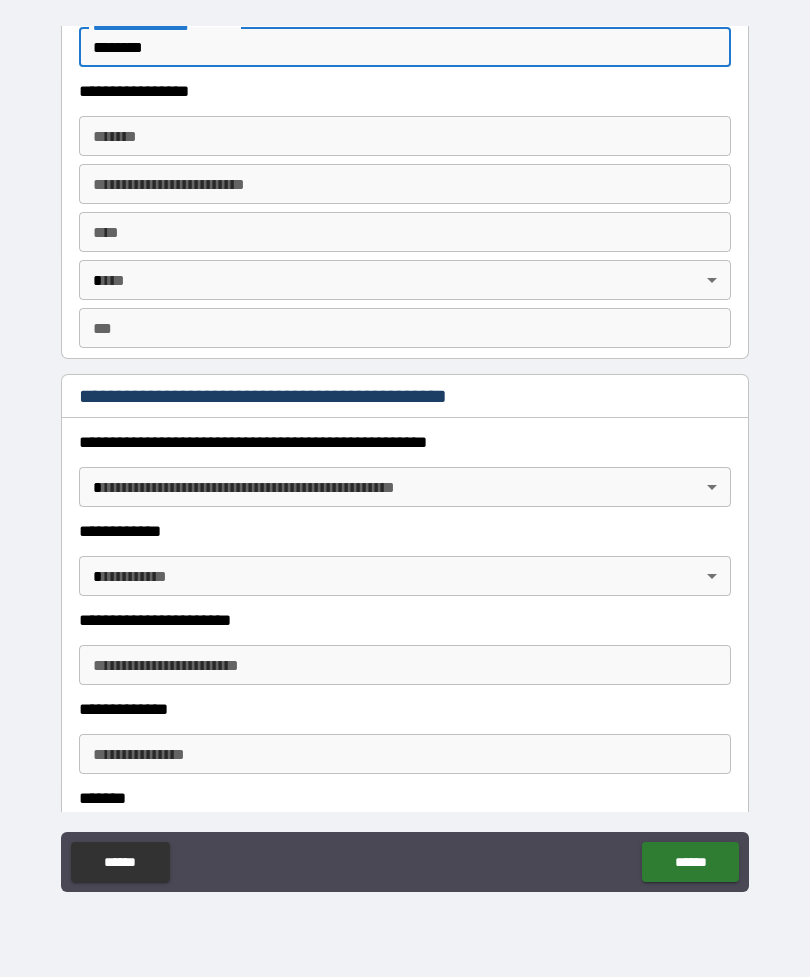 type on "********" 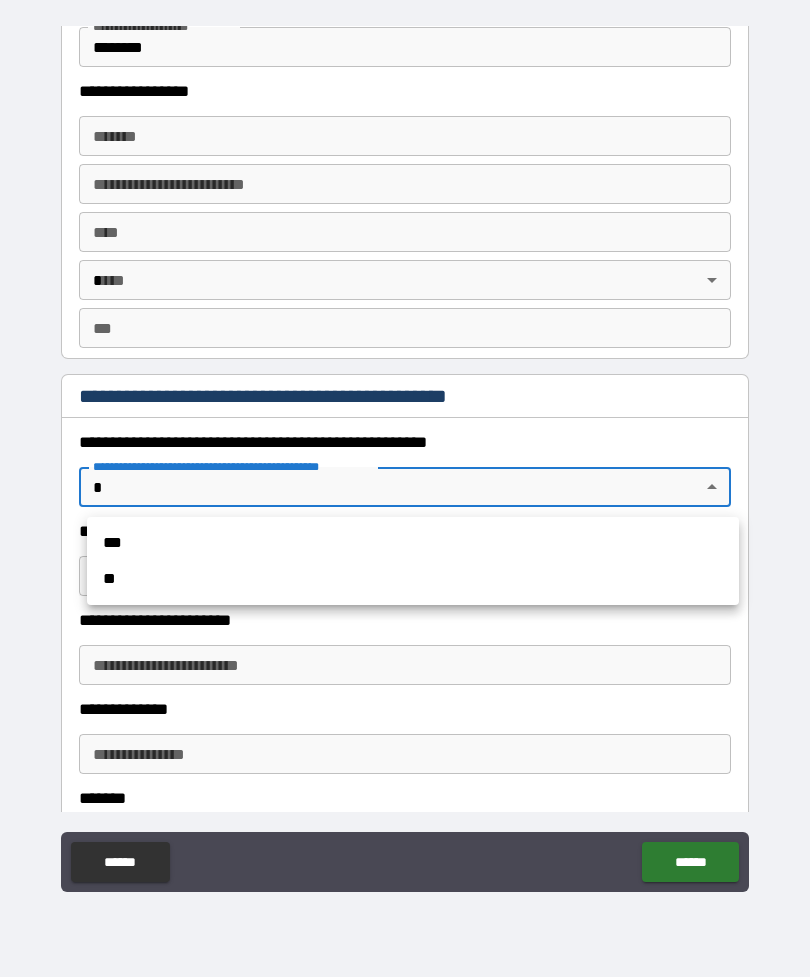 click on "**" at bounding box center [413, 579] 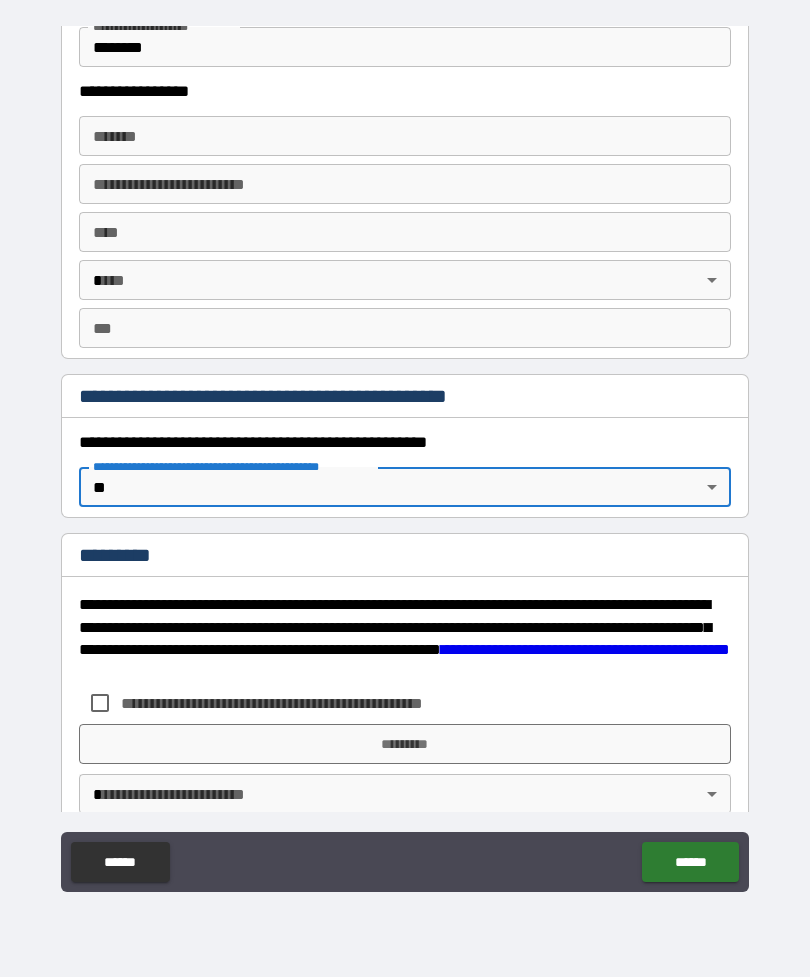 click on "**********" at bounding box center (284, 703) 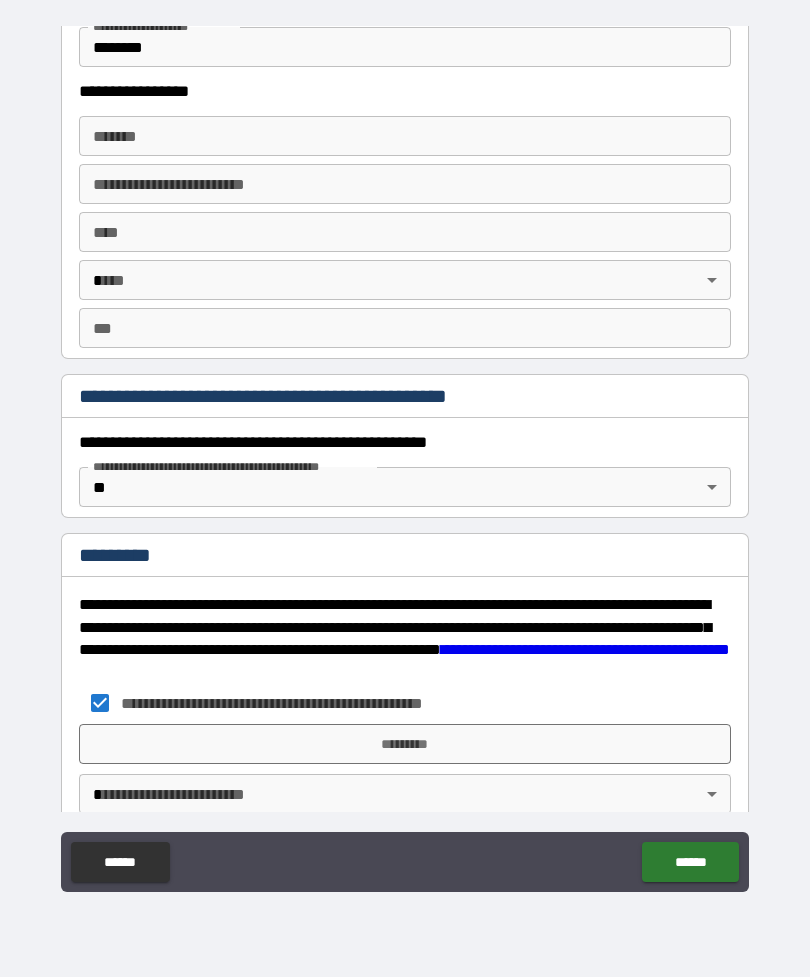 click on "*********" at bounding box center (405, 744) 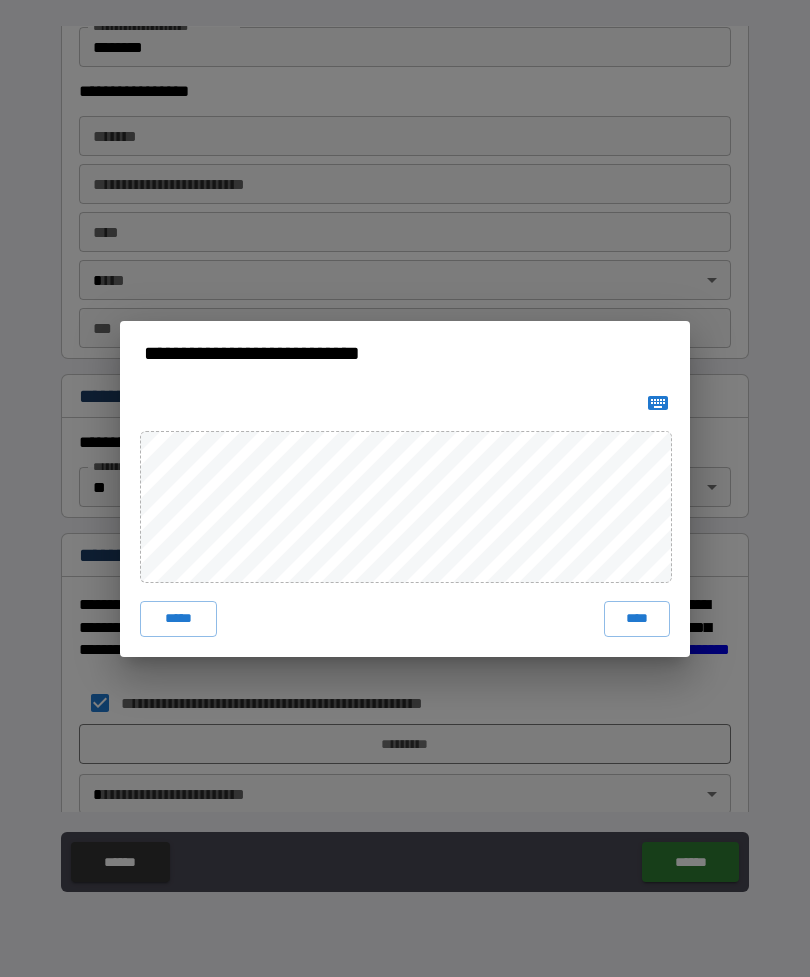 click on "****" at bounding box center [637, 619] 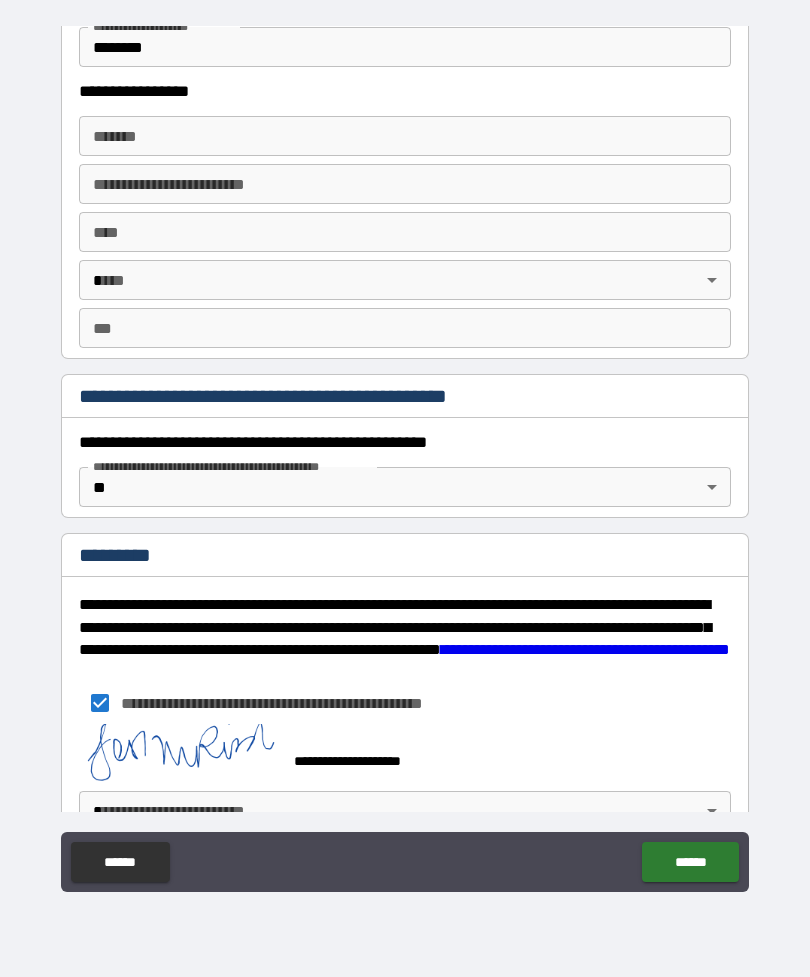 click on "******" at bounding box center [690, 862] 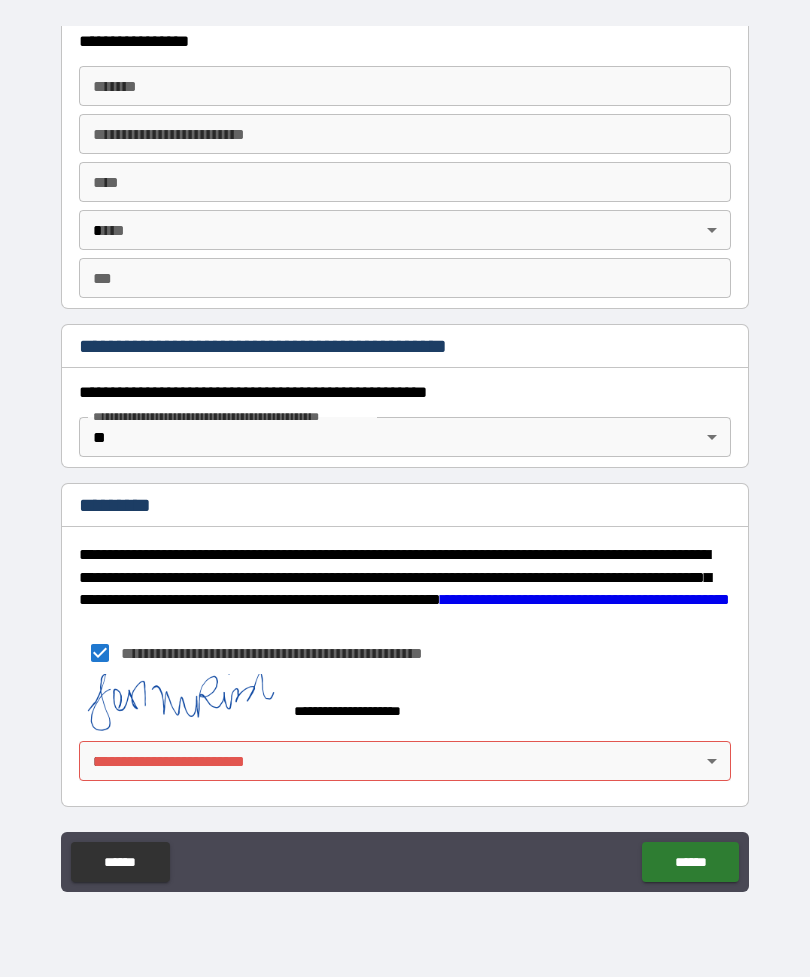 scroll, scrollTop: 1914, scrollLeft: 0, axis: vertical 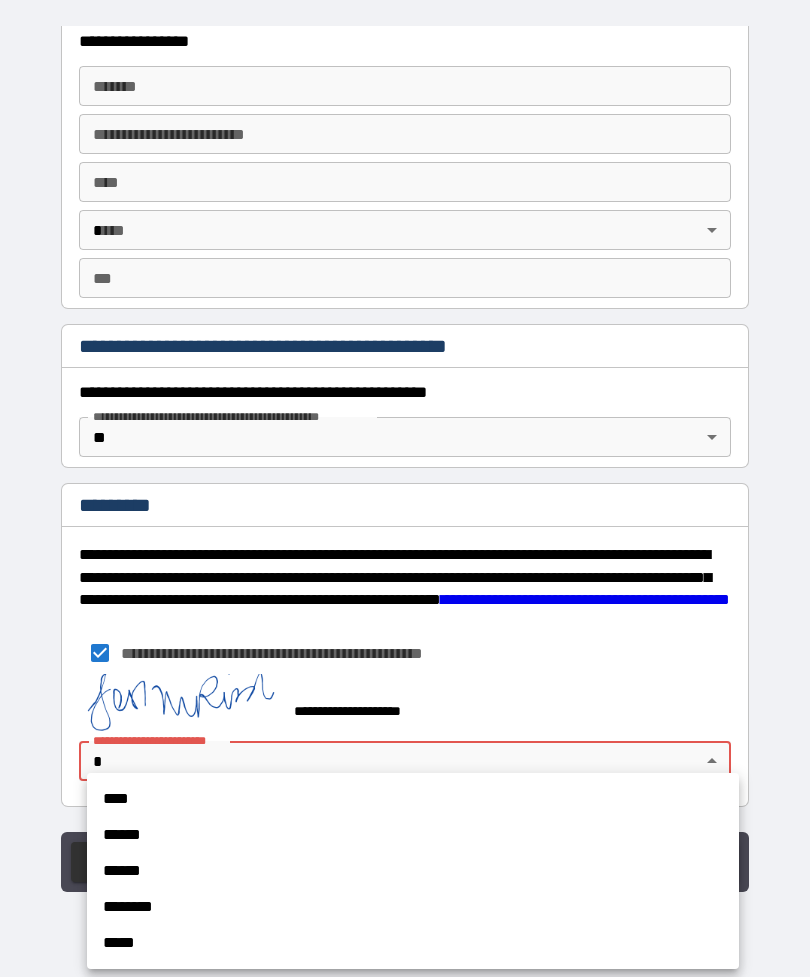 click on "******" at bounding box center [413, 835] 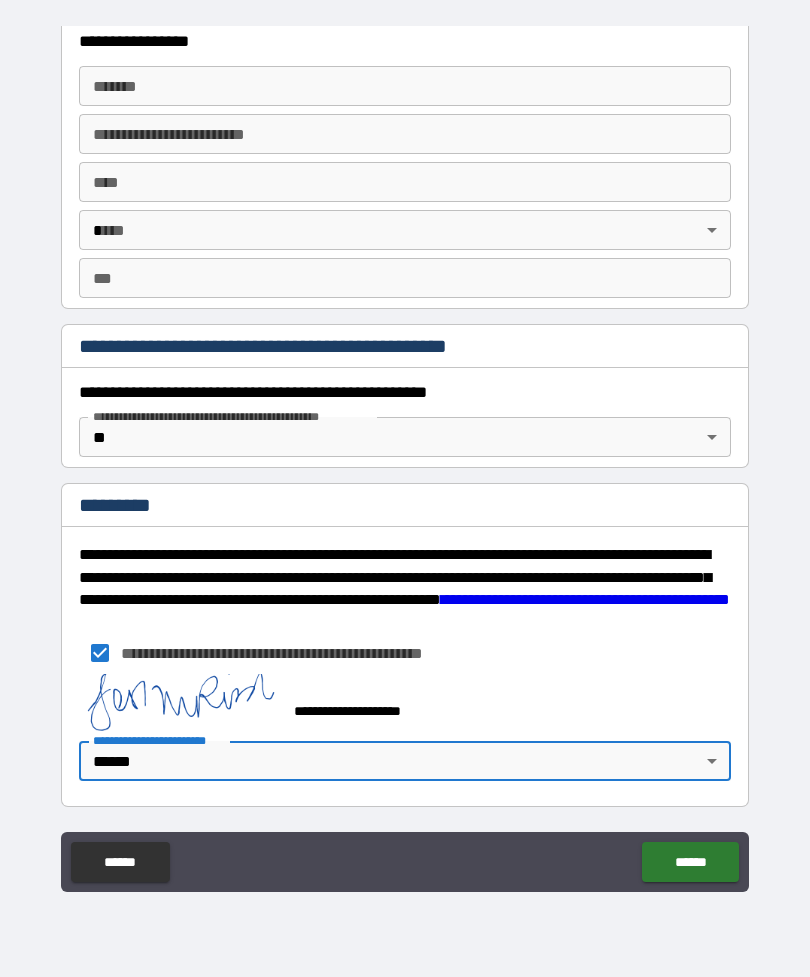 click on "******" at bounding box center (690, 862) 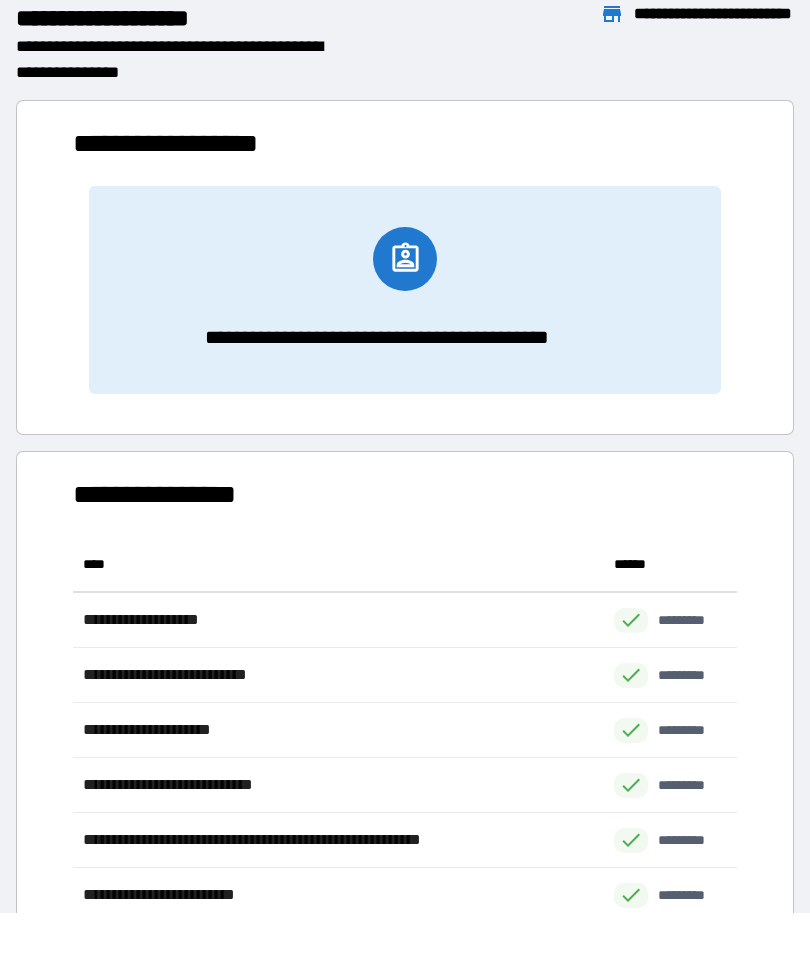 scroll, scrollTop: 386, scrollLeft: 664, axis: both 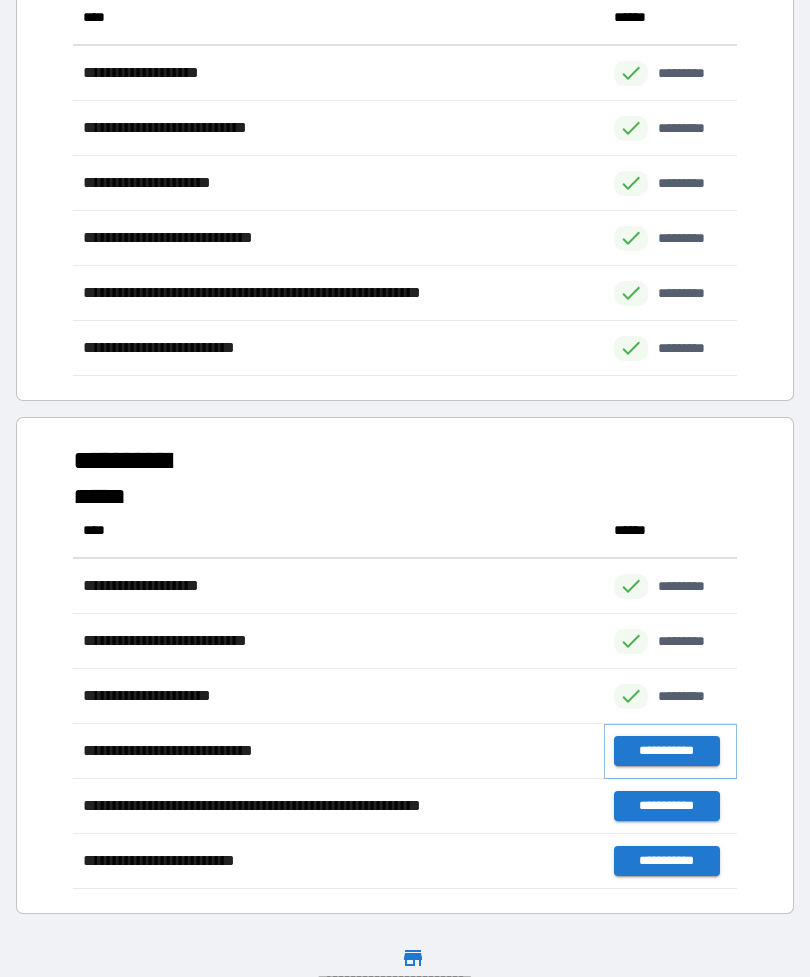 click on "**********" at bounding box center (666, 751) 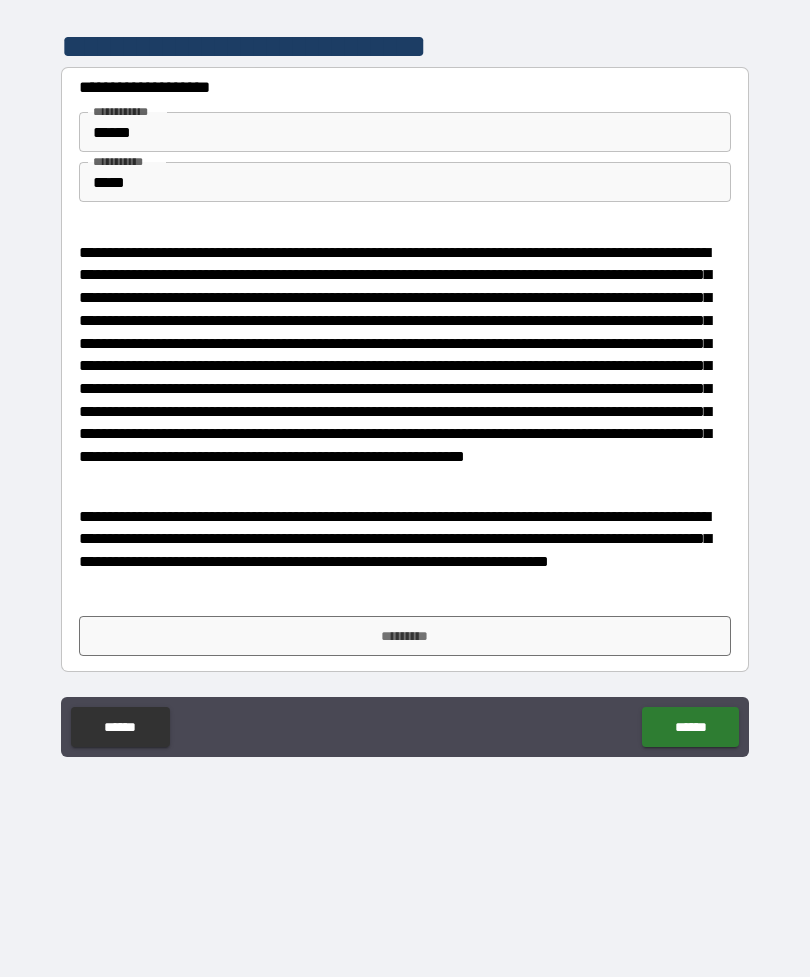 click on "*********" at bounding box center [405, 636] 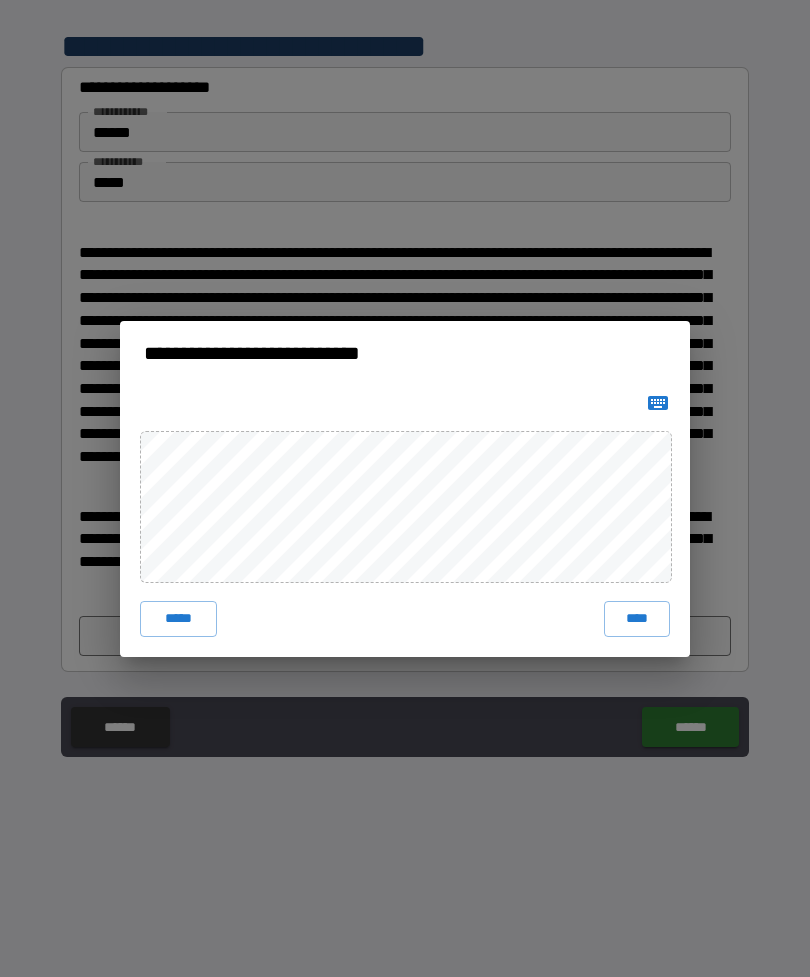 click on "****" at bounding box center (637, 619) 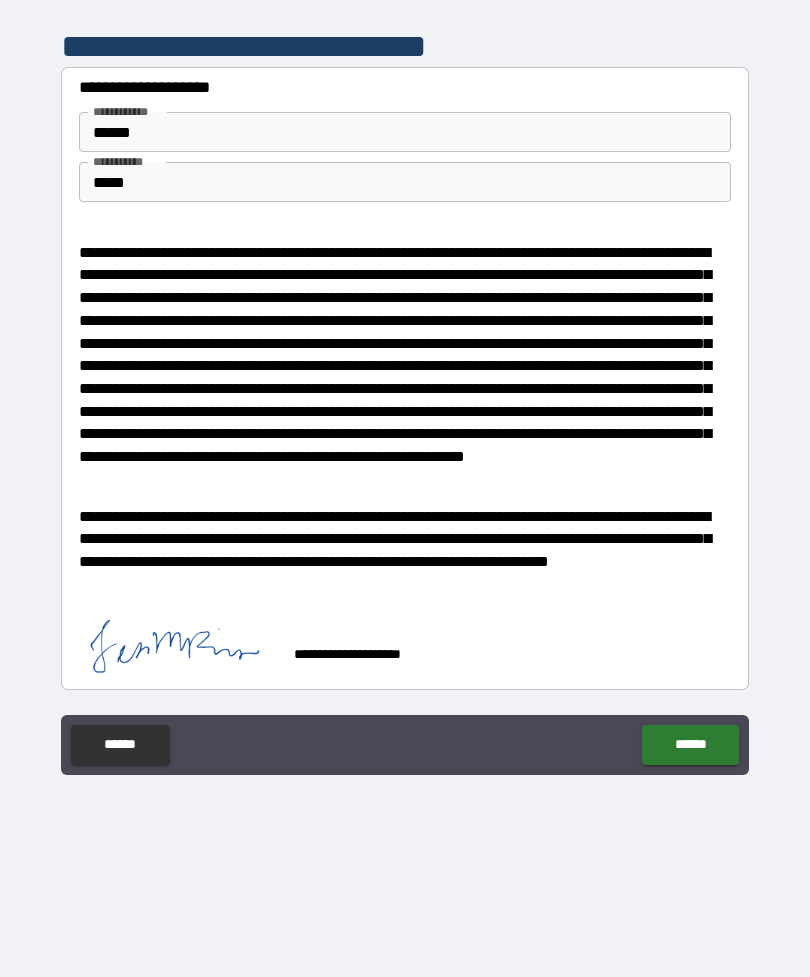 click on "******" at bounding box center (690, 745) 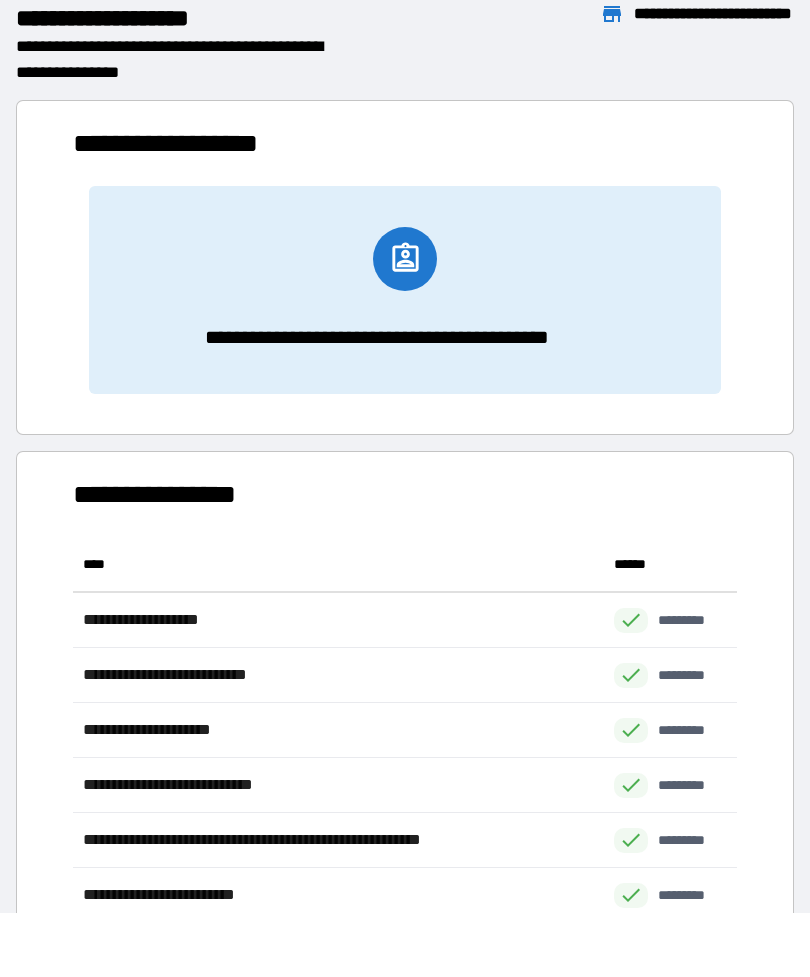 scroll, scrollTop: 1, scrollLeft: 1, axis: both 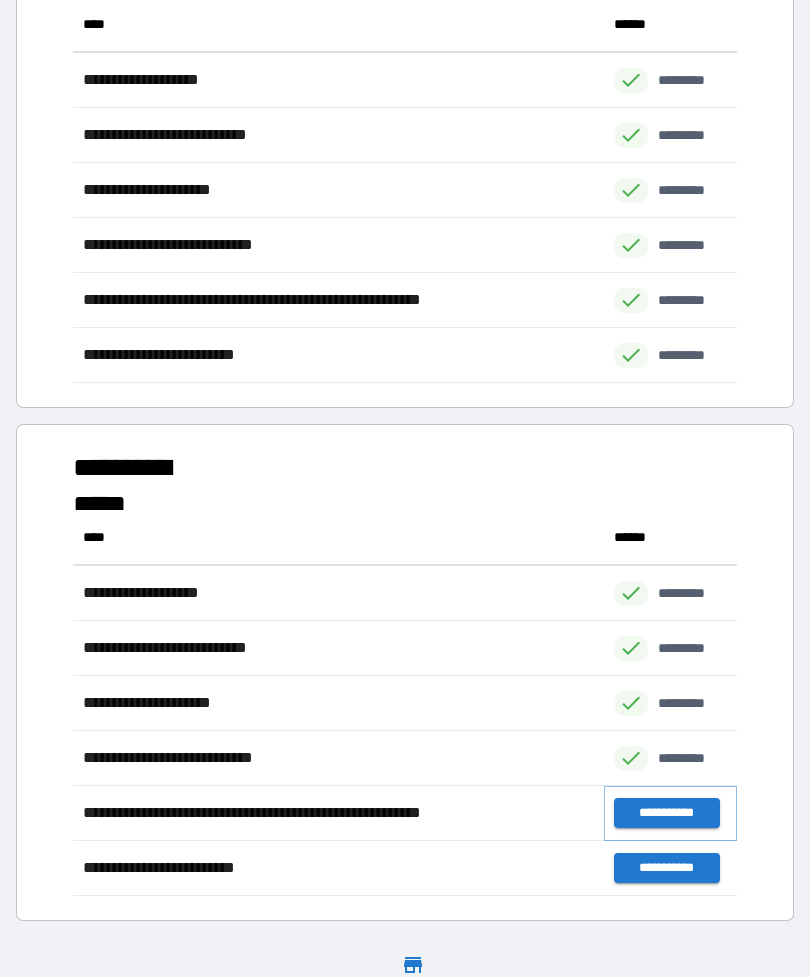 click on "**********" at bounding box center (666, 813) 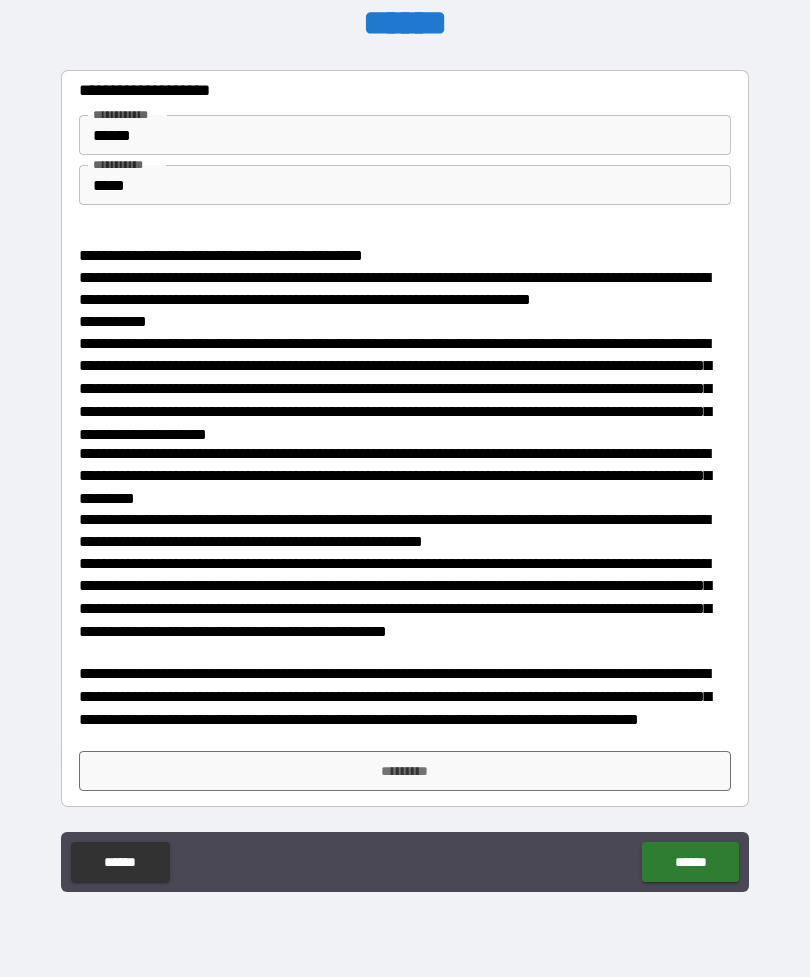 scroll, scrollTop: 80, scrollLeft: 0, axis: vertical 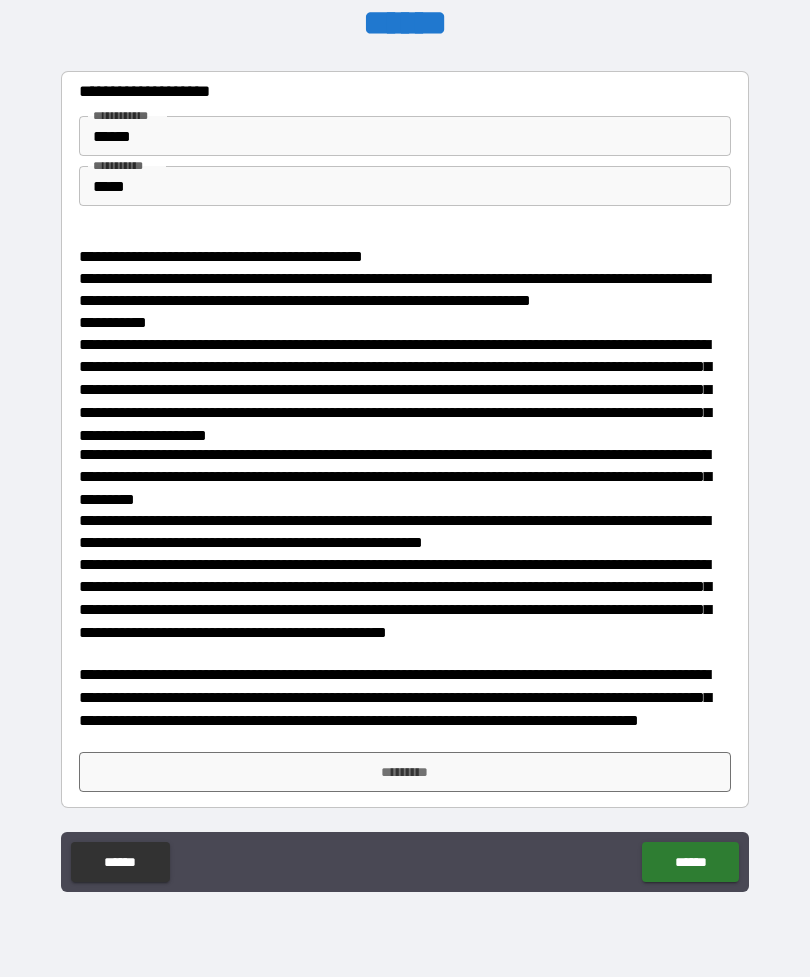 click on "*********" at bounding box center (405, 772) 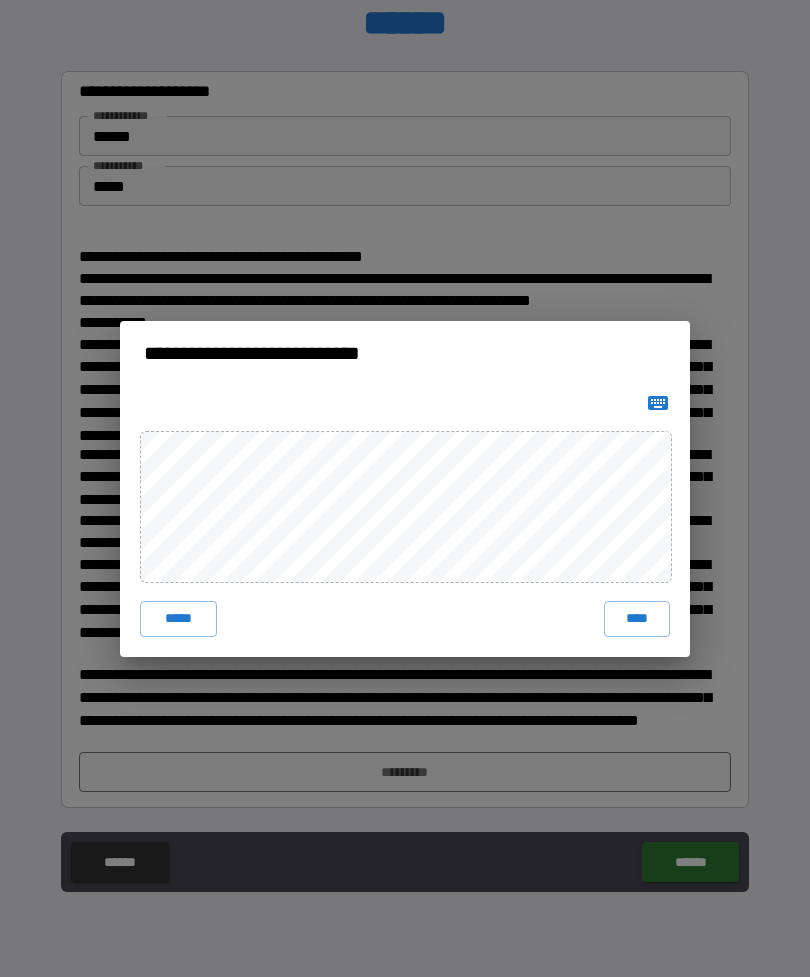 click on "****" at bounding box center [637, 619] 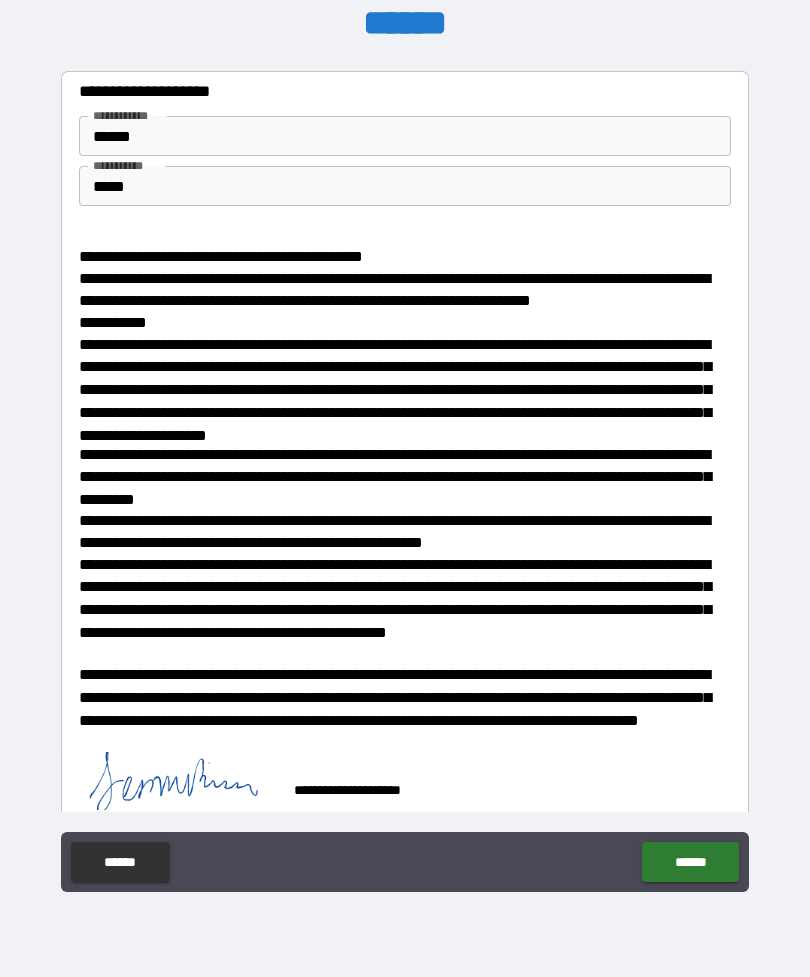 click on "******" at bounding box center [690, 862] 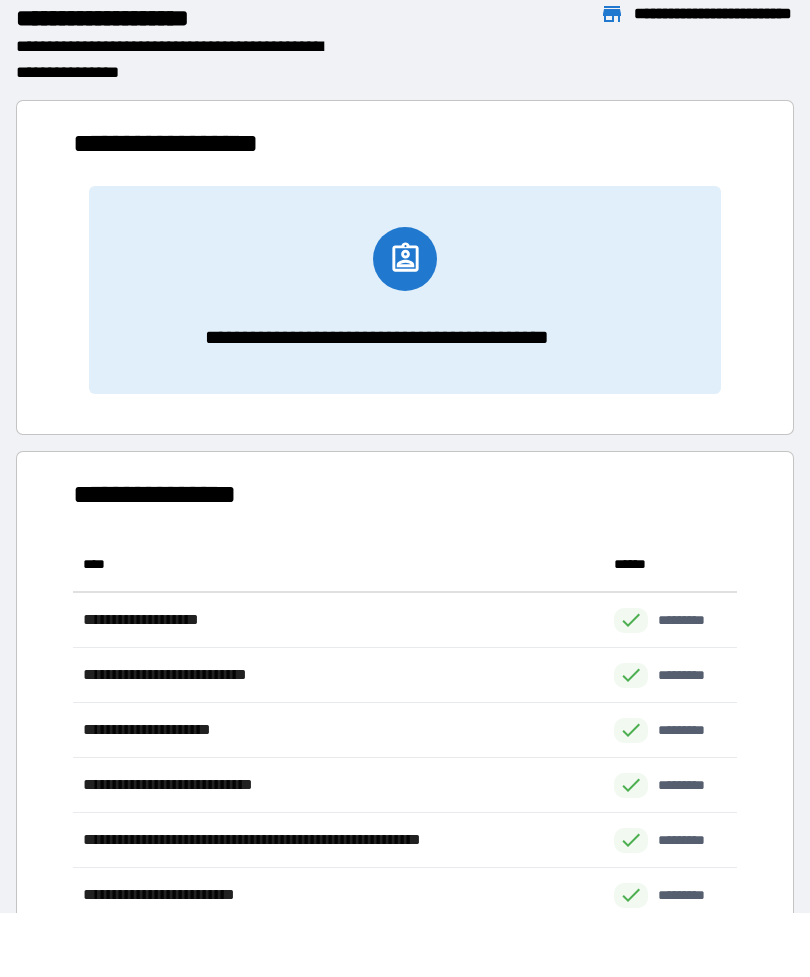 scroll, scrollTop: 1, scrollLeft: 1, axis: both 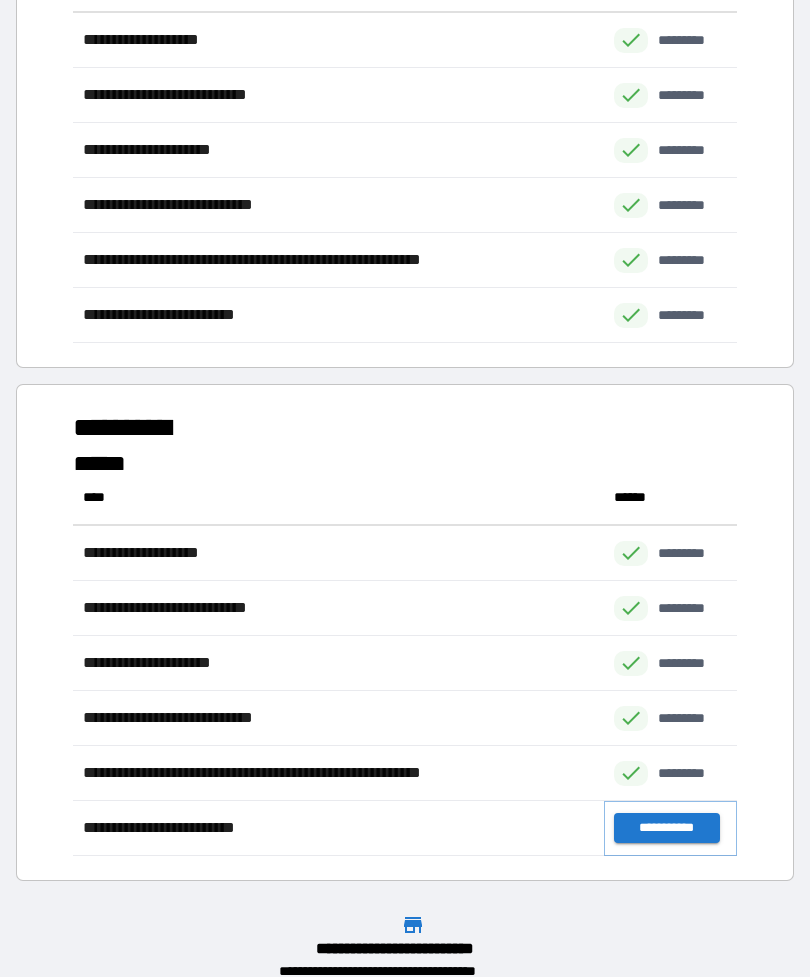 click on "**********" at bounding box center (666, 828) 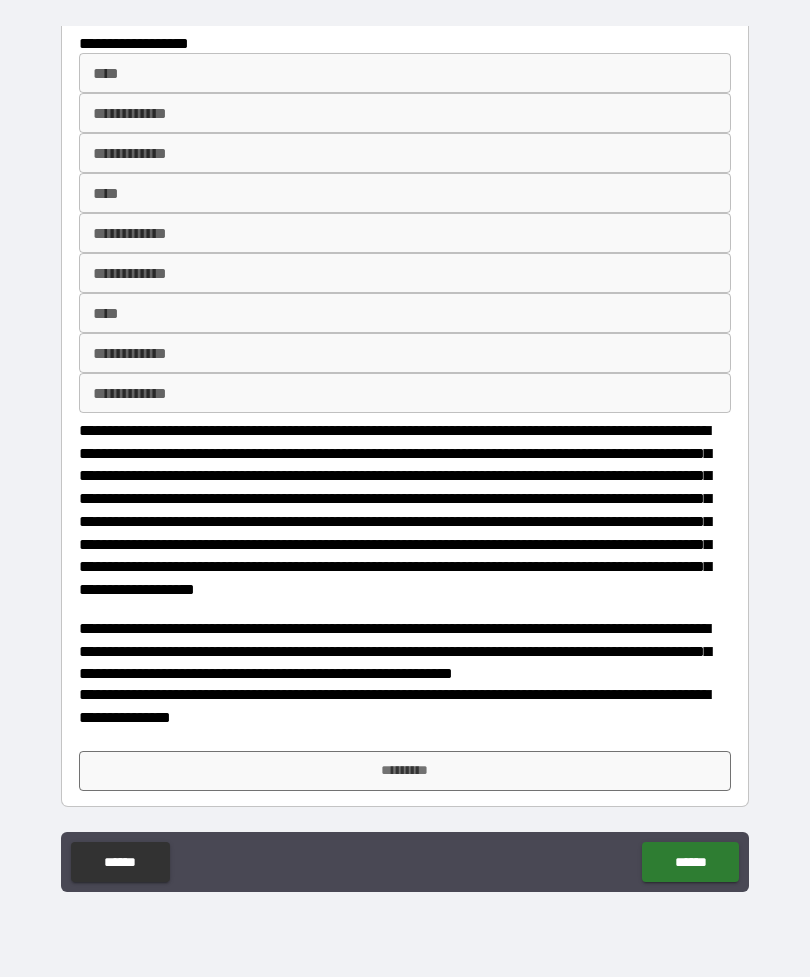 click on "*********" at bounding box center [405, 771] 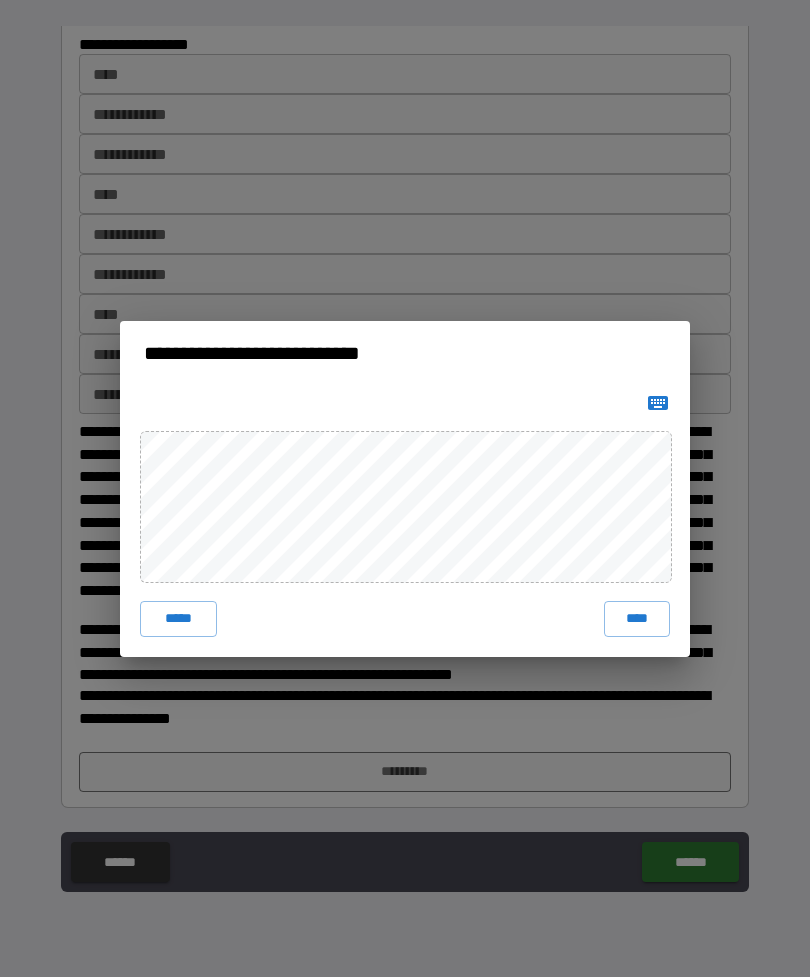 click on "****" at bounding box center [637, 619] 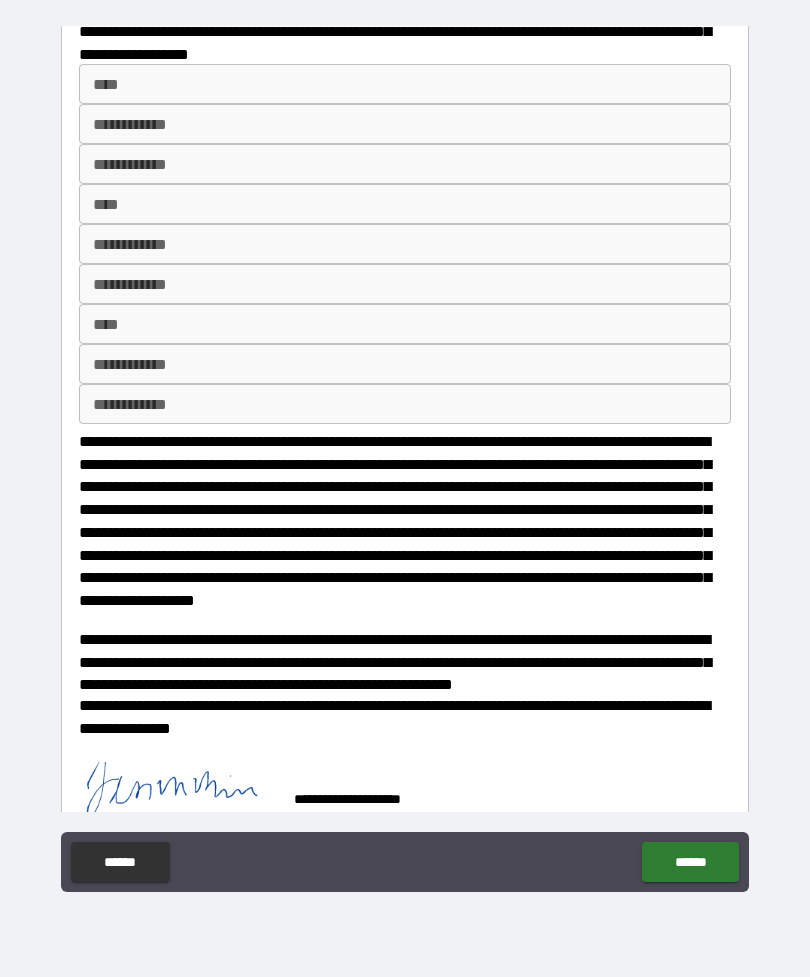 click on "******" at bounding box center [690, 862] 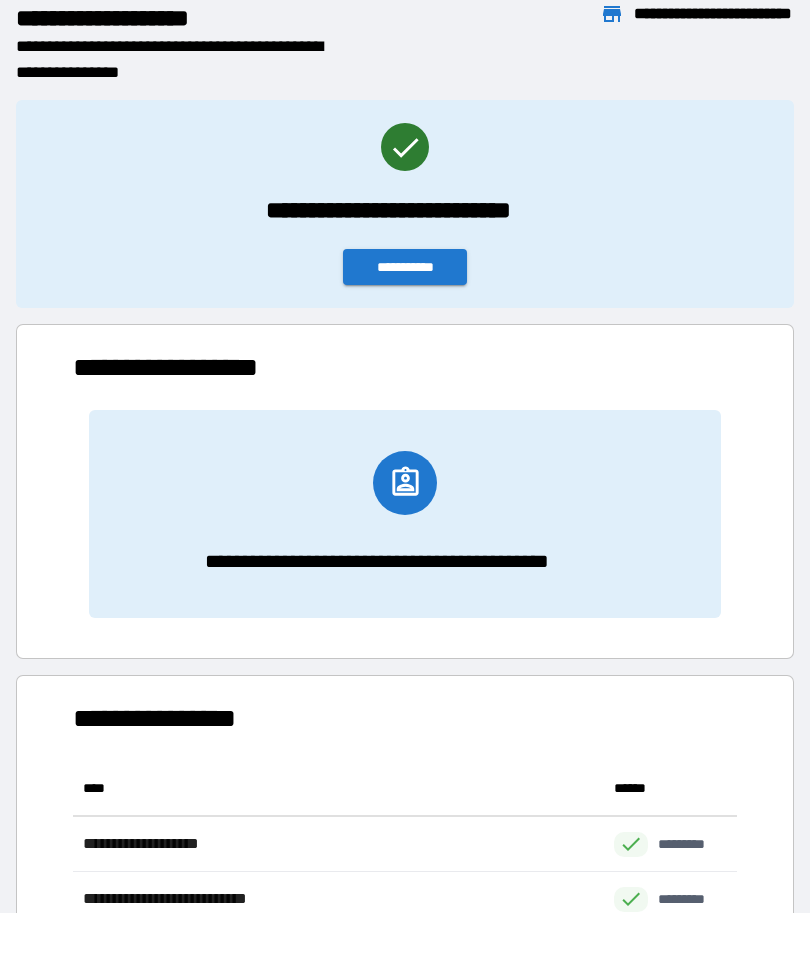 scroll, scrollTop: 1, scrollLeft: 1, axis: both 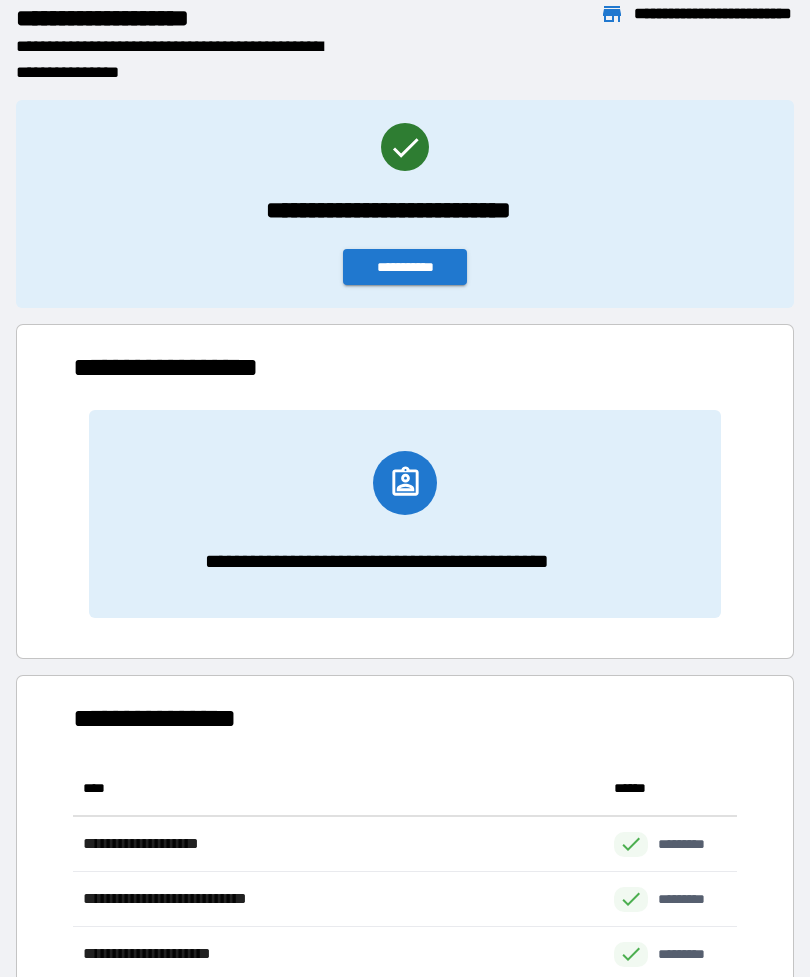 click on "**********" at bounding box center [405, 267] 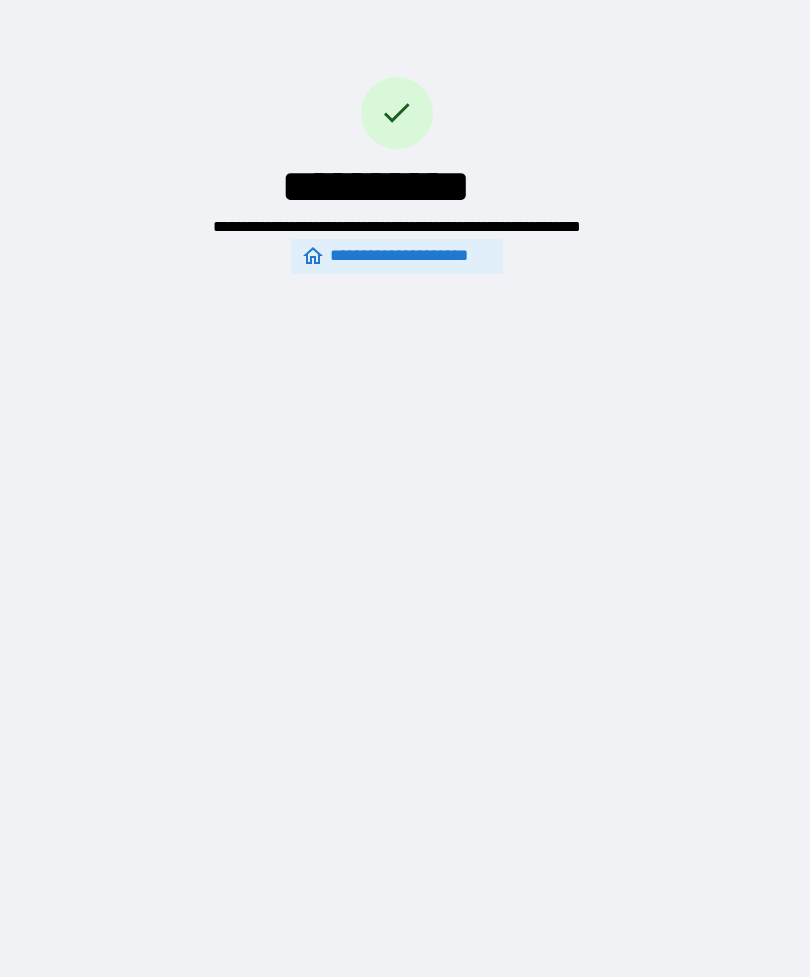 click on "**********" at bounding box center [405, 456] 